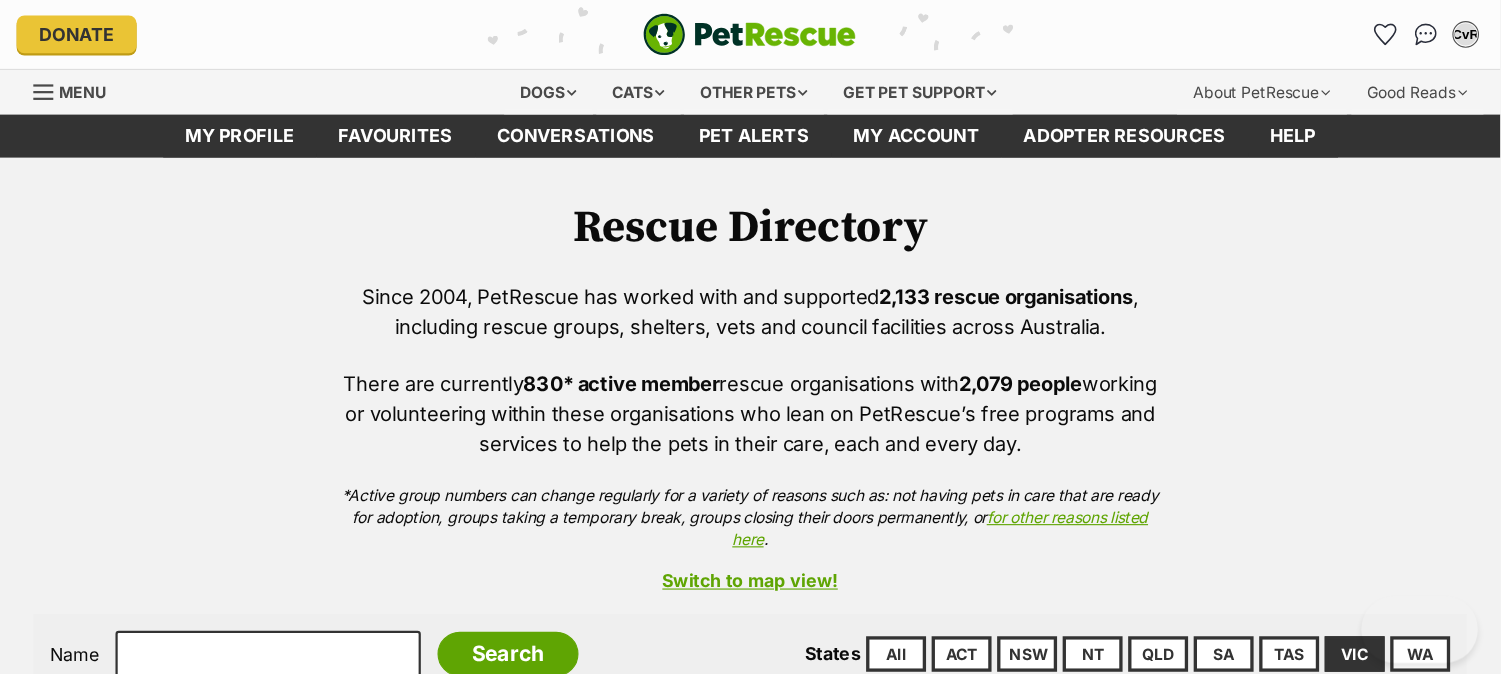 scroll, scrollTop: 0, scrollLeft: 0, axis: both 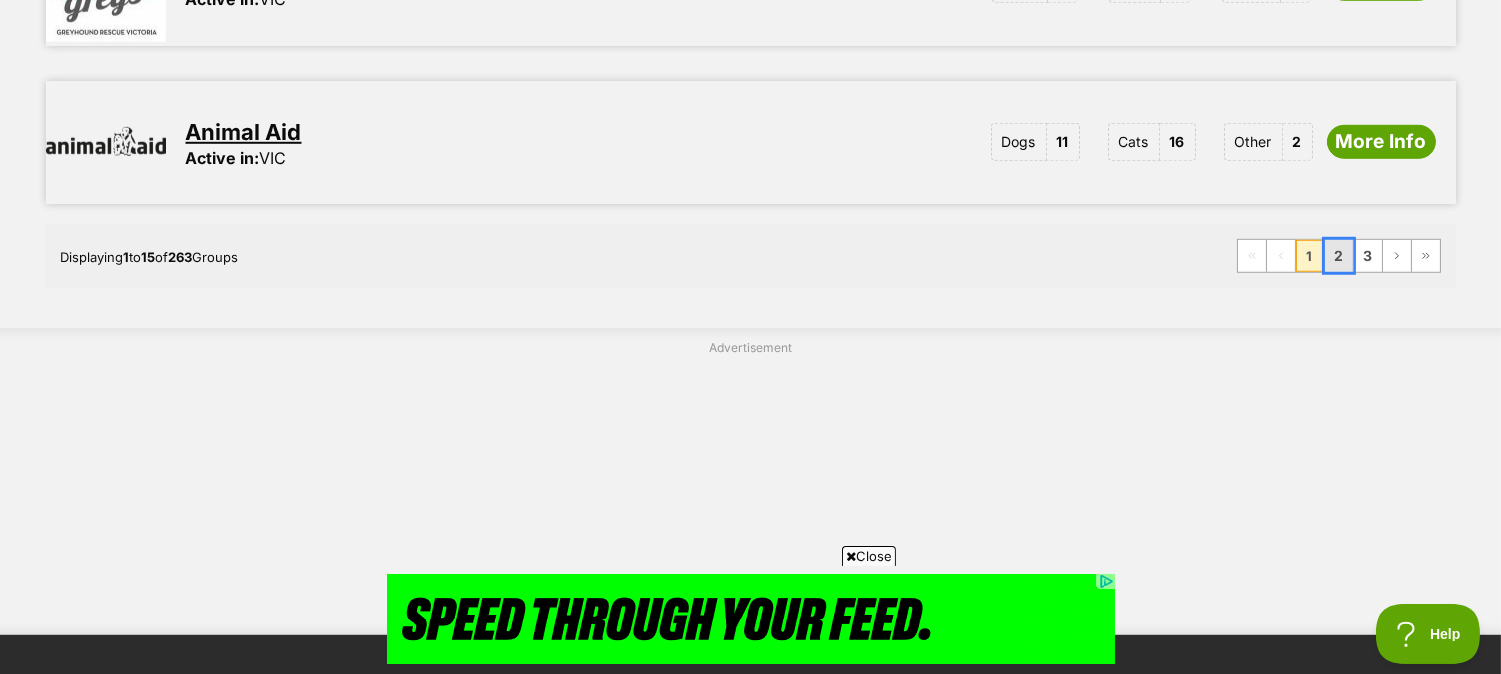 click on "2" at bounding box center (1339, 256) 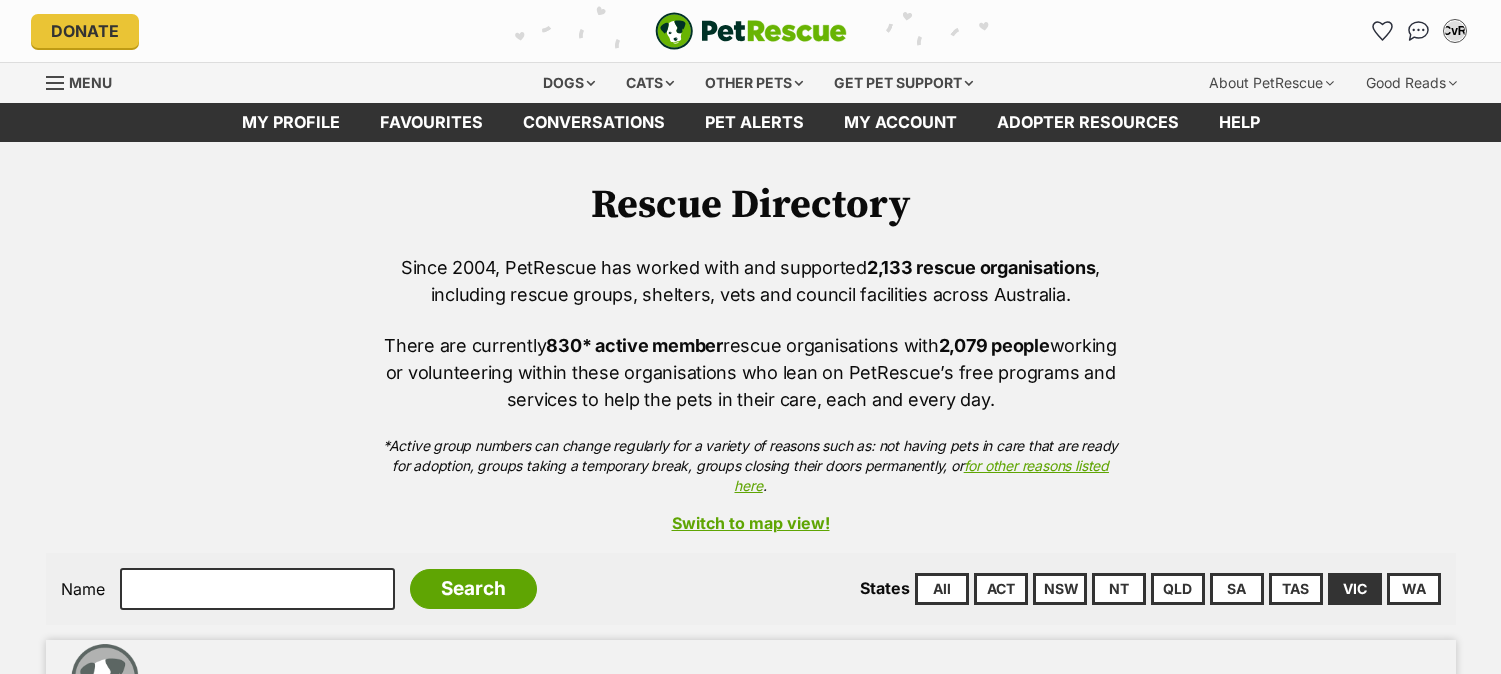 scroll, scrollTop: 300, scrollLeft: 0, axis: vertical 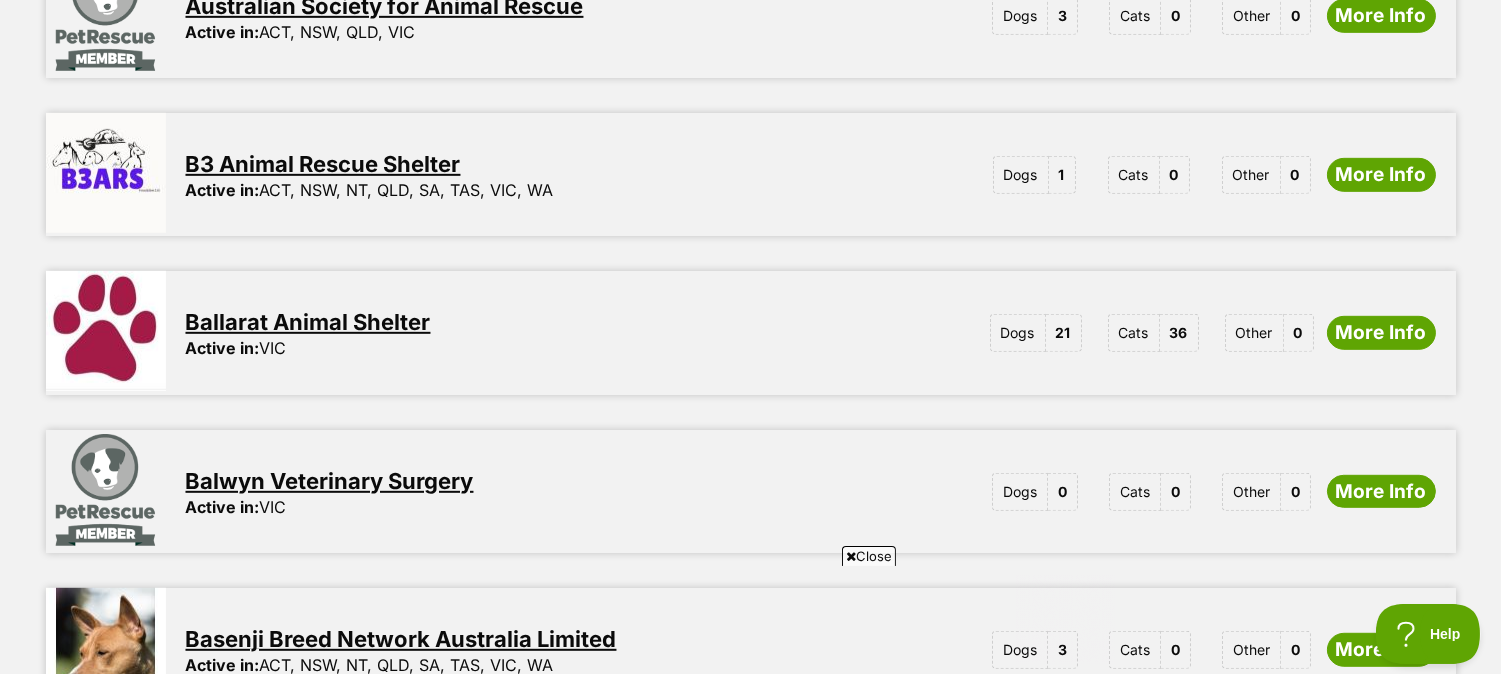 click on "Ballarat Animal Shelter" at bounding box center [308, 322] 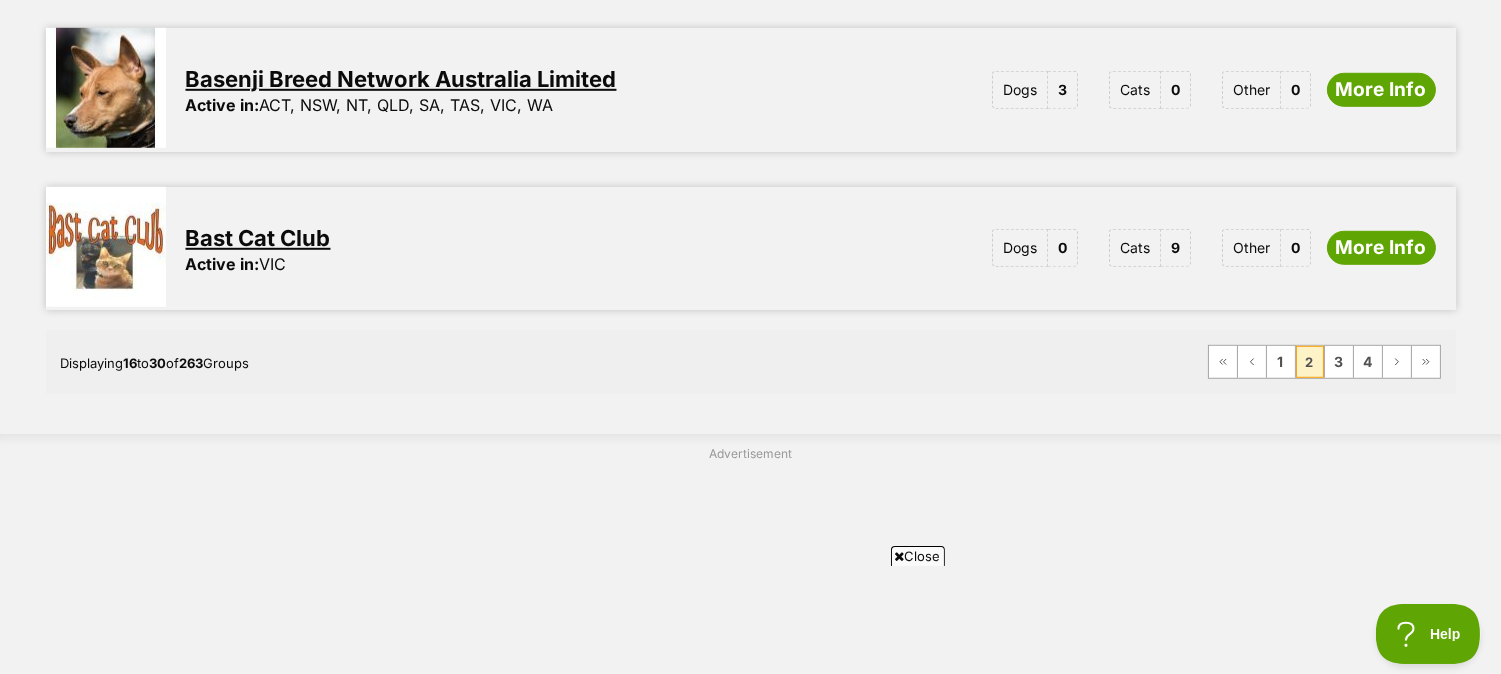scroll, scrollTop: 2555, scrollLeft: 0, axis: vertical 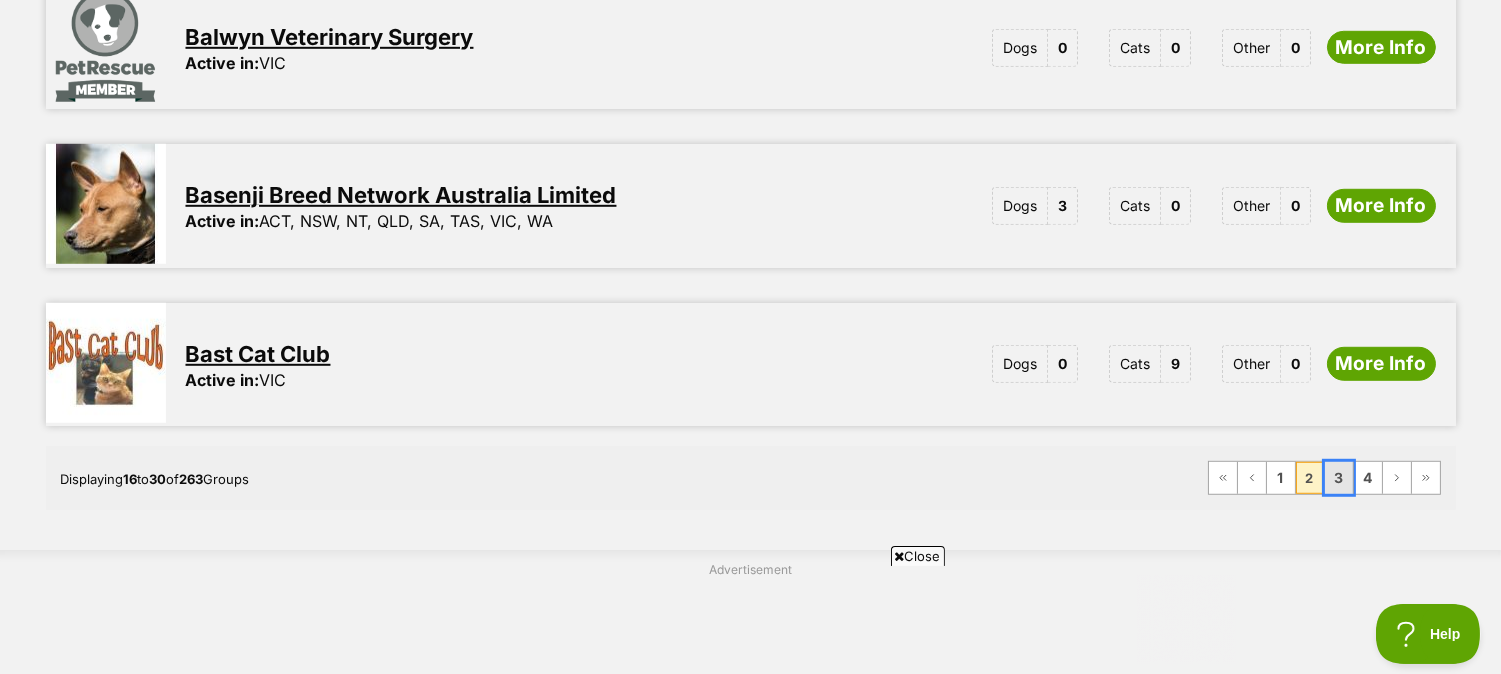 click on "3" at bounding box center (1339, 478) 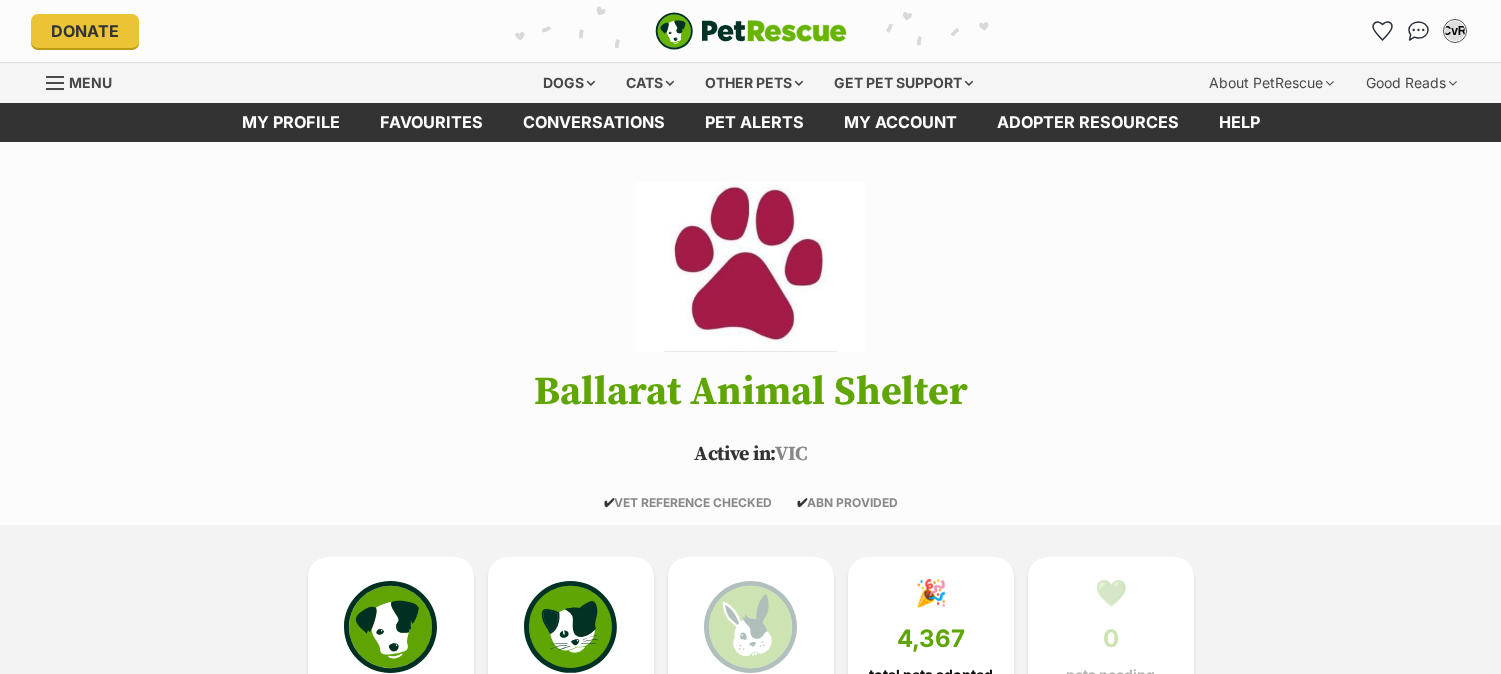scroll, scrollTop: 0, scrollLeft: 0, axis: both 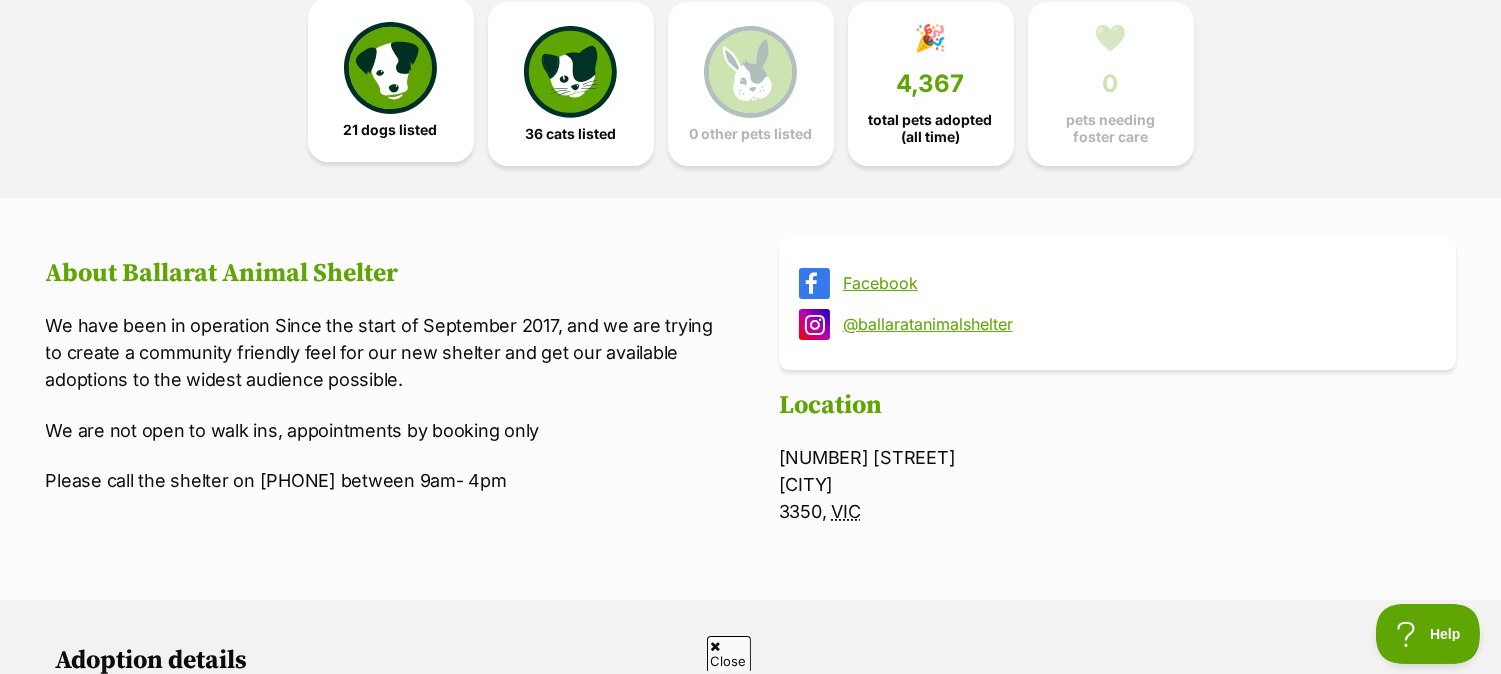 click at bounding box center [390, 68] 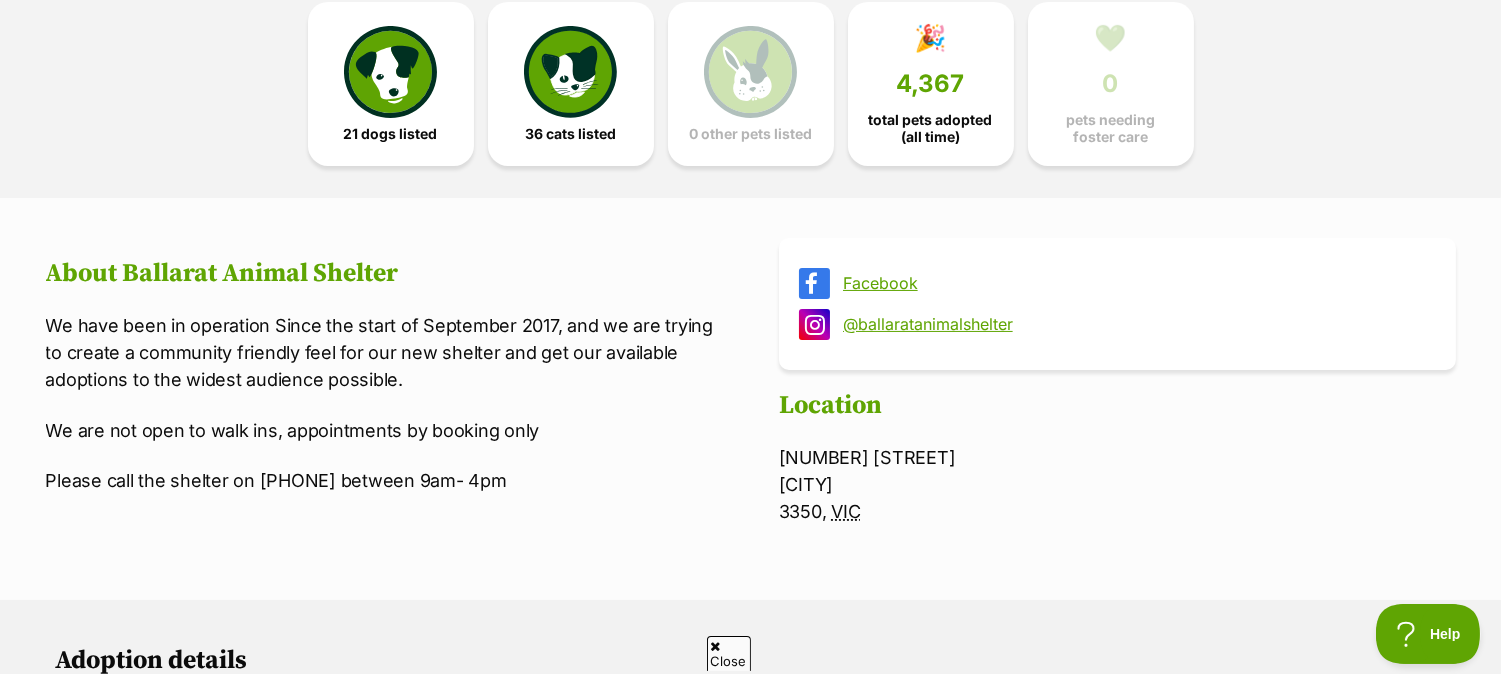 scroll, scrollTop: 0, scrollLeft: 0, axis: both 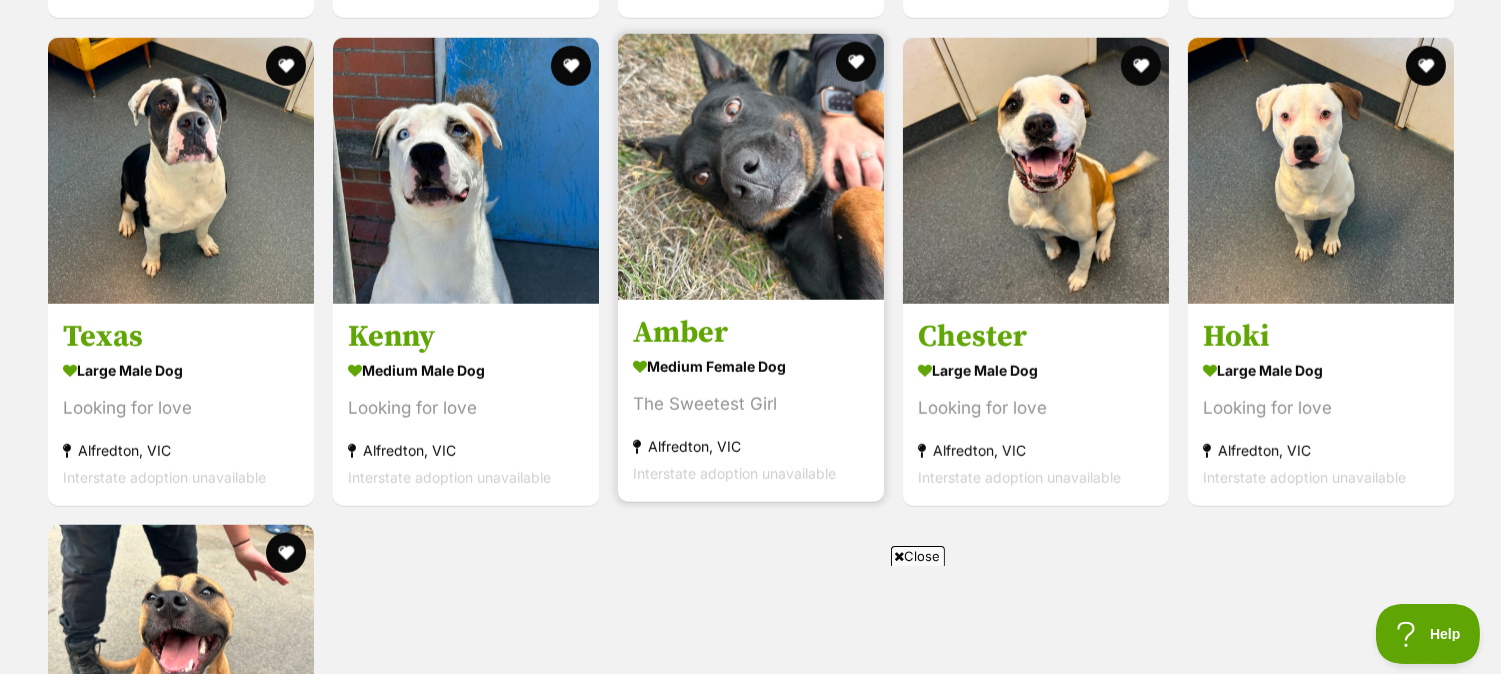 click at bounding box center (751, 167) 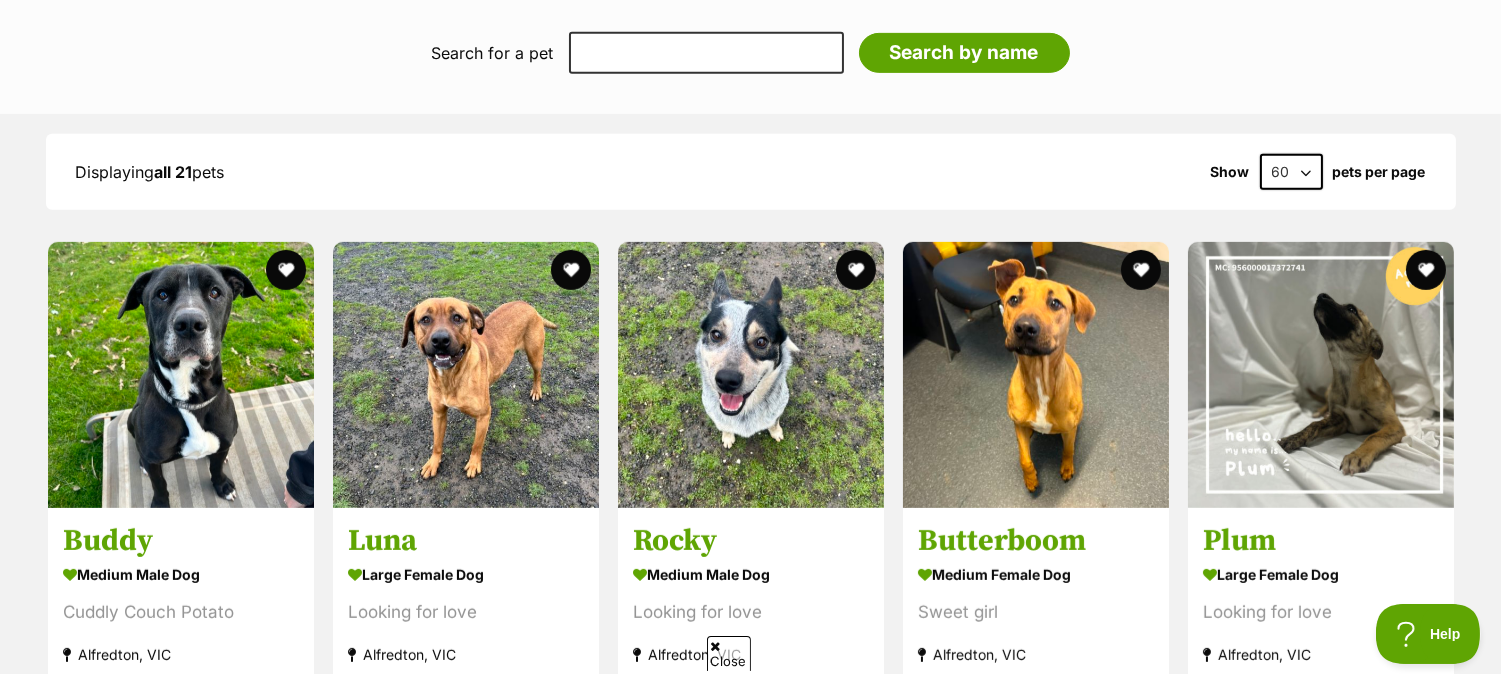 scroll, scrollTop: 1316, scrollLeft: 0, axis: vertical 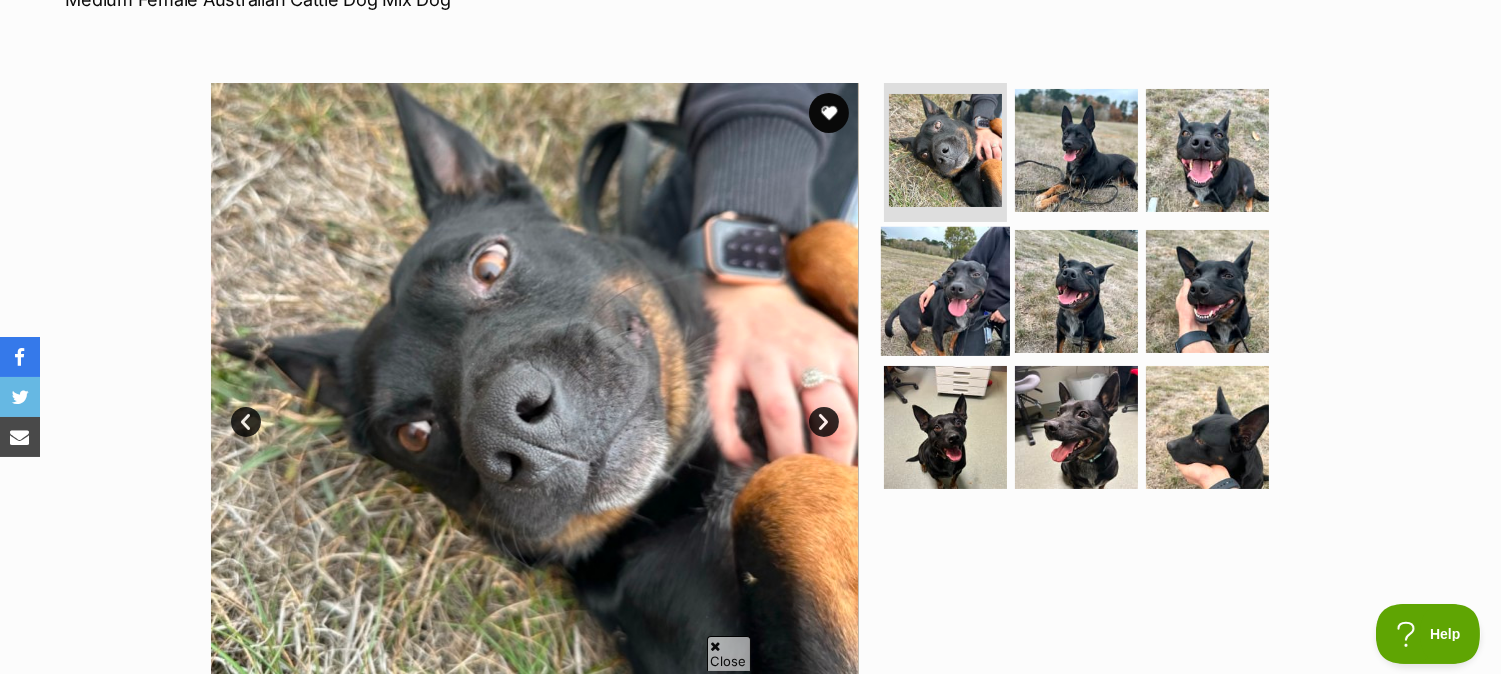 click at bounding box center (945, 291) 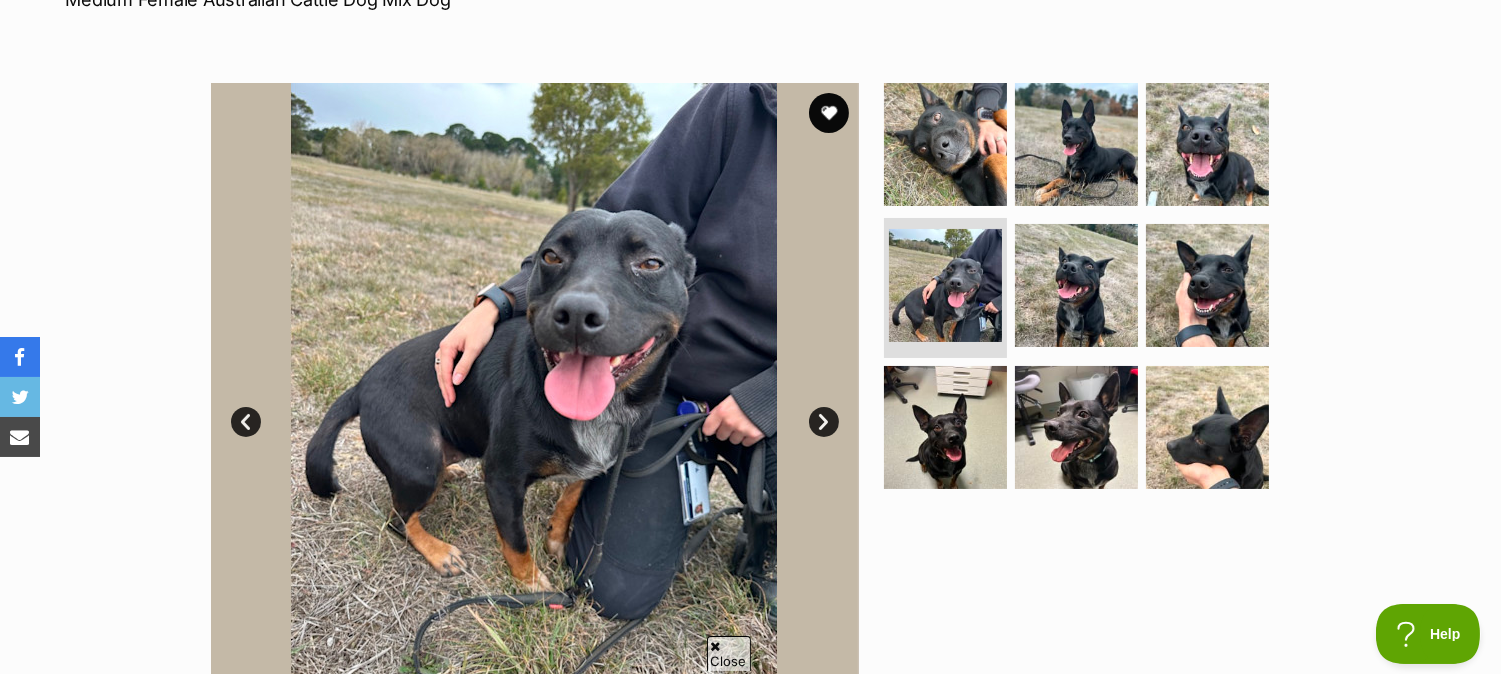 scroll, scrollTop: 0, scrollLeft: 0, axis: both 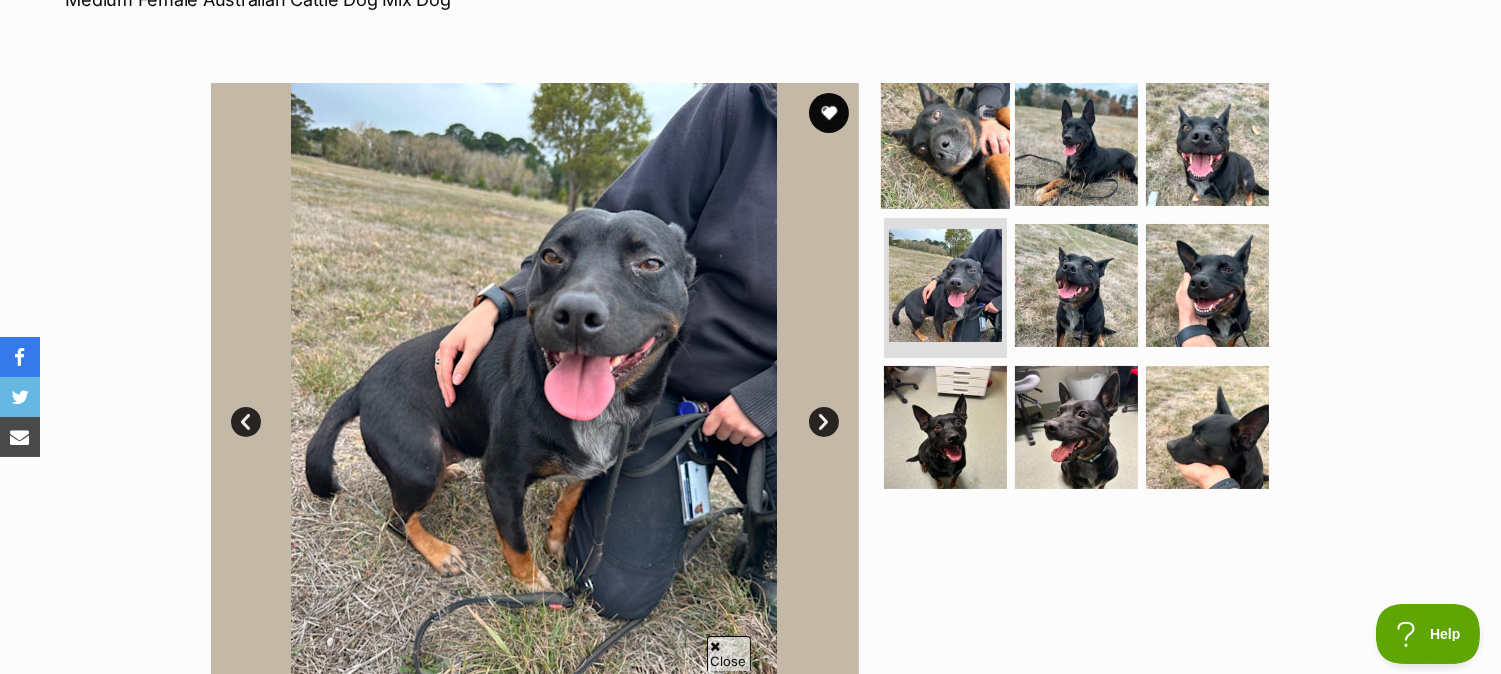 click at bounding box center [945, 143] 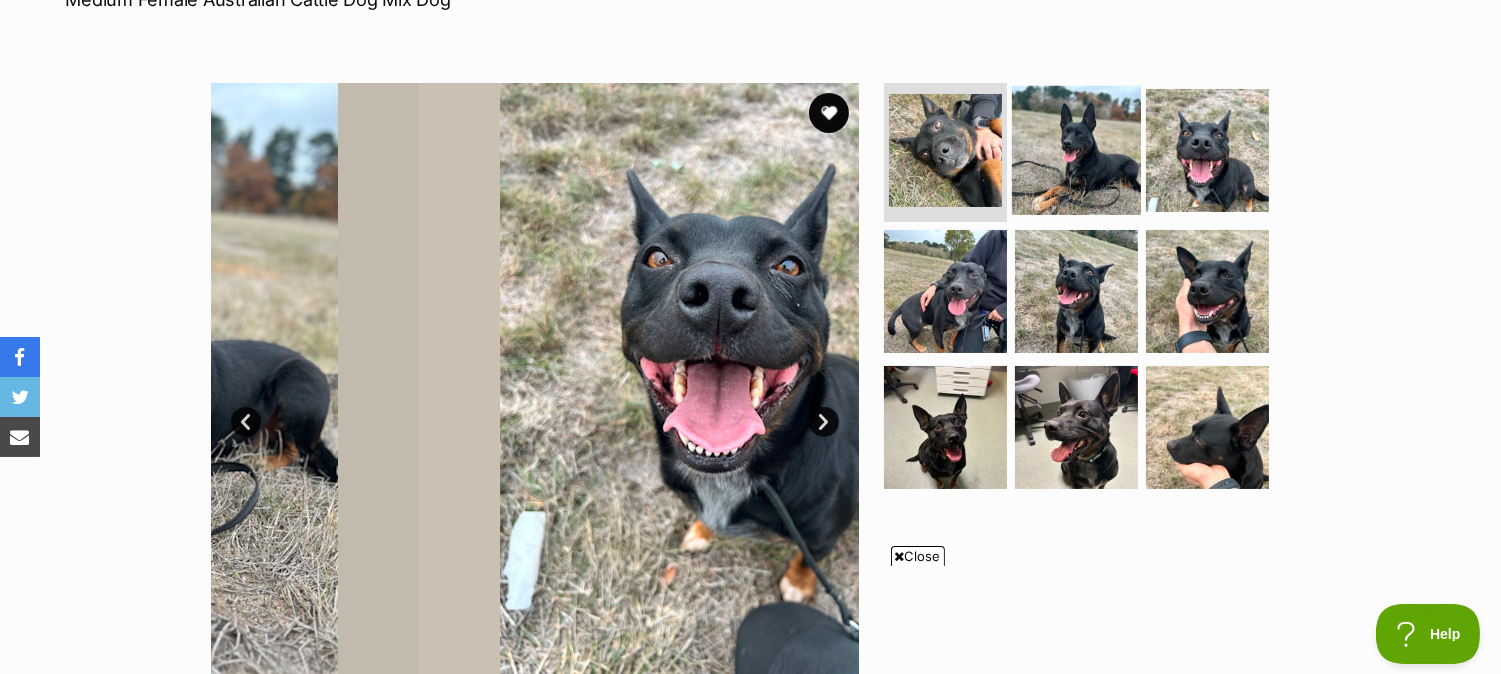 scroll, scrollTop: 0, scrollLeft: 0, axis: both 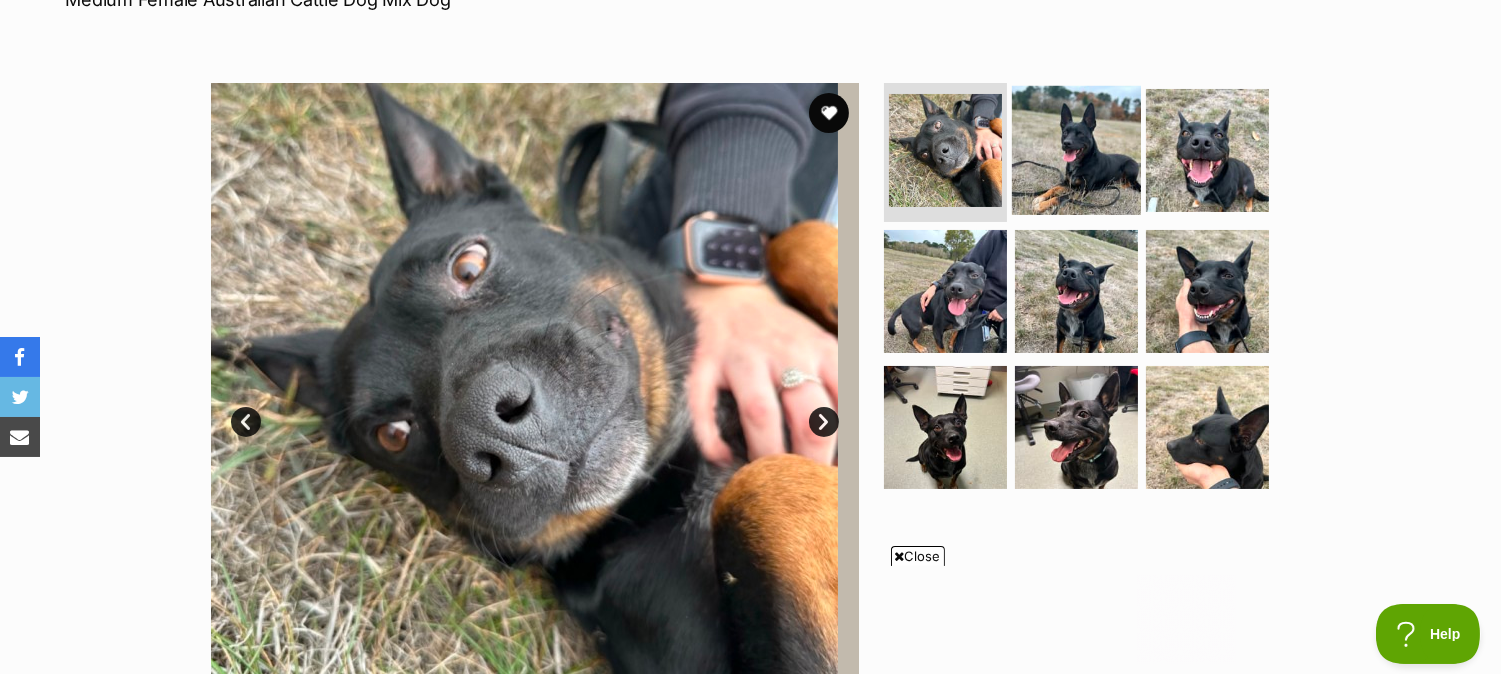 click at bounding box center (1076, 149) 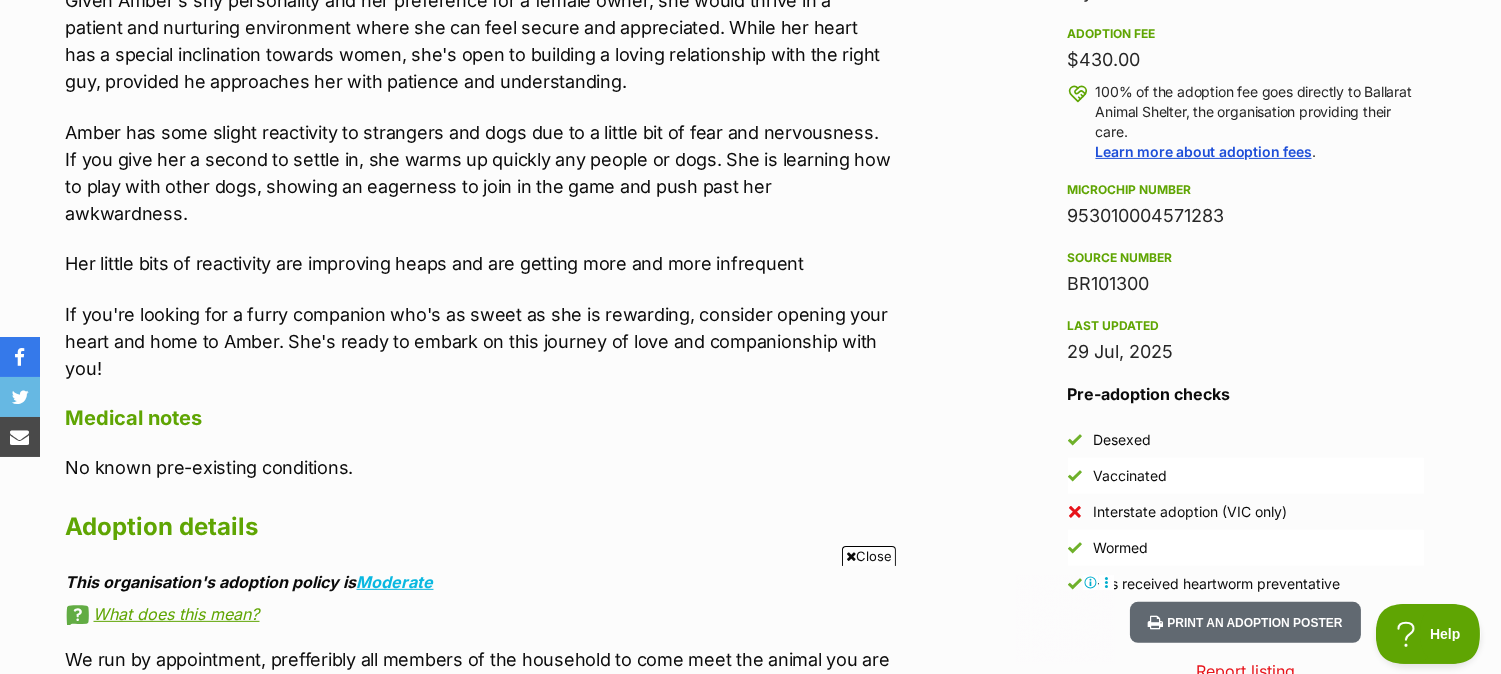 scroll, scrollTop: 0, scrollLeft: 0, axis: both 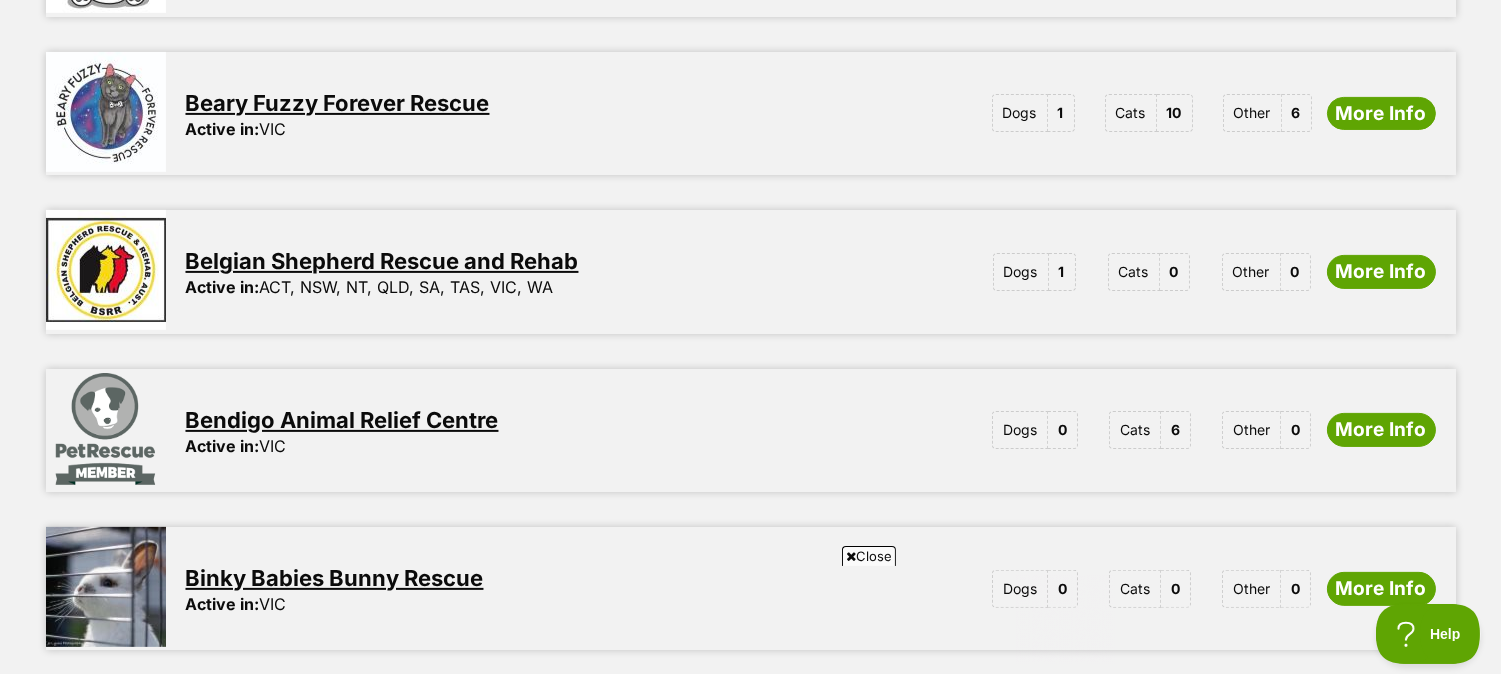 click on "Belgian Shepherd Rescue and Rehab" at bounding box center [382, 261] 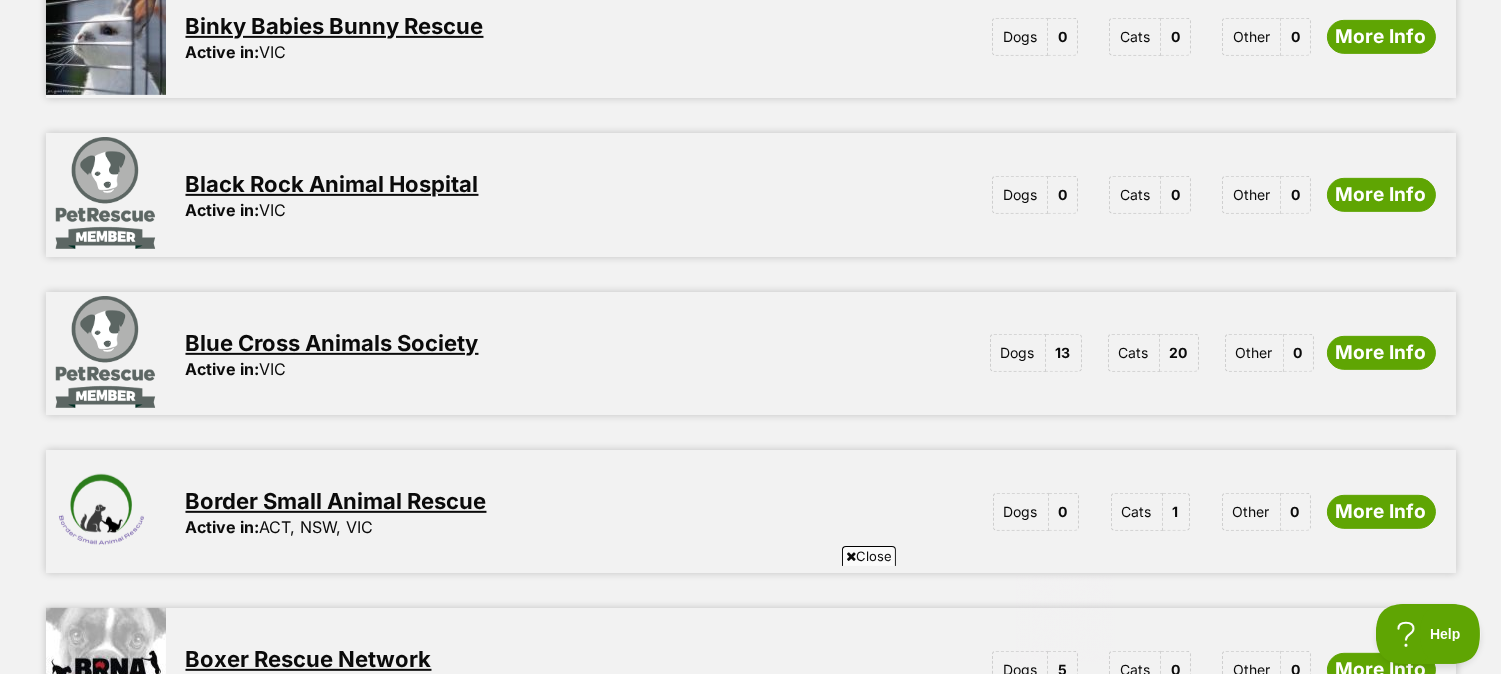 scroll, scrollTop: 1777, scrollLeft: 0, axis: vertical 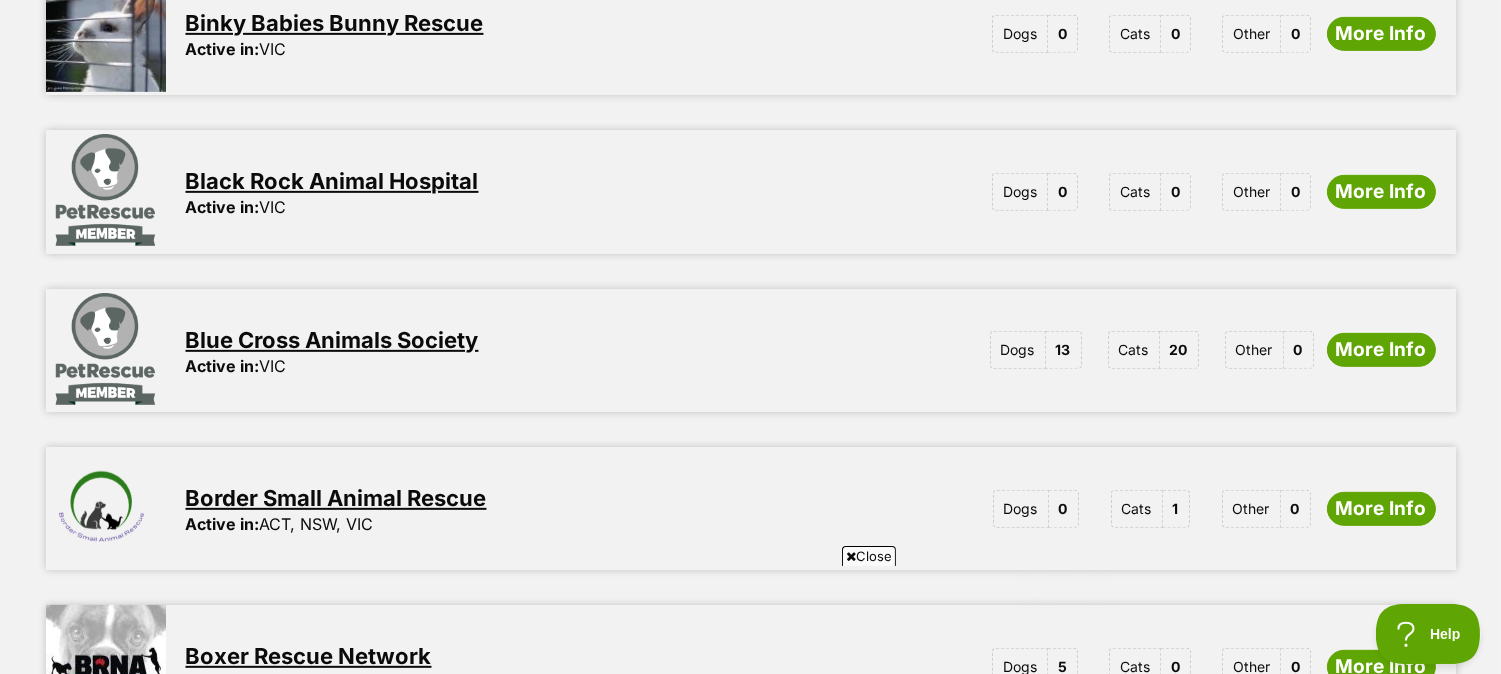 click on "Blue Cross Animals Society" at bounding box center [332, 340] 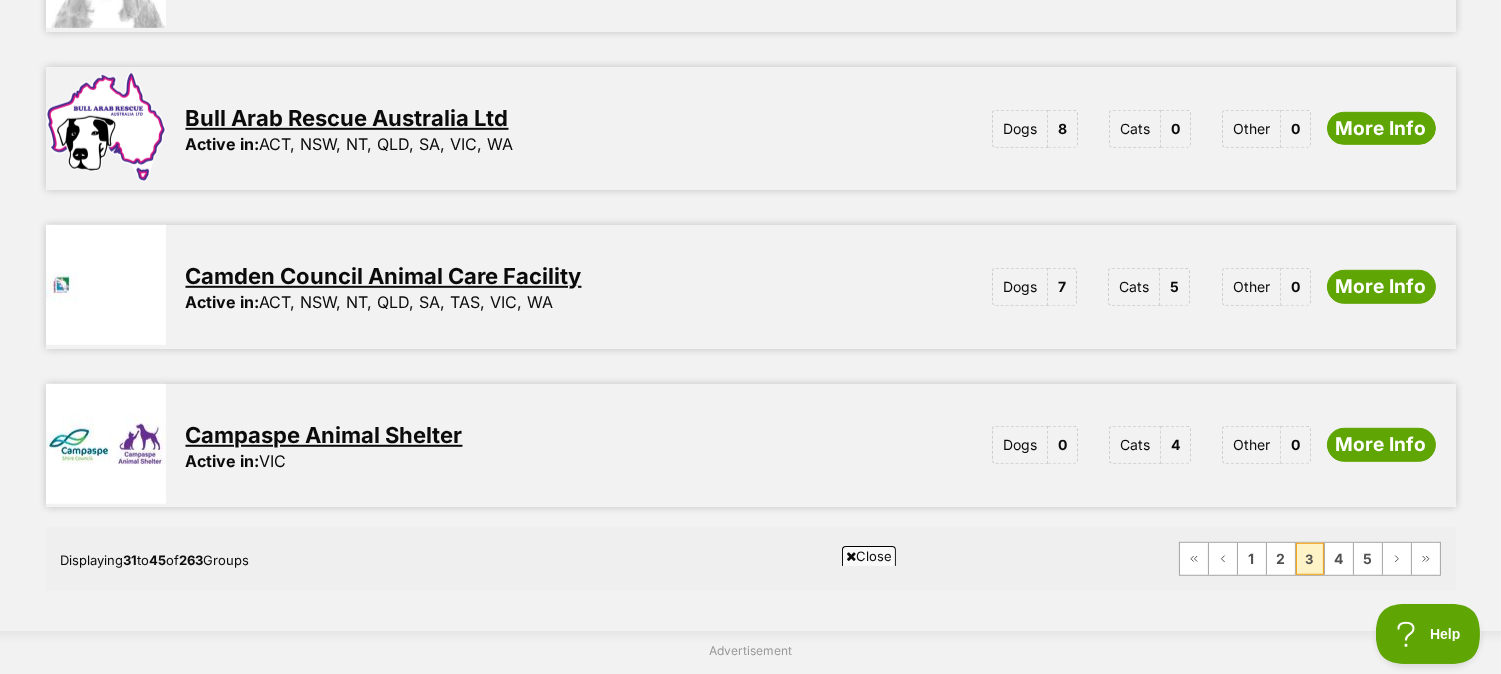 scroll, scrollTop: 2555, scrollLeft: 0, axis: vertical 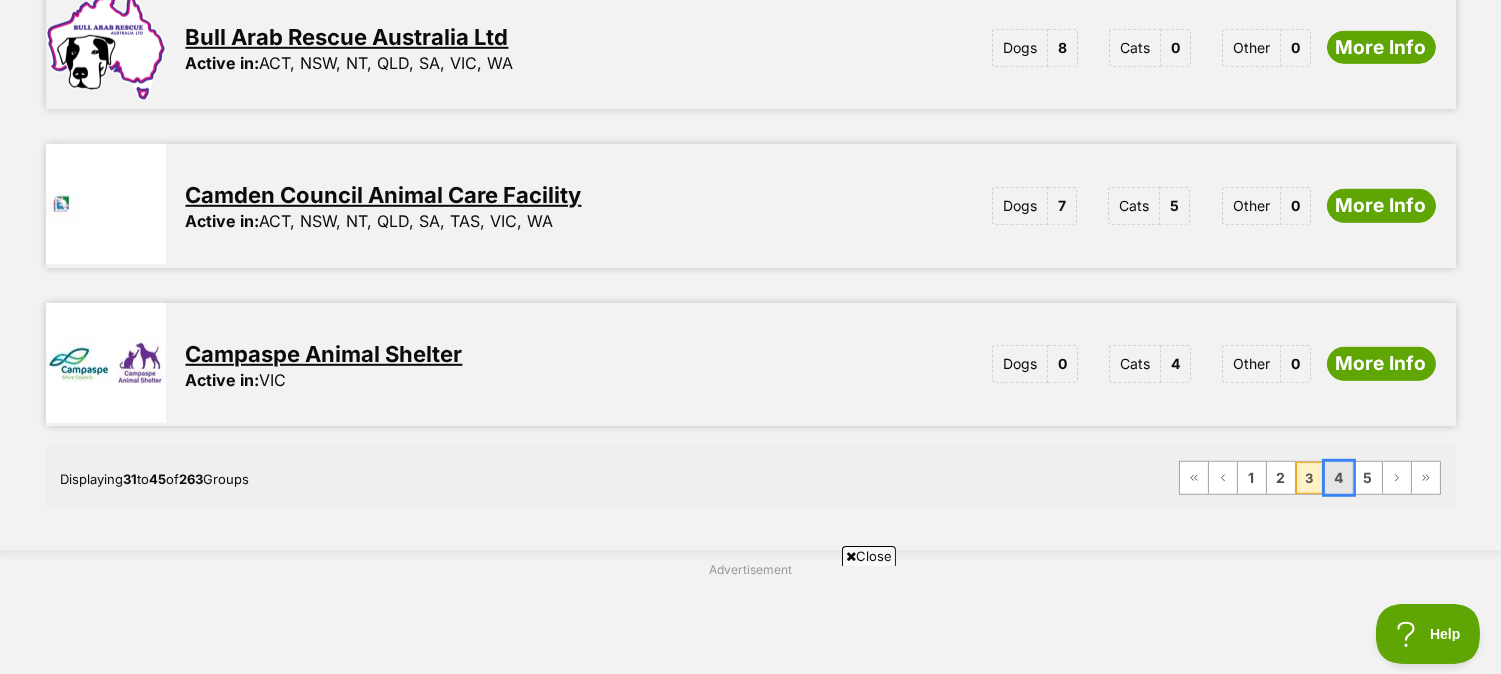 click on "4" at bounding box center (1339, 478) 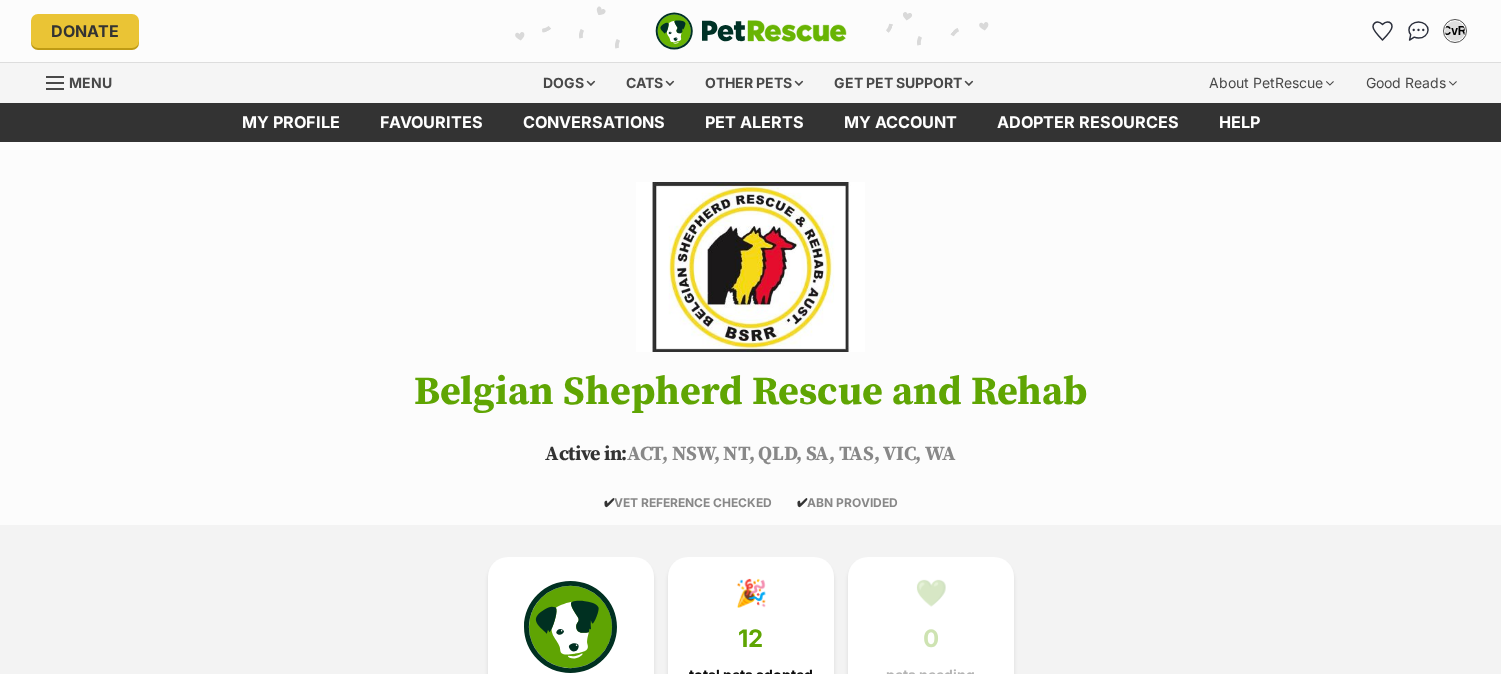 scroll, scrollTop: 0, scrollLeft: 0, axis: both 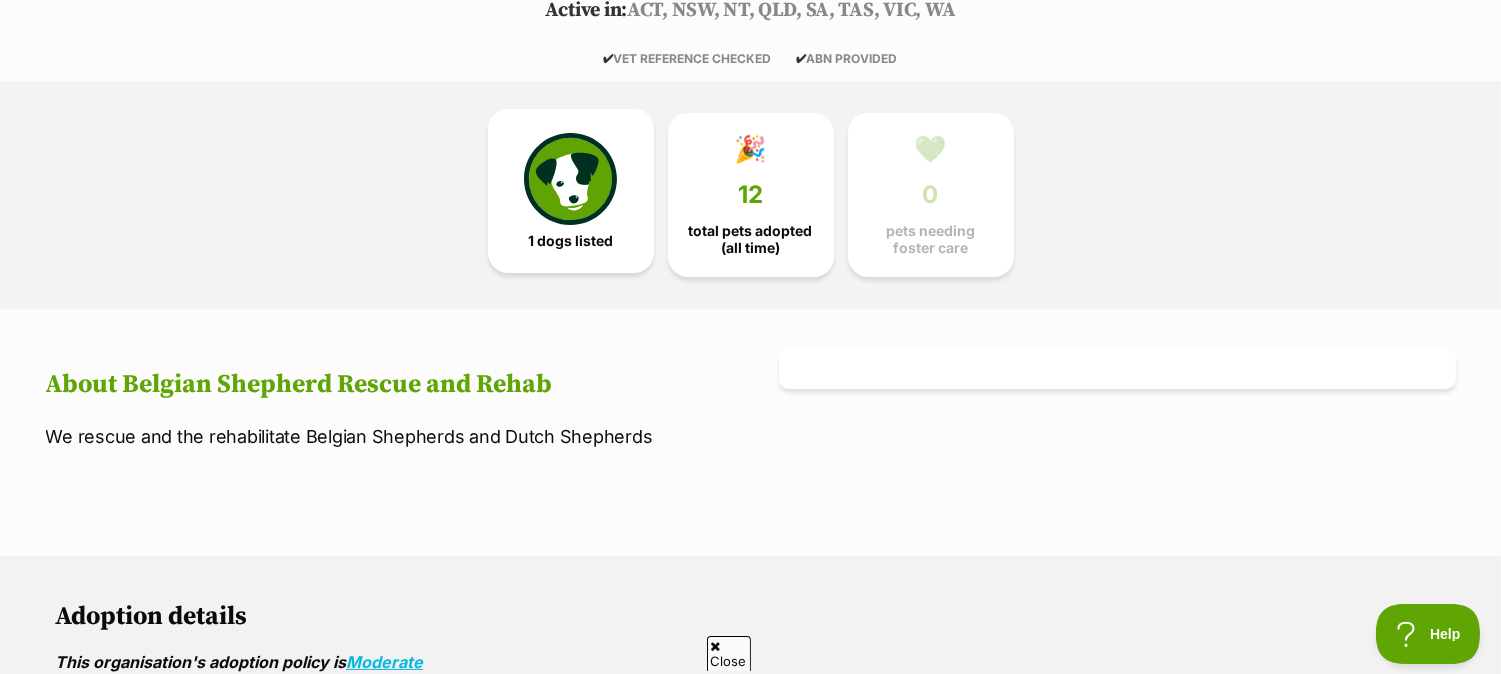 click on "1 dogs listed" at bounding box center [571, 191] 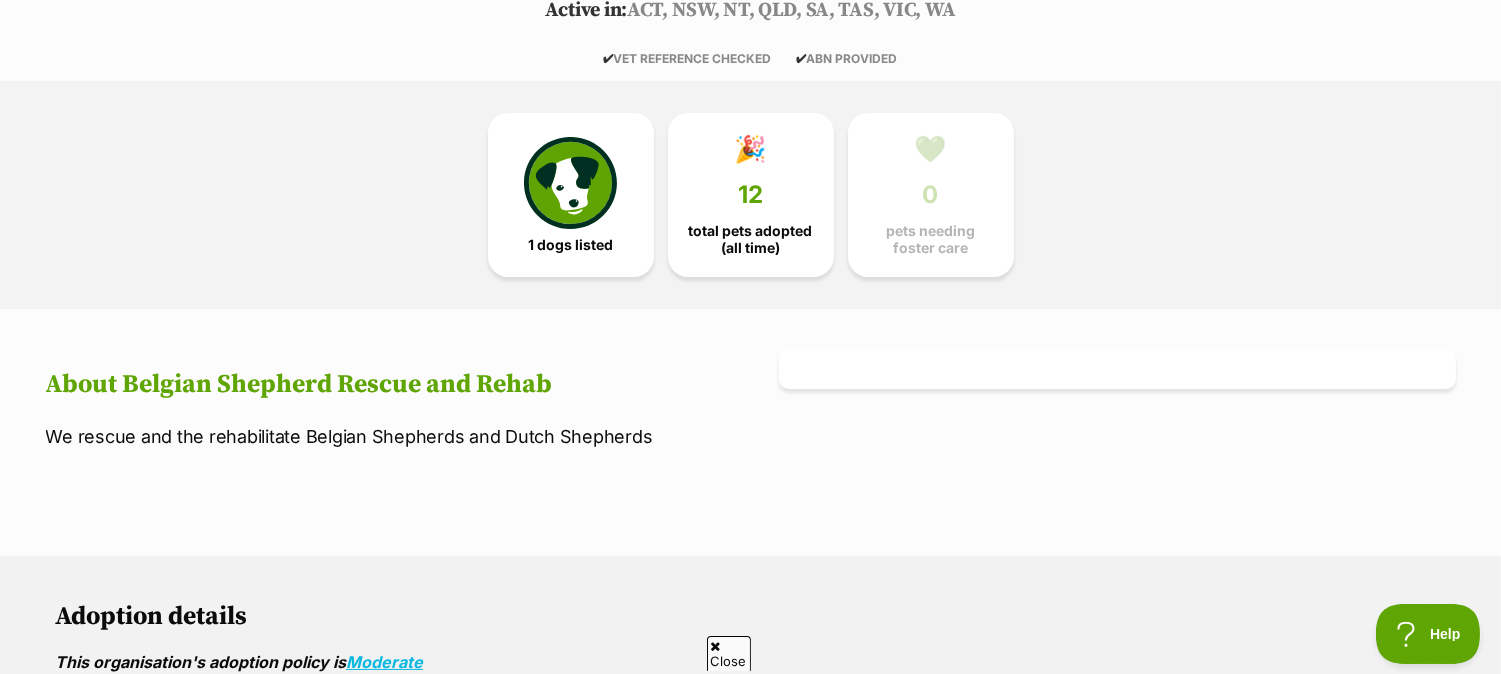 scroll, scrollTop: 0, scrollLeft: 0, axis: both 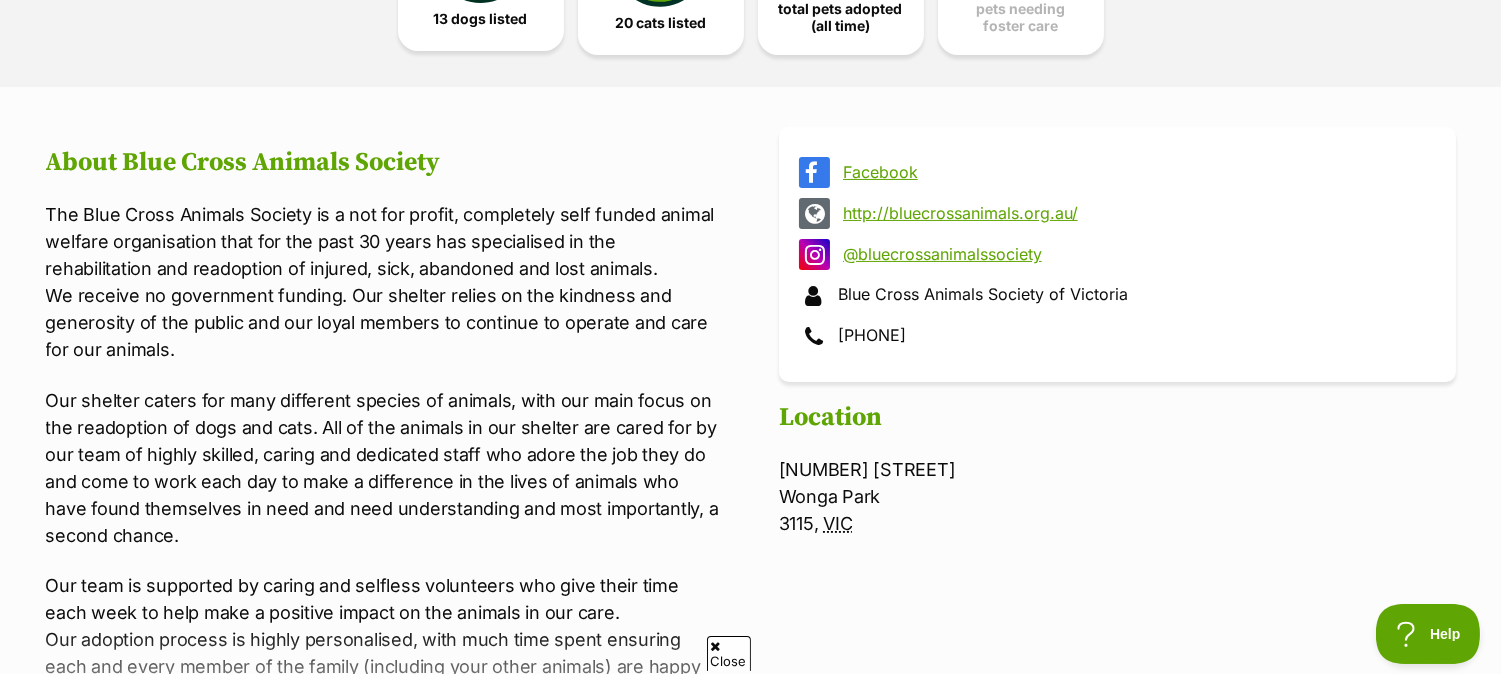 click on "13 dogs listed" at bounding box center (481, -31) 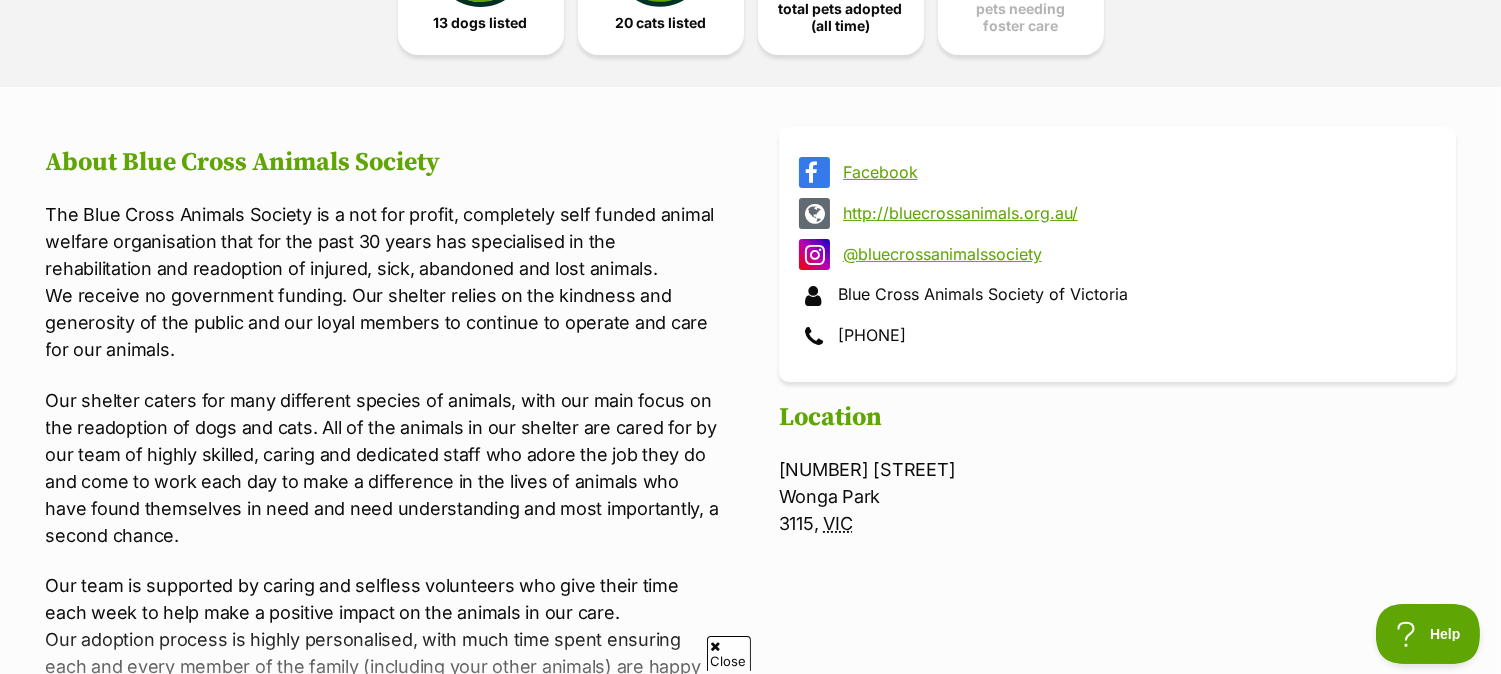 scroll, scrollTop: 0, scrollLeft: 0, axis: both 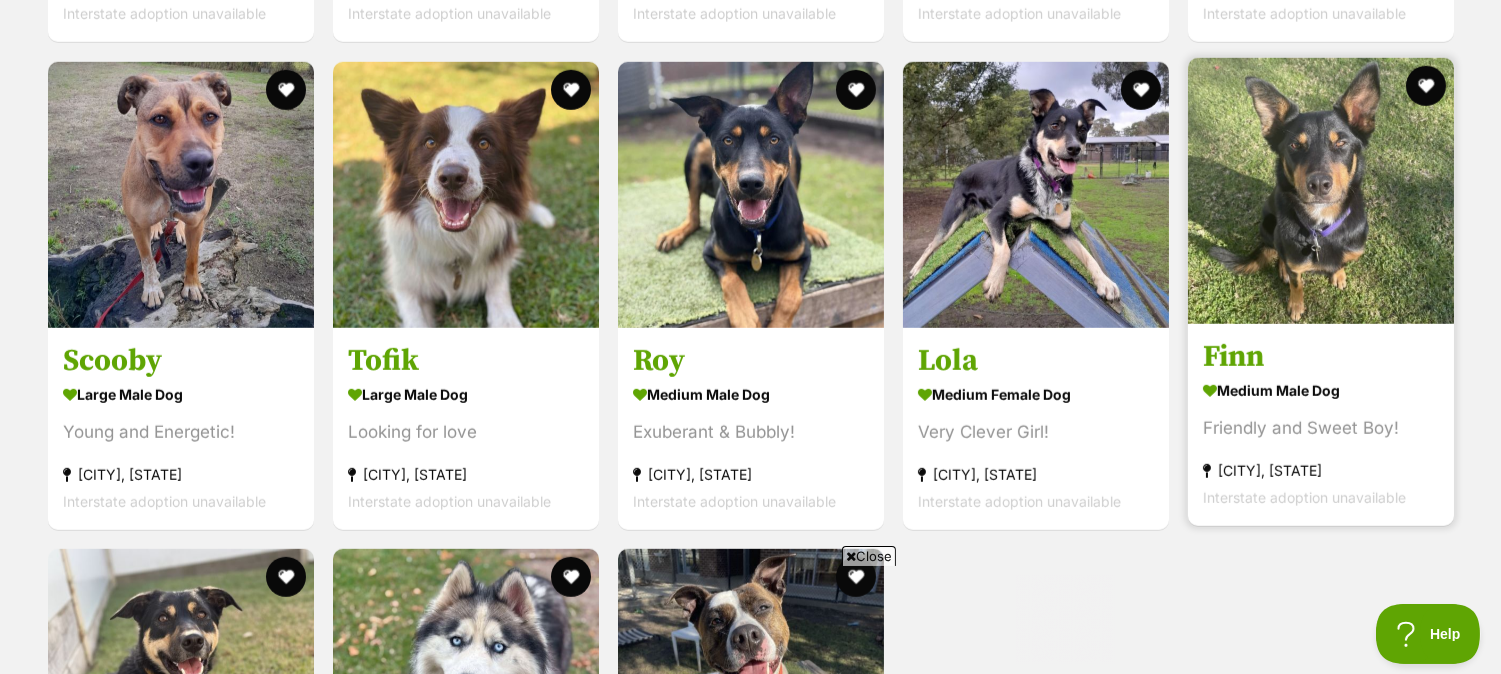 click at bounding box center [1321, 191] 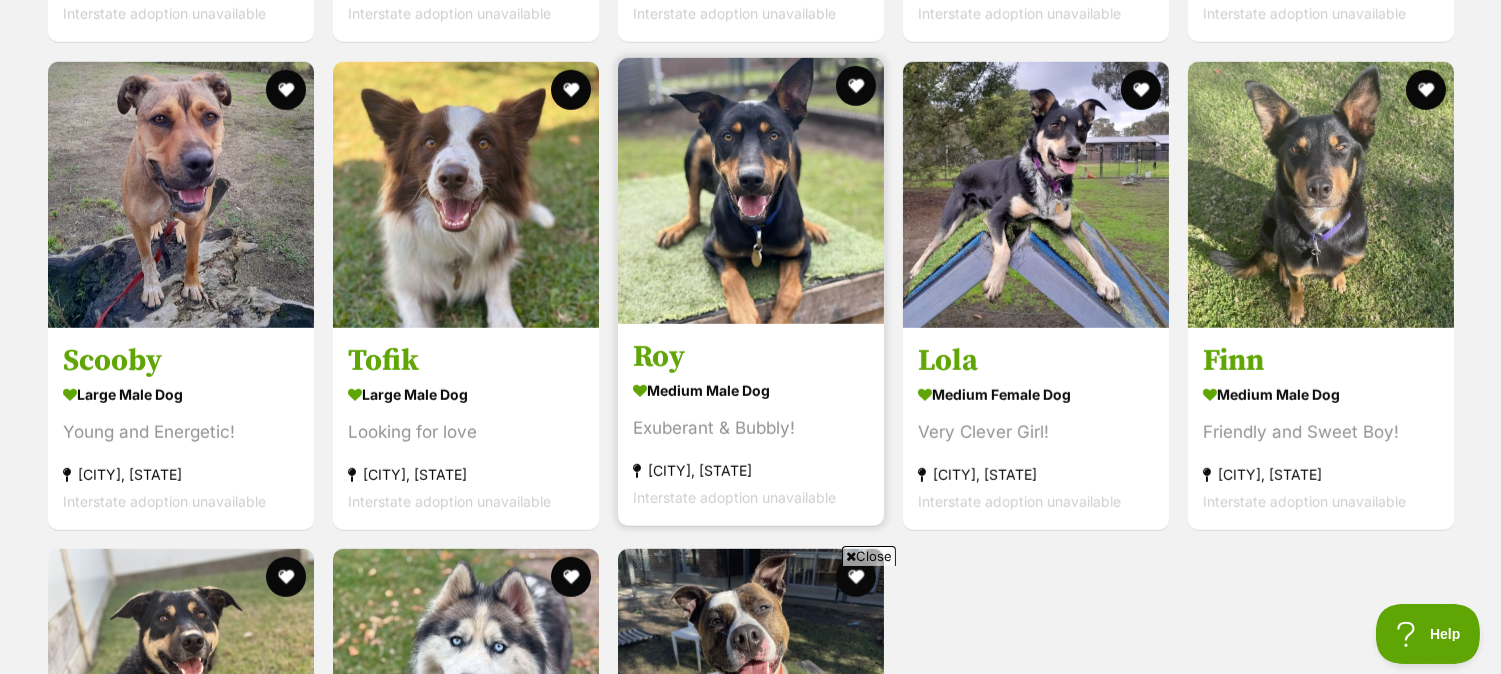 click at bounding box center (751, 191) 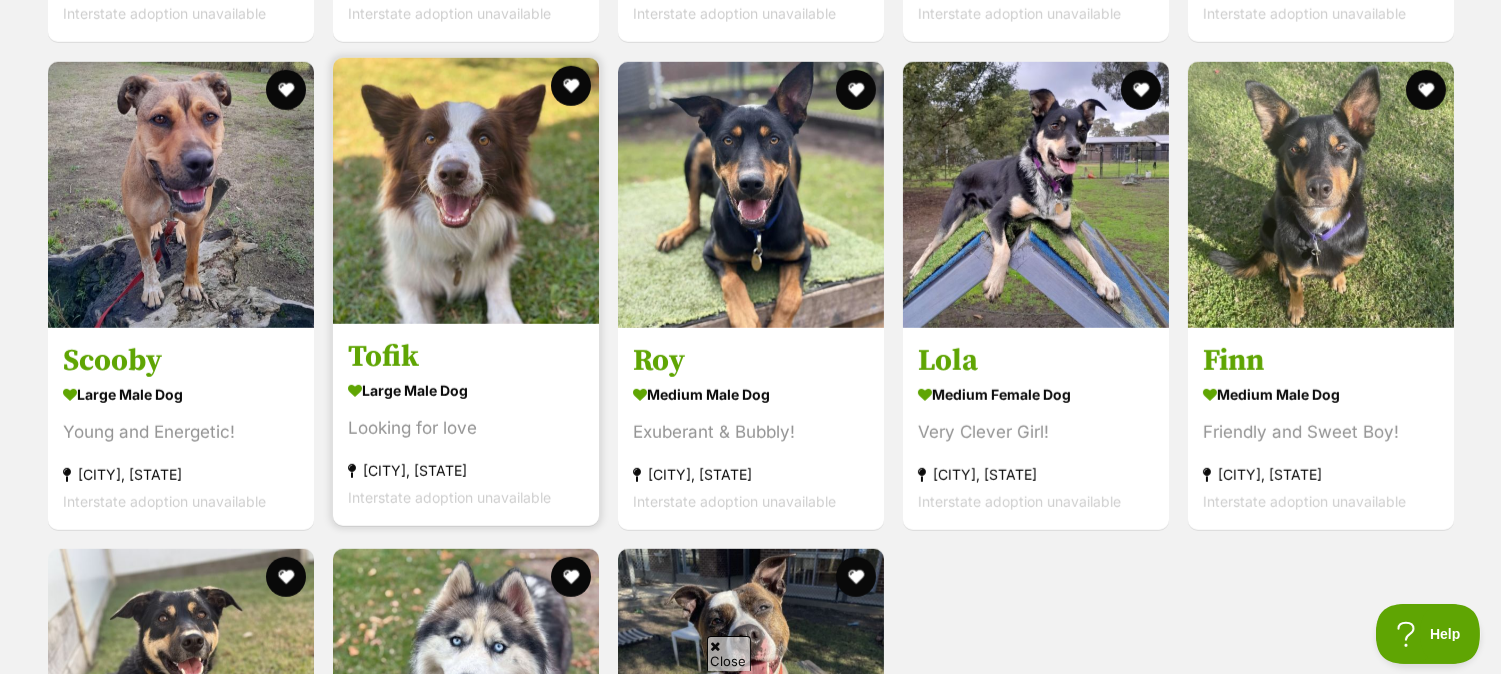 click at bounding box center [466, 191] 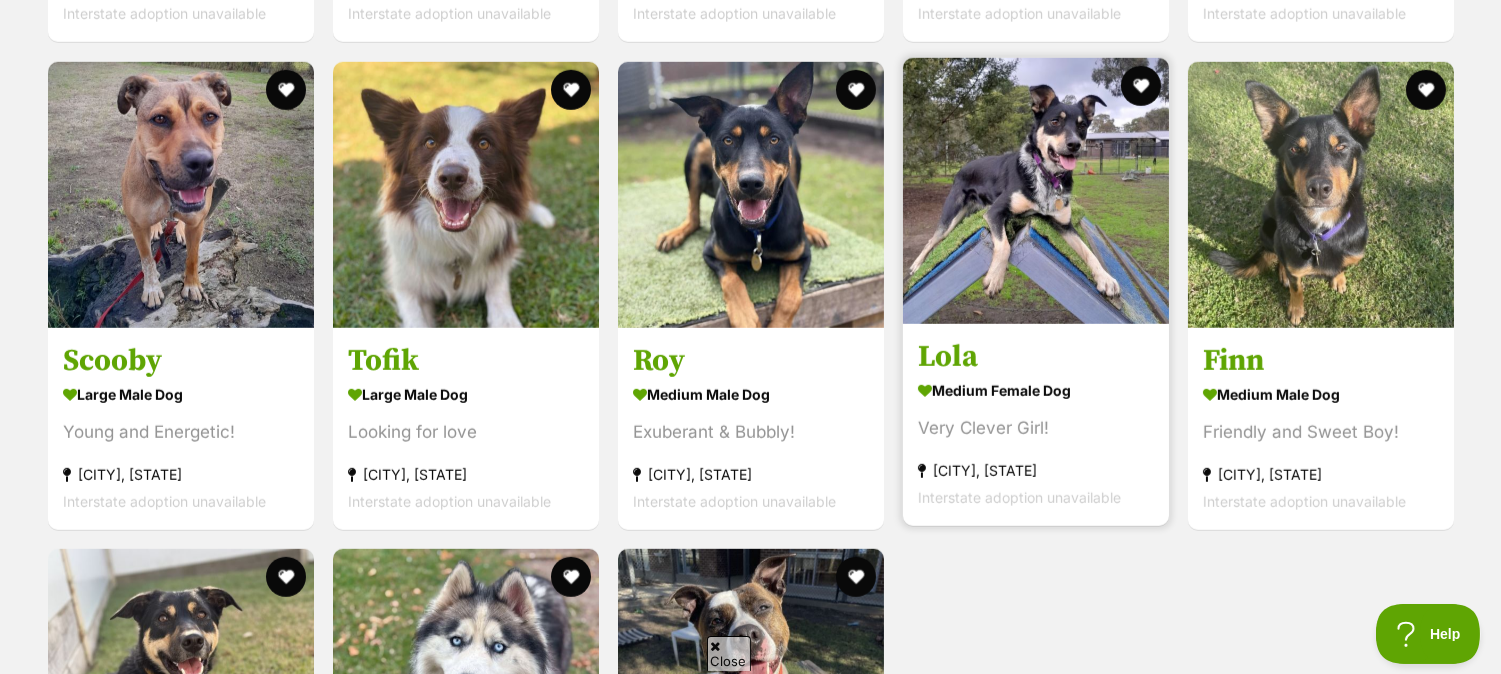 scroll, scrollTop: 0, scrollLeft: 0, axis: both 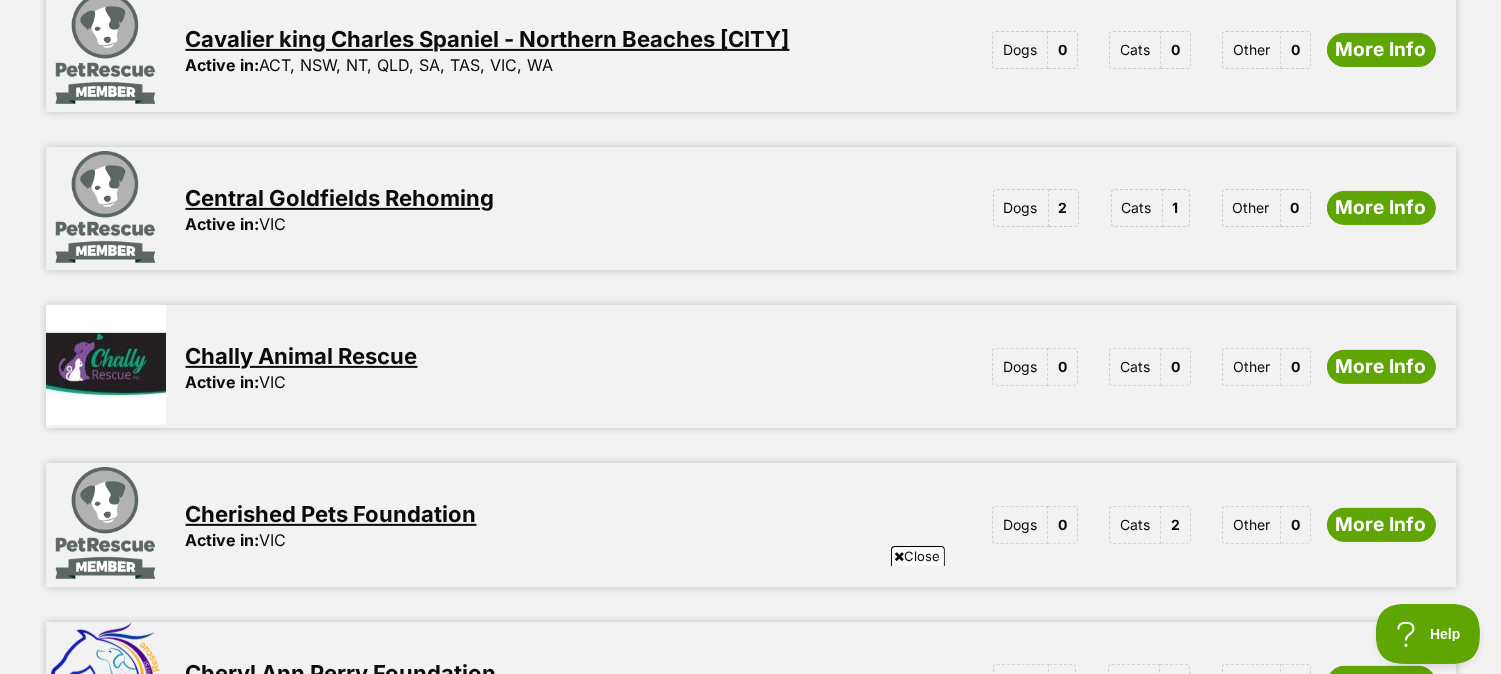 click on "Central Goldfields Rehoming" at bounding box center (340, 198) 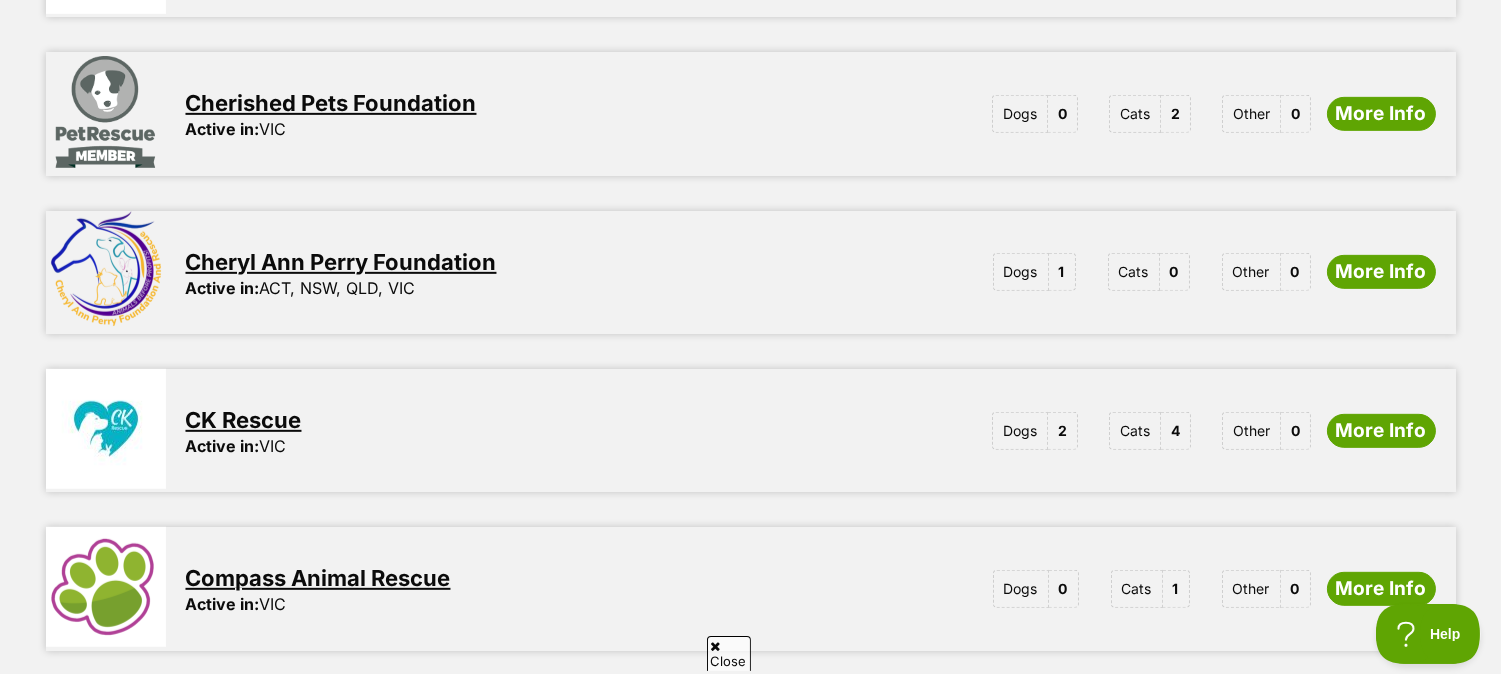 scroll, scrollTop: 2111, scrollLeft: 0, axis: vertical 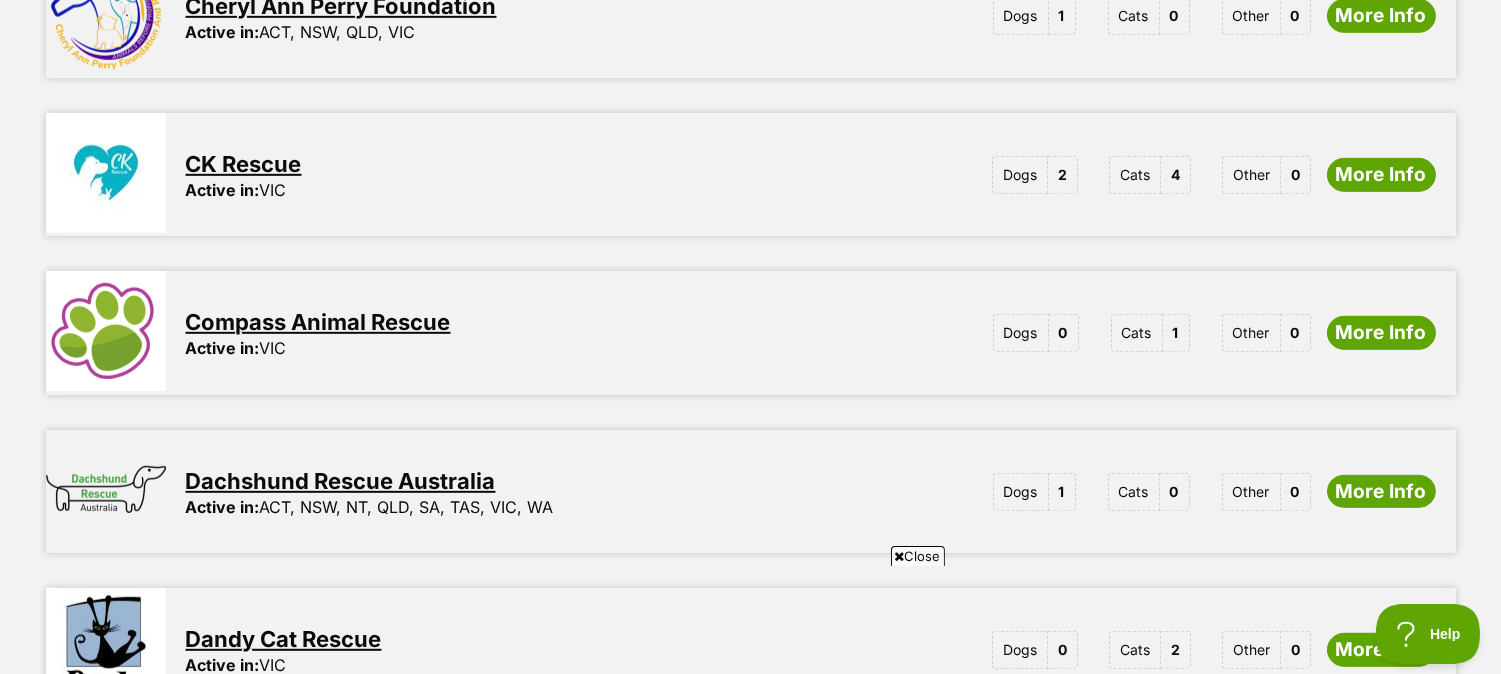 click on "CK Rescue" at bounding box center (244, 164) 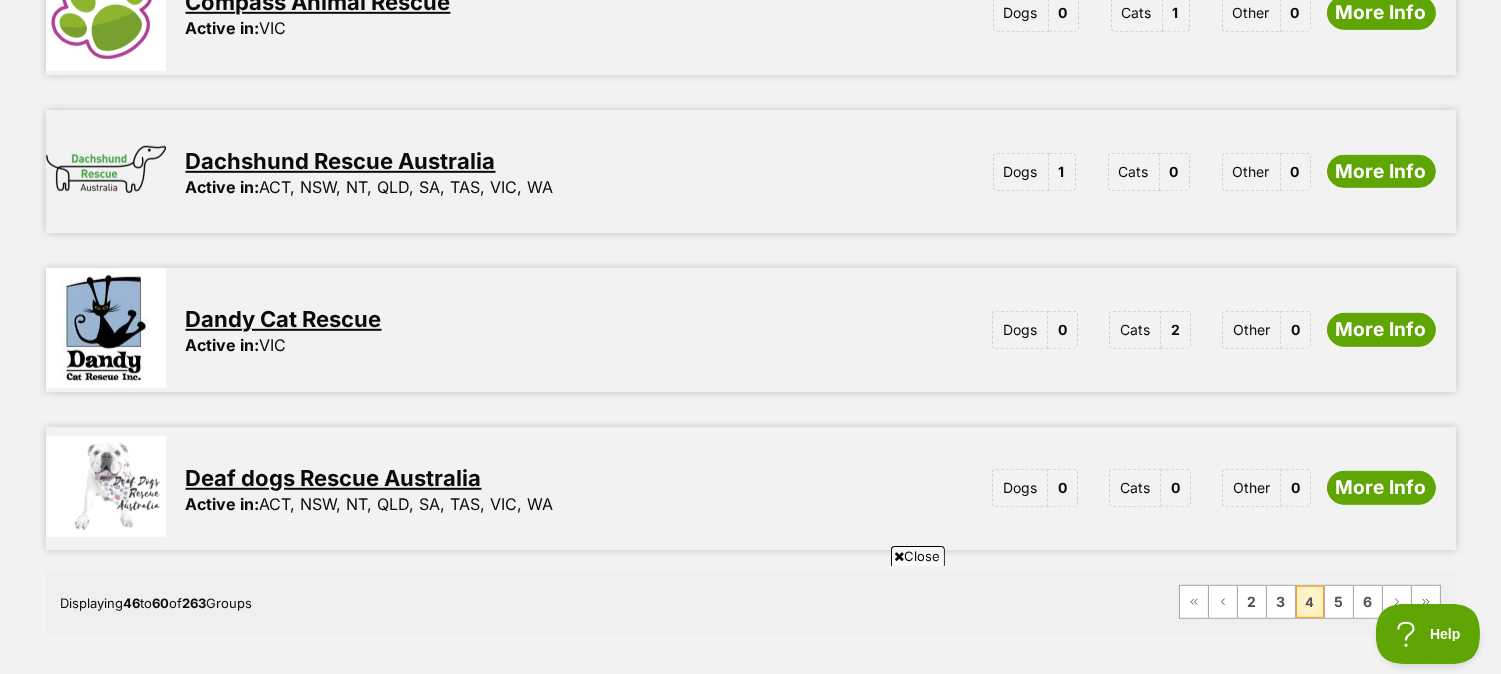 scroll, scrollTop: 2666, scrollLeft: 0, axis: vertical 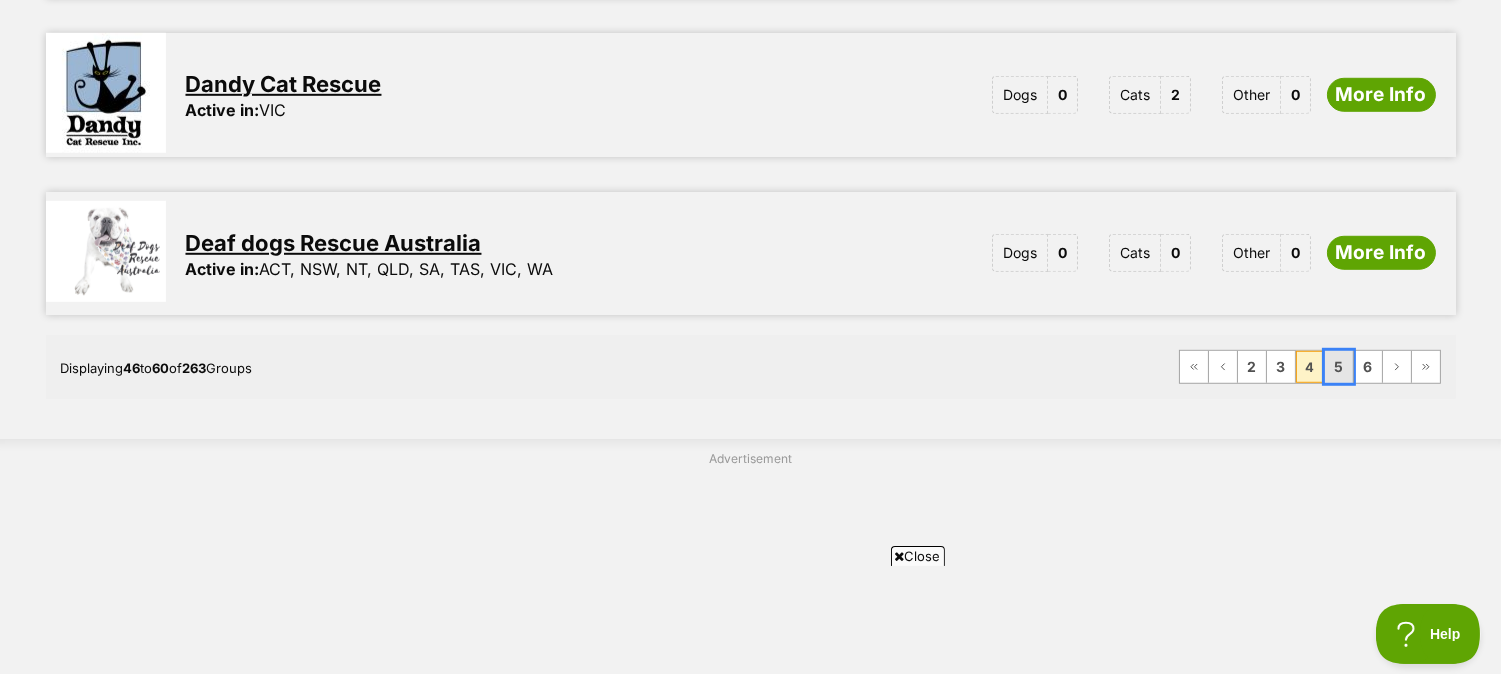 click on "5" at bounding box center (1339, 367) 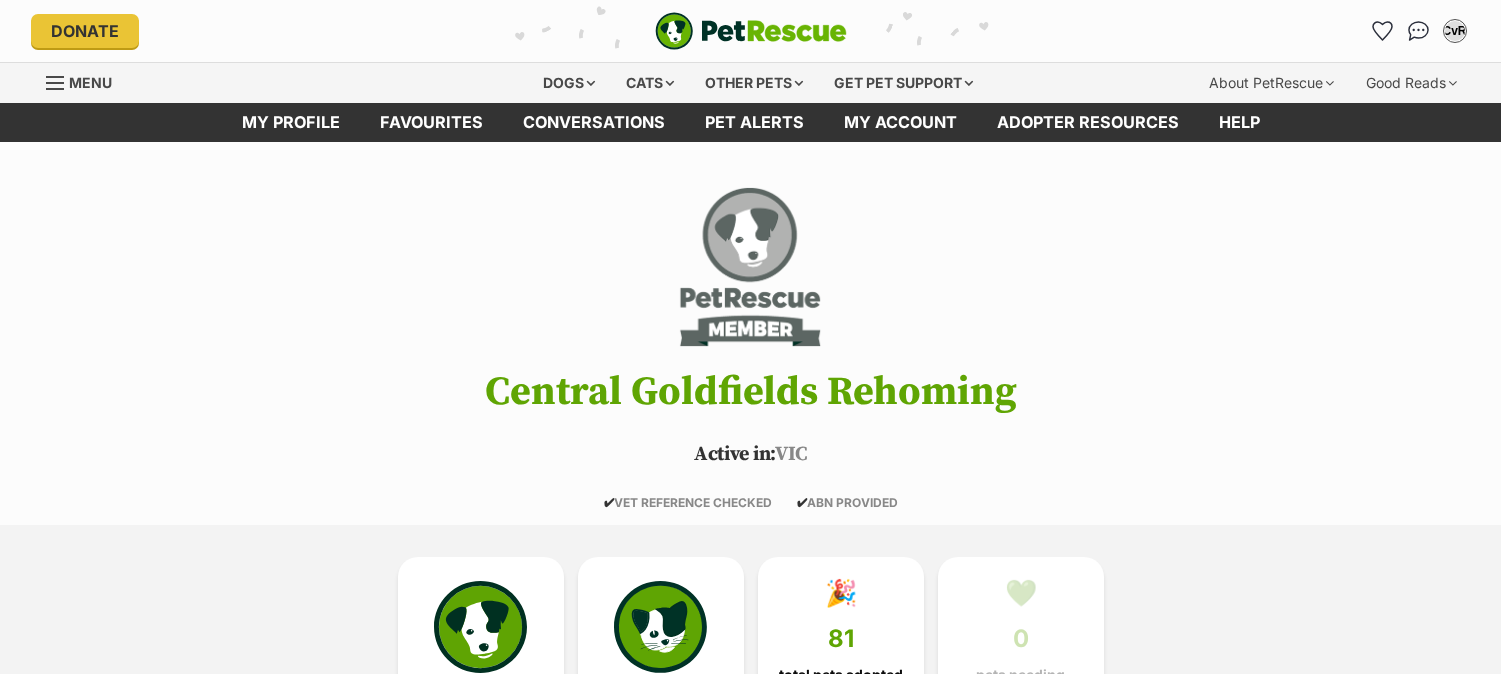 scroll, scrollTop: 0, scrollLeft: 0, axis: both 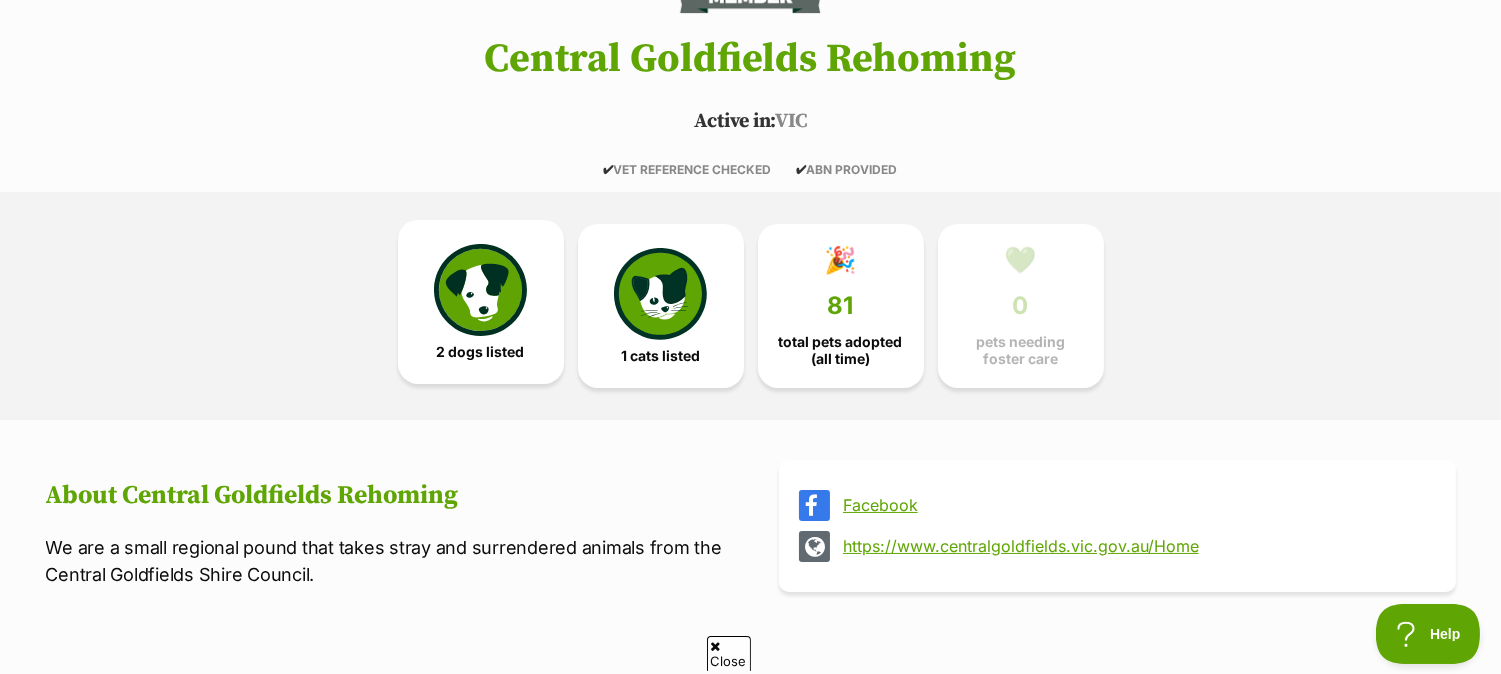 click on "2 dogs listed" at bounding box center (481, 302) 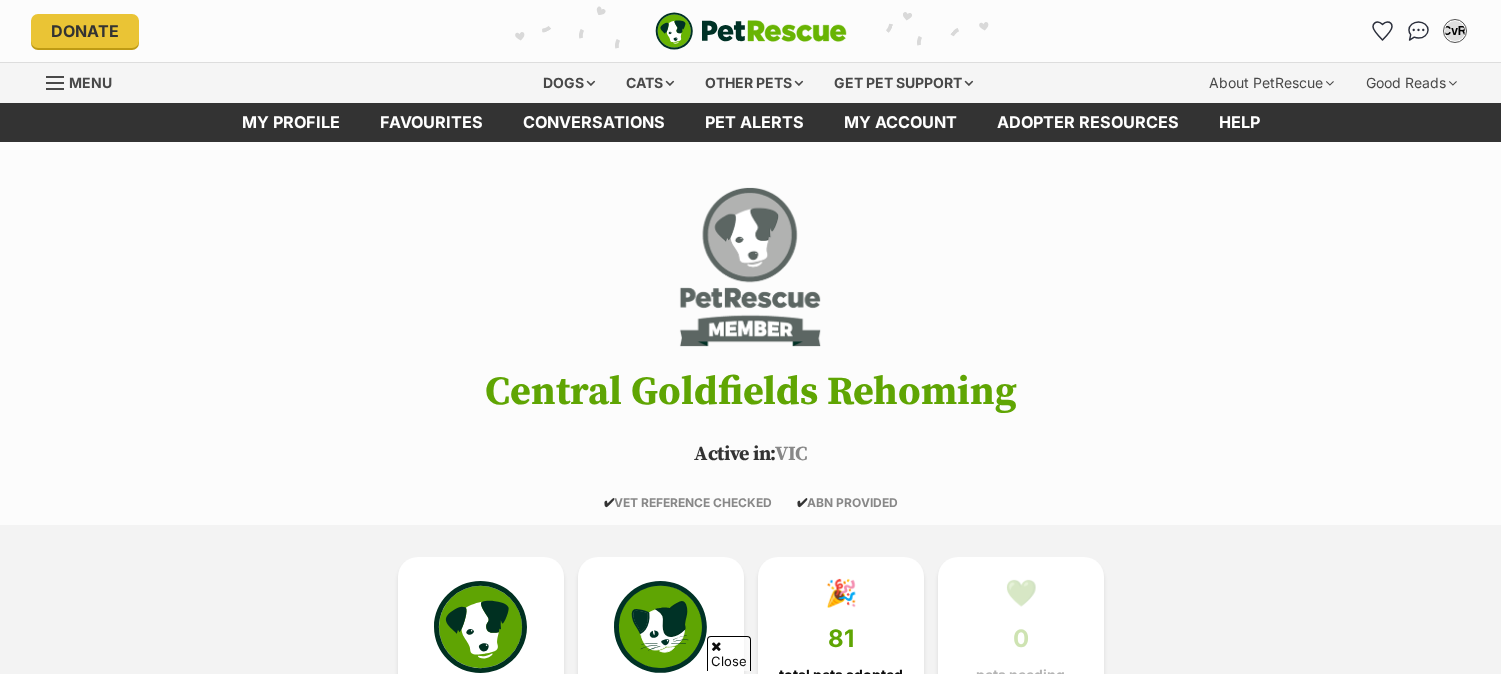 scroll, scrollTop: 1335, scrollLeft: 0, axis: vertical 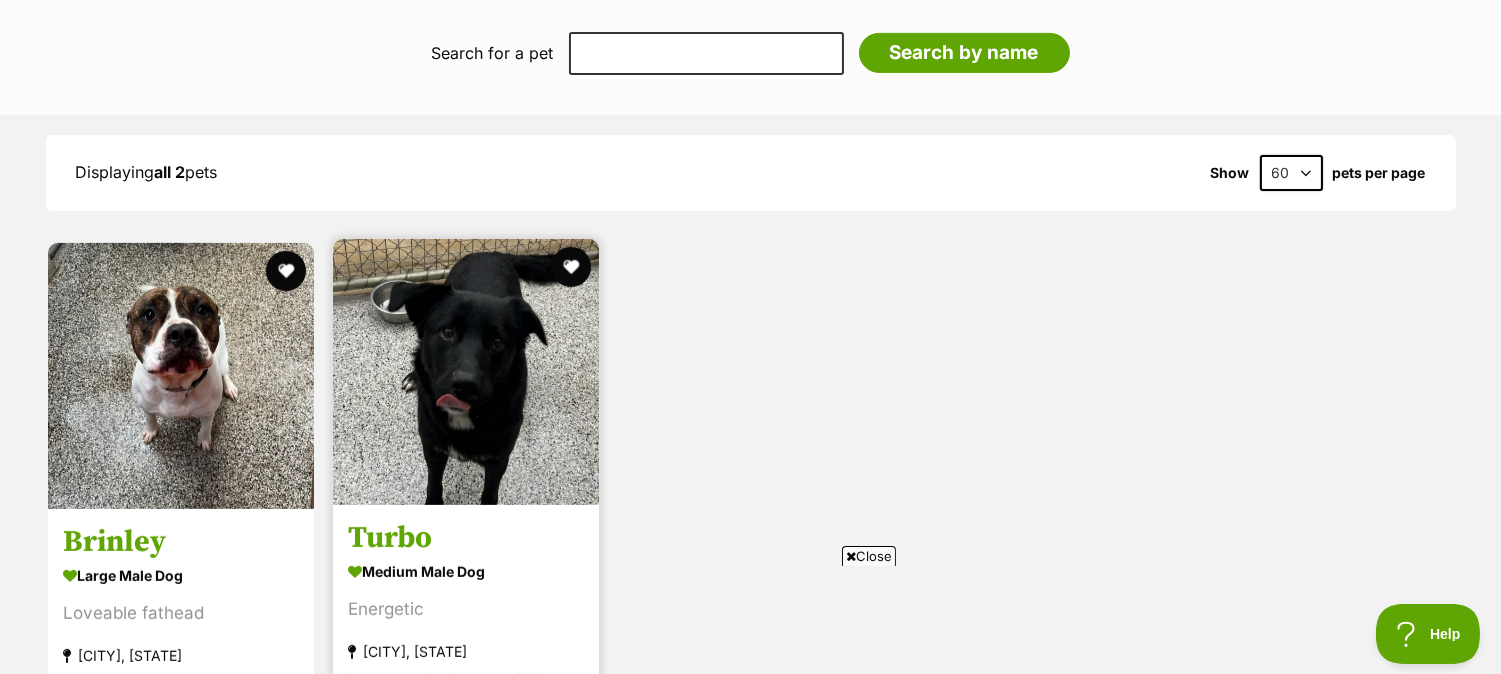 click at bounding box center (466, 372) 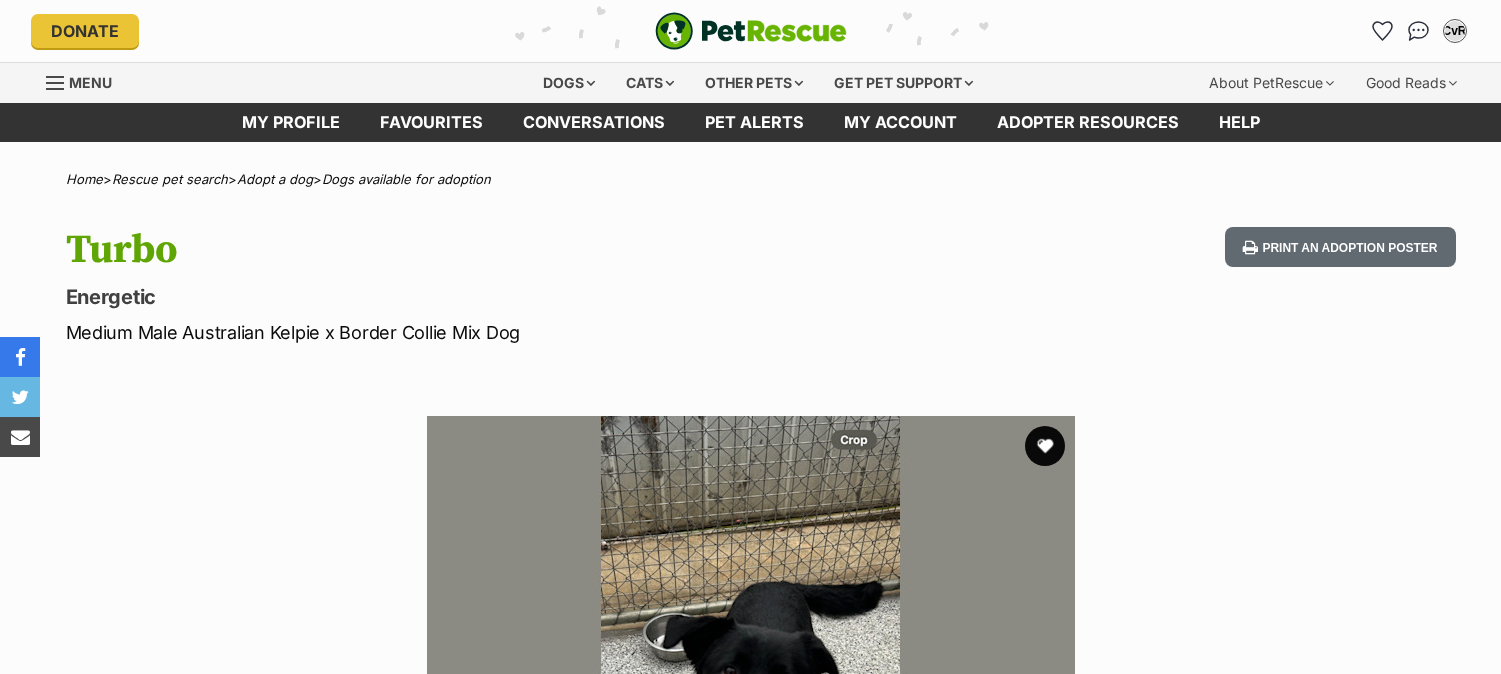scroll, scrollTop: 0, scrollLeft: 0, axis: both 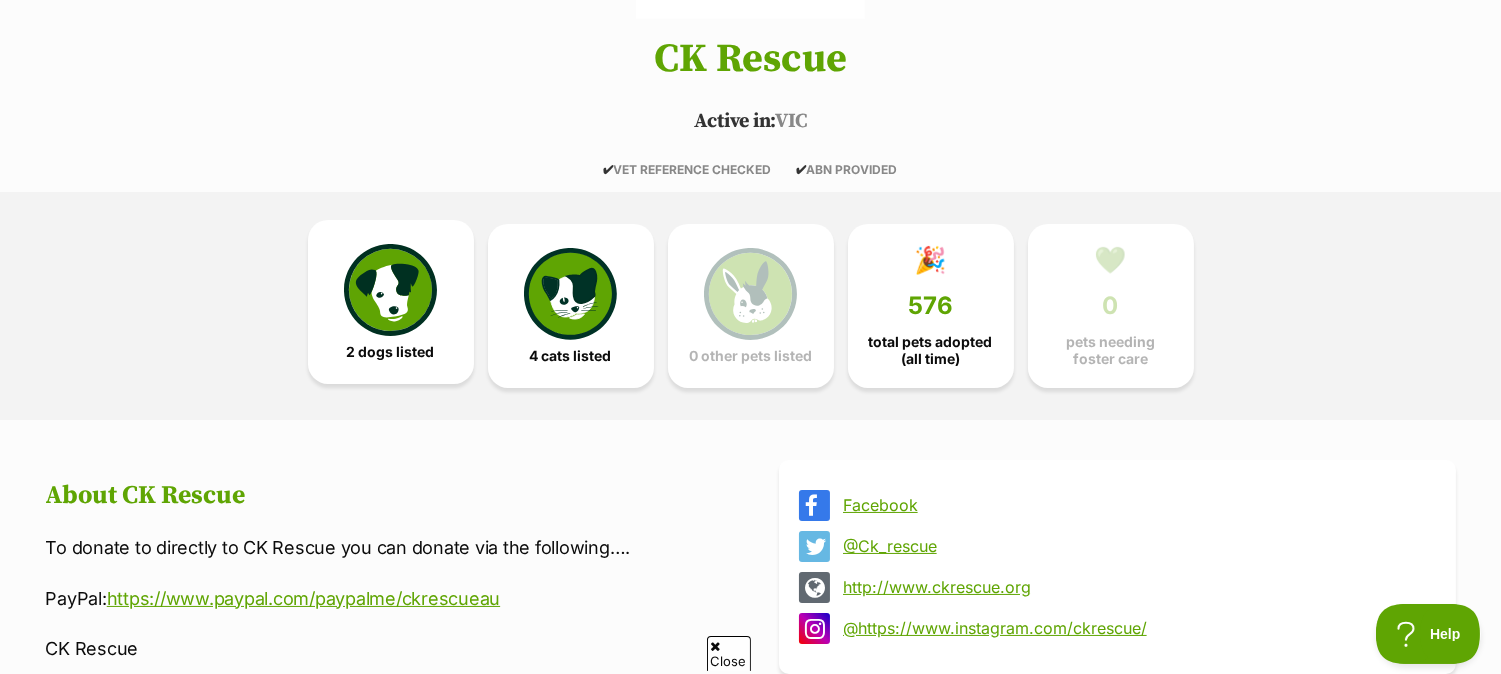 click at bounding box center [390, 290] 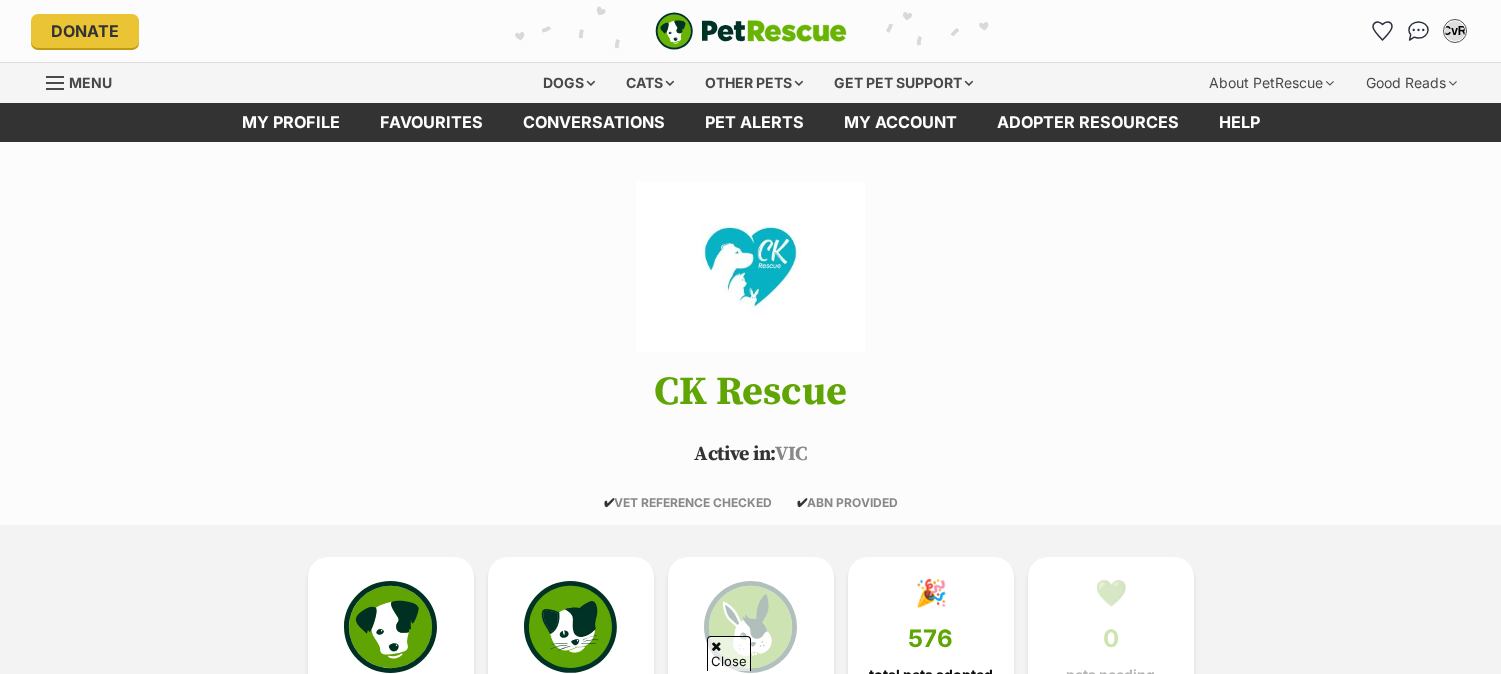 scroll, scrollTop: 1851, scrollLeft: 0, axis: vertical 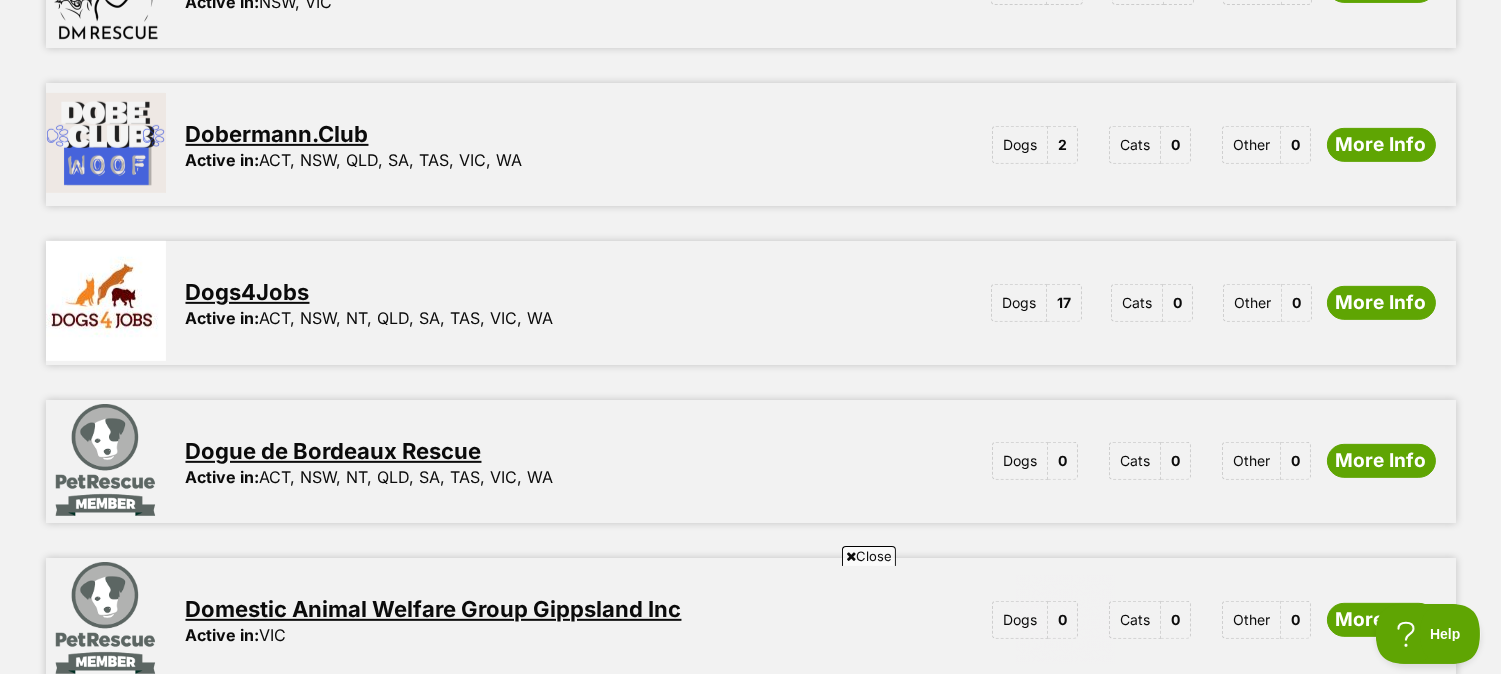 click on "Dogs4Jobs" at bounding box center [248, 292] 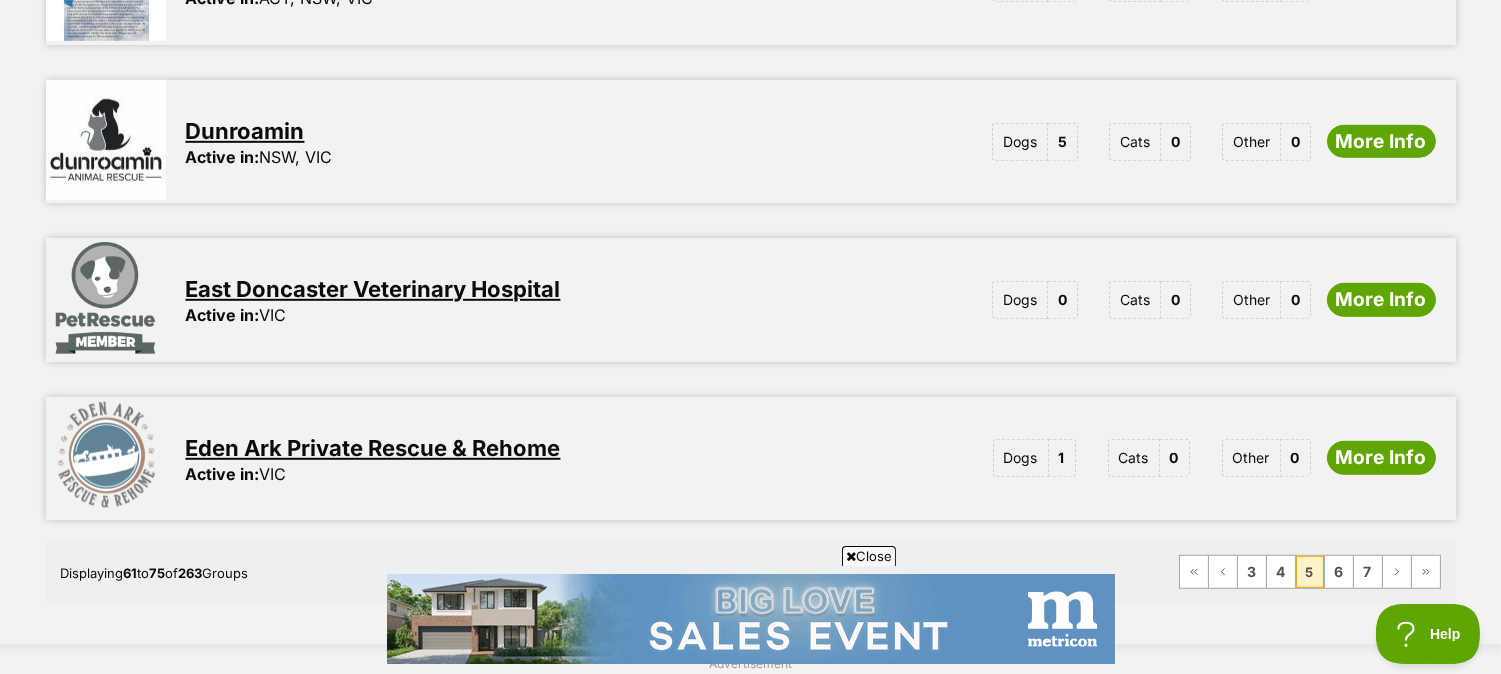 scroll, scrollTop: 2555, scrollLeft: 0, axis: vertical 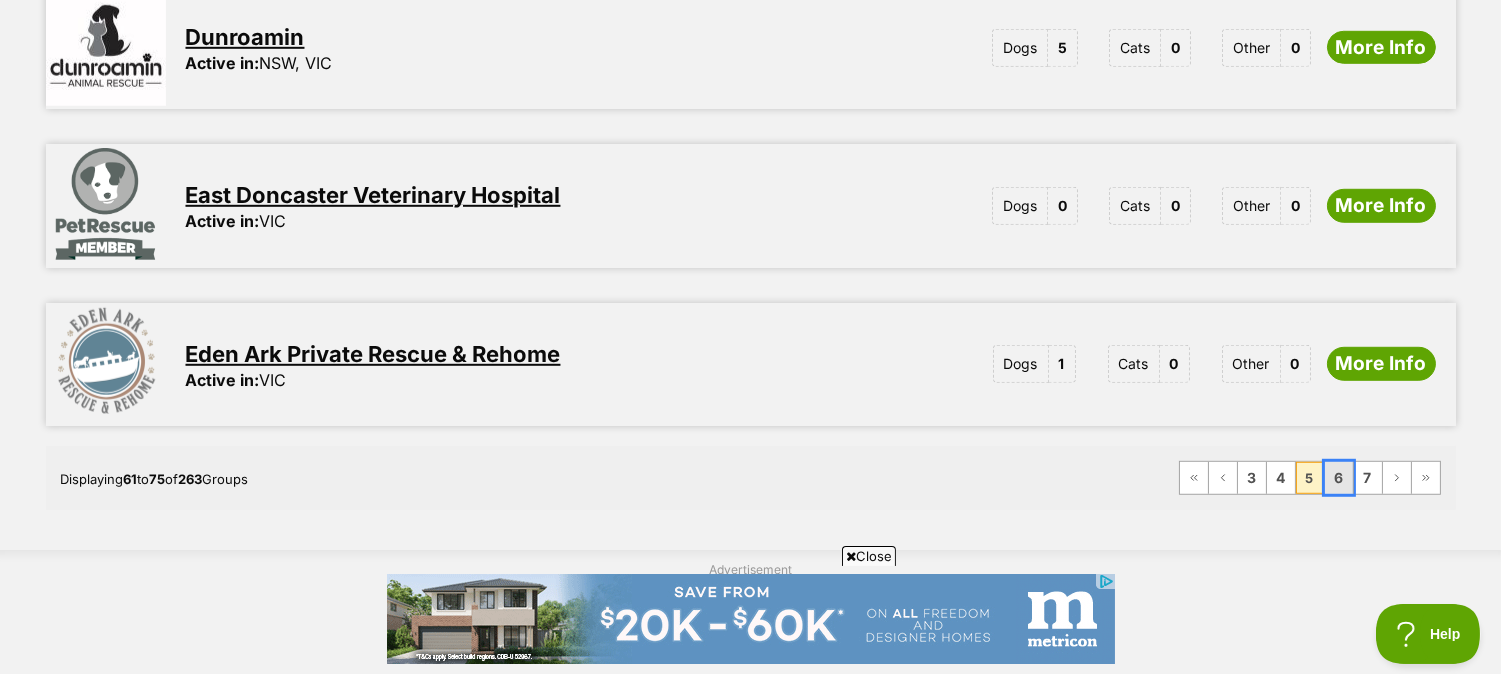 click on "6" at bounding box center [1339, 478] 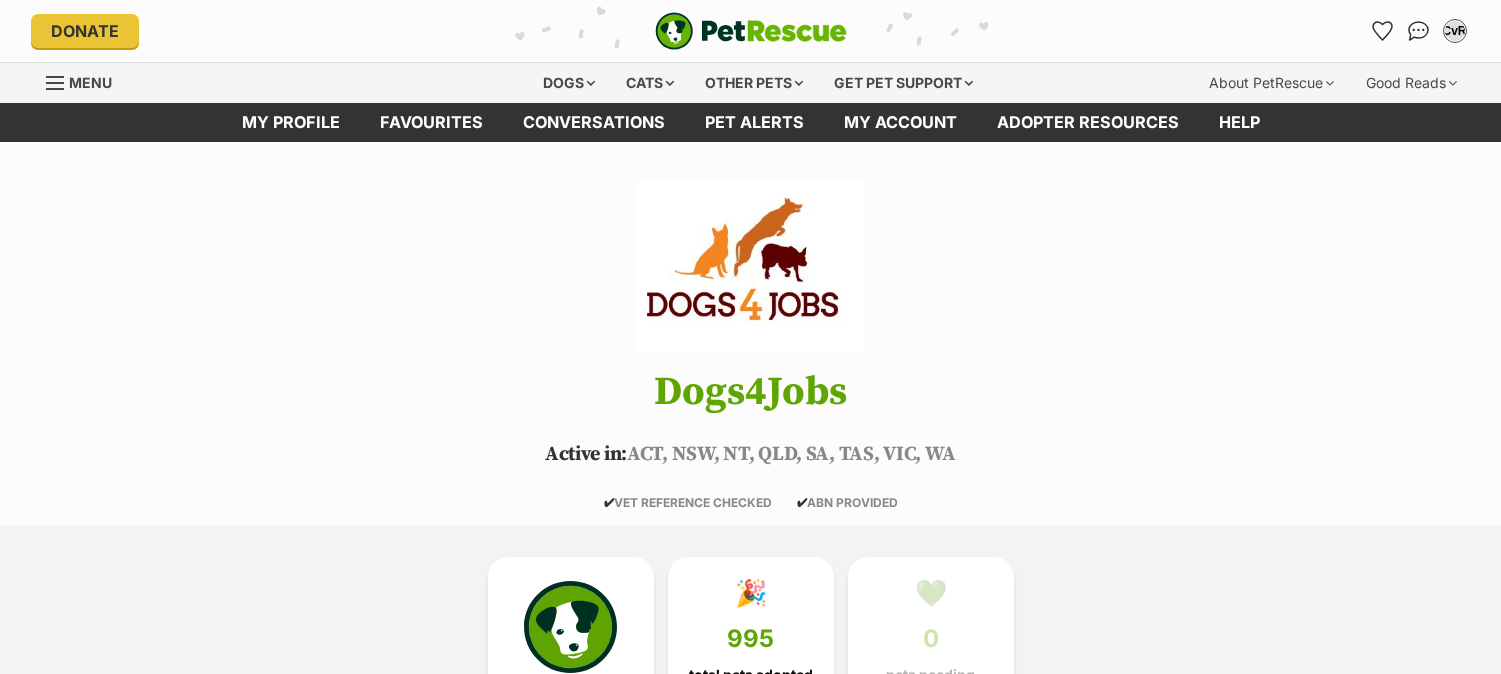 scroll, scrollTop: 0, scrollLeft: 0, axis: both 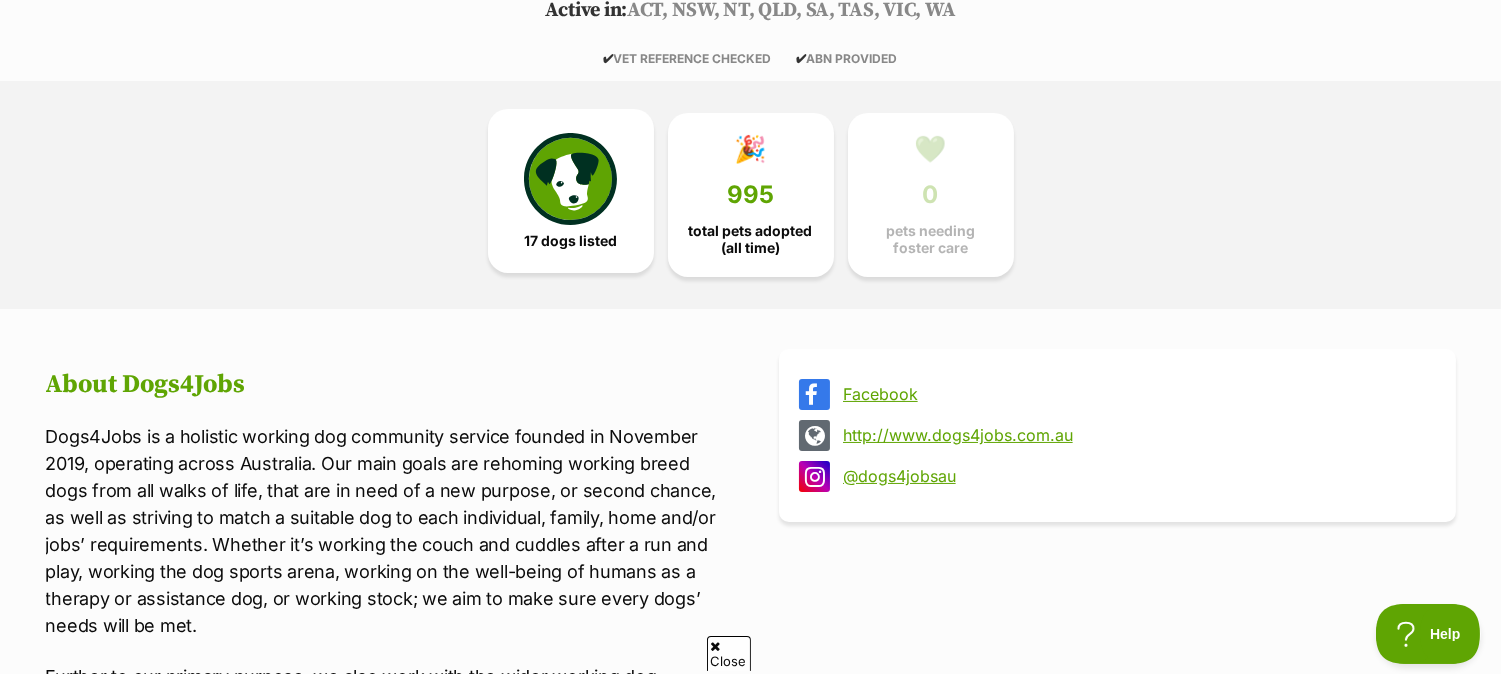 drag, startPoint x: 478, startPoint y: 202, endPoint x: 495, endPoint y: 196, distance: 18.027756 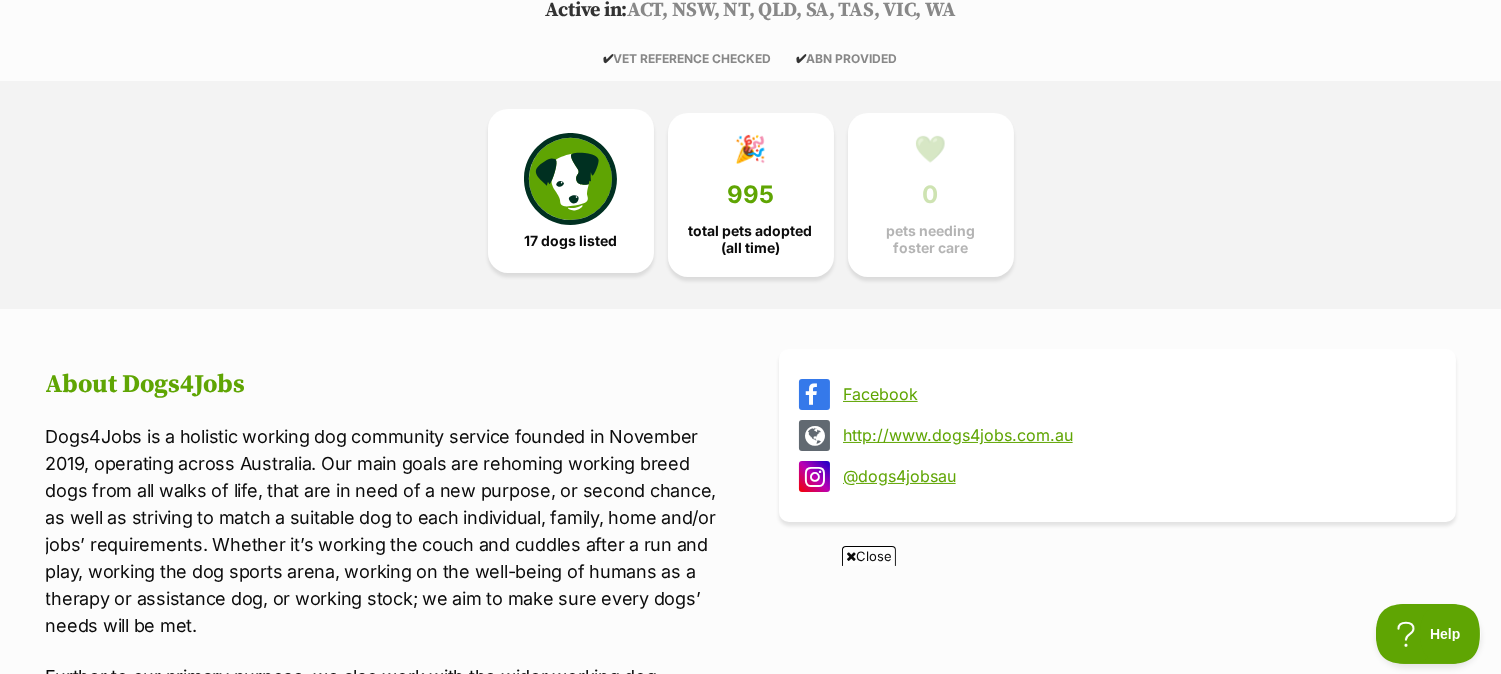 click at bounding box center [570, 179] 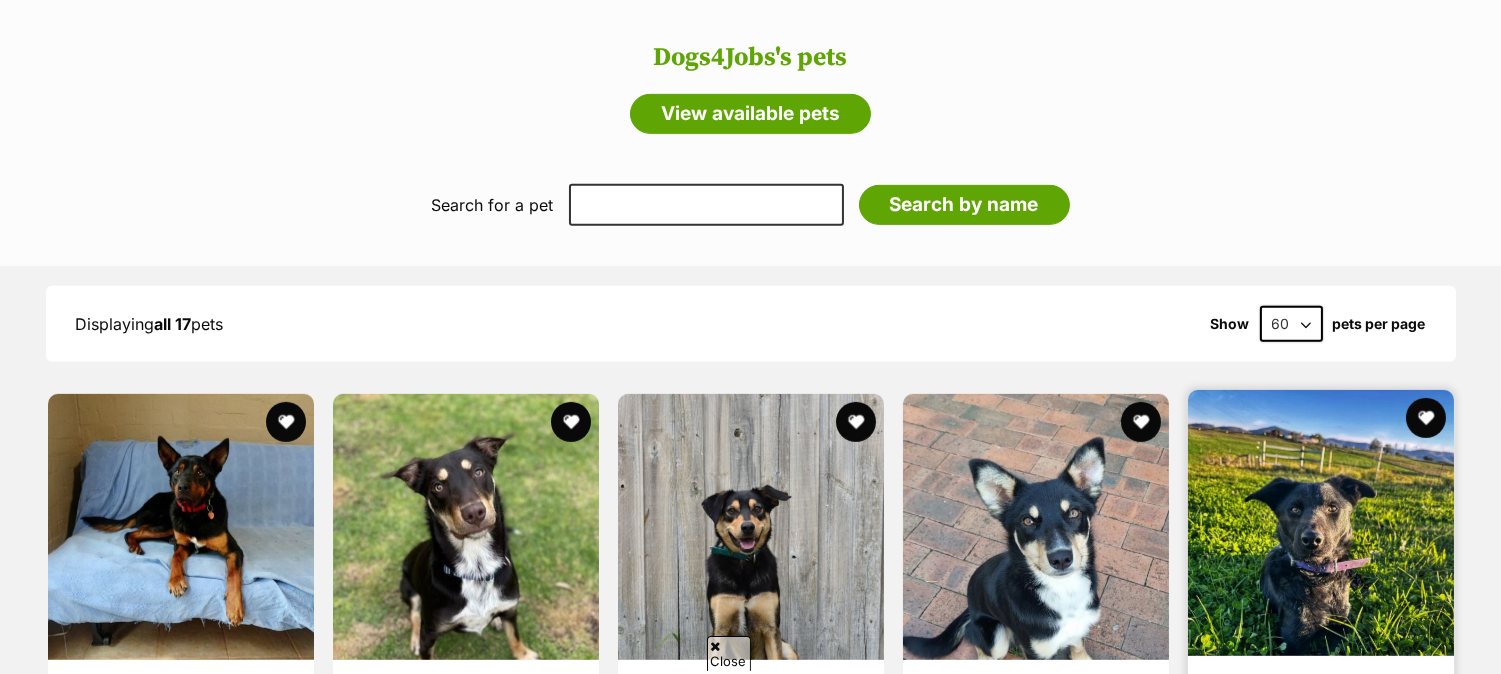 scroll, scrollTop: 0, scrollLeft: 0, axis: both 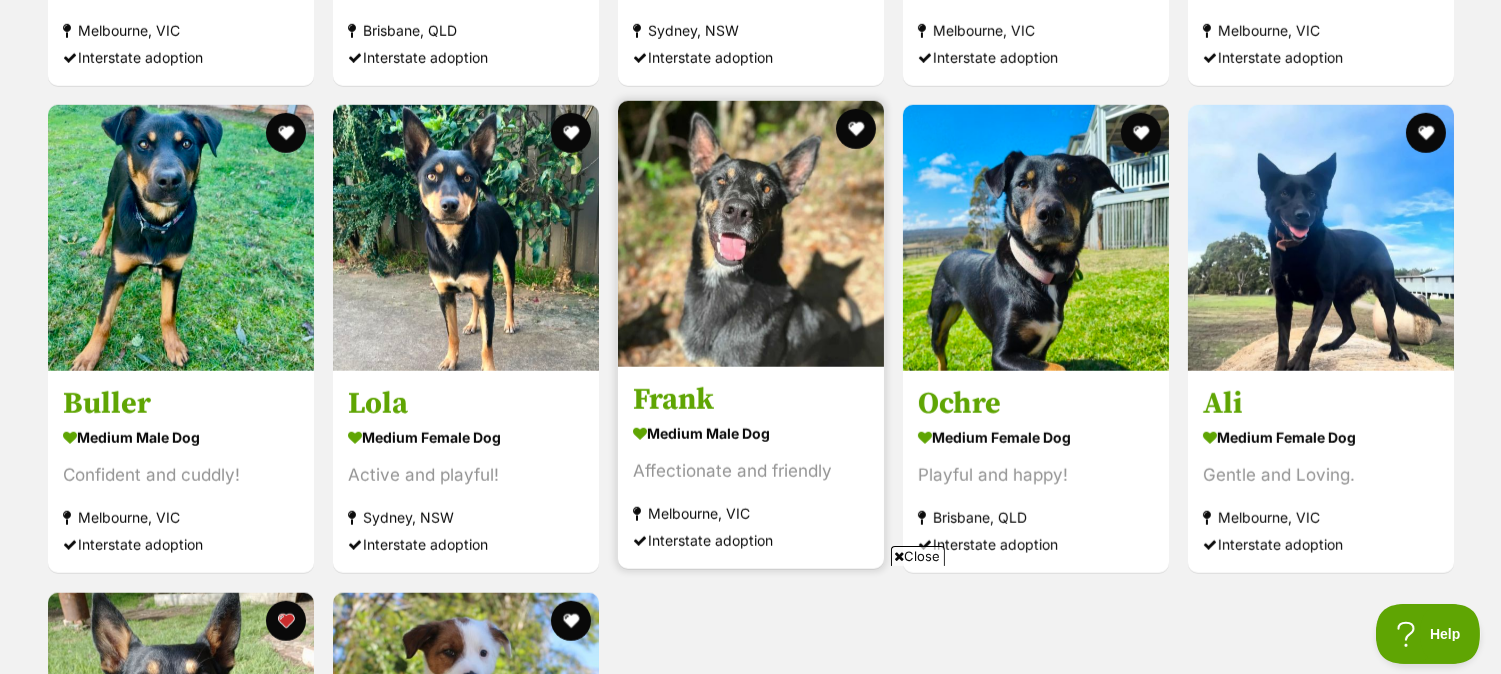 click at bounding box center [751, 234] 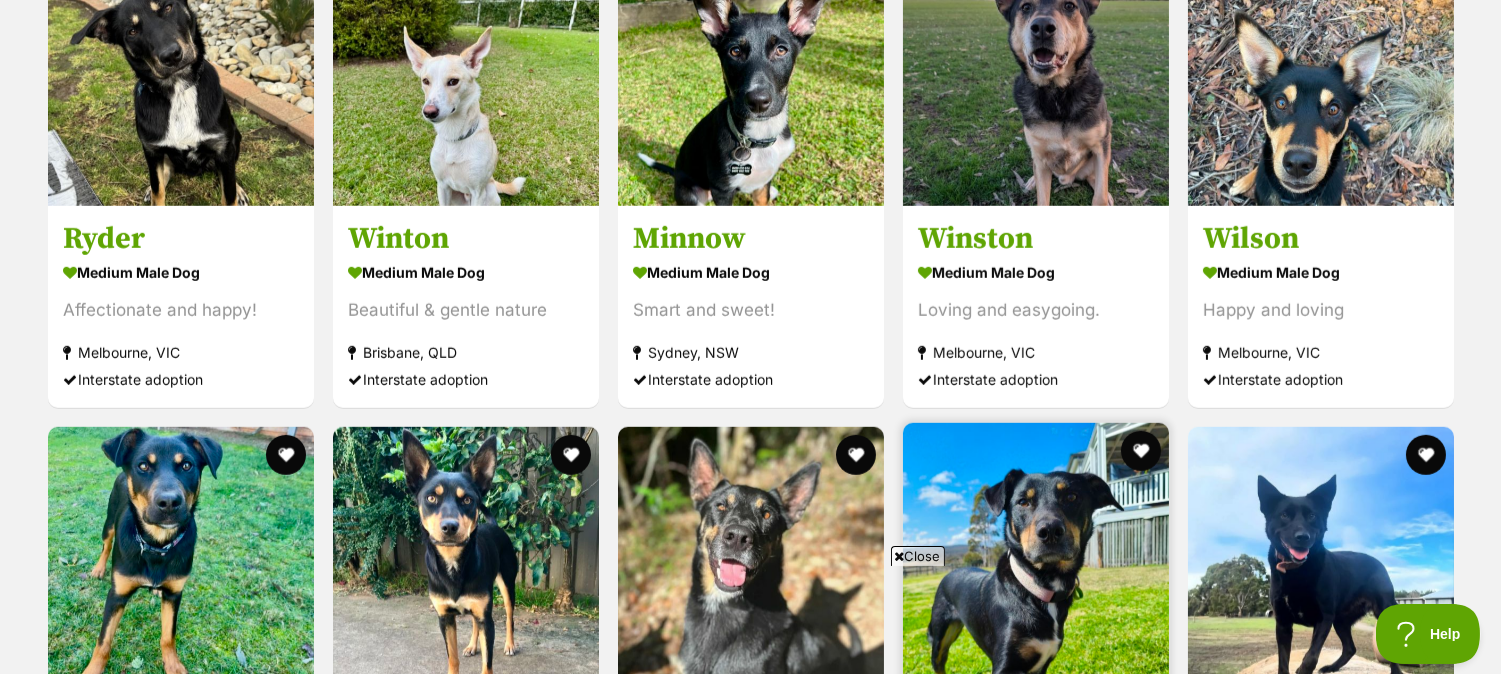 scroll, scrollTop: 2808, scrollLeft: 0, axis: vertical 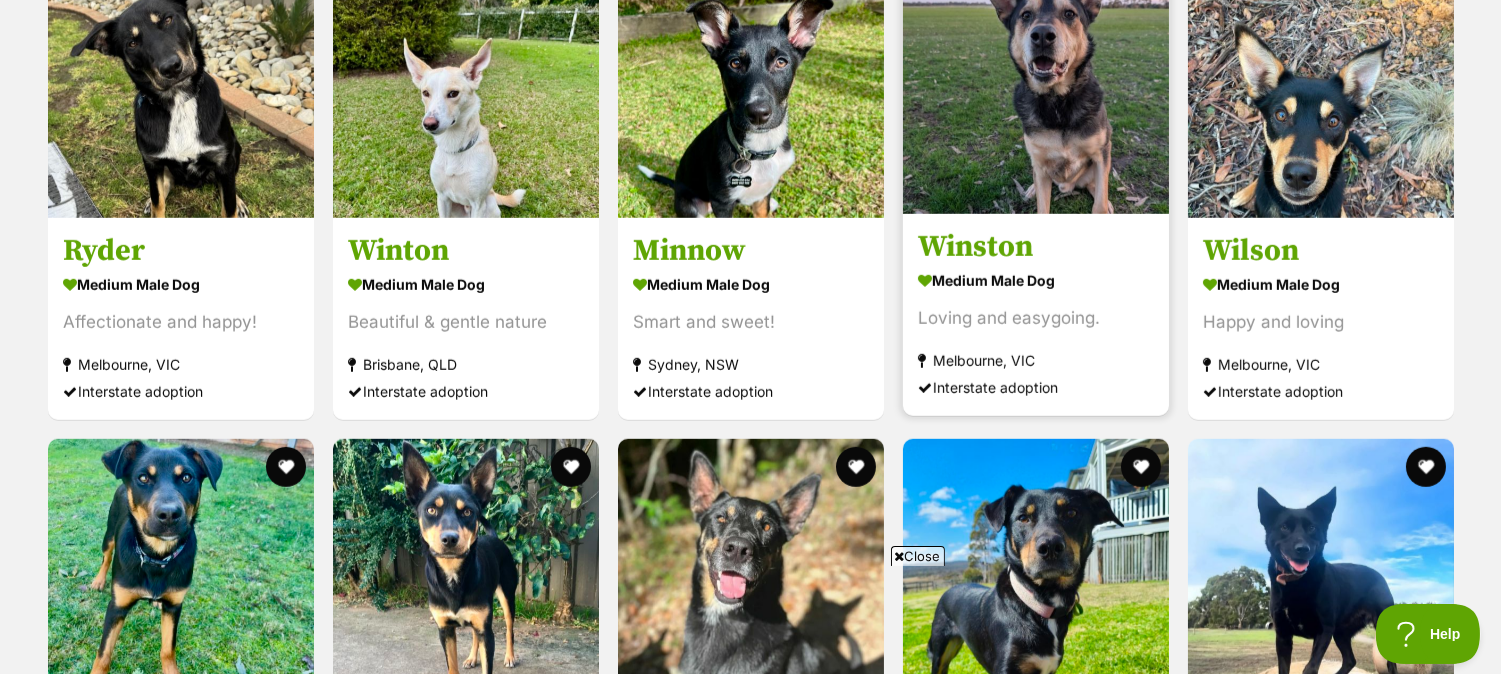 click at bounding box center (1036, 81) 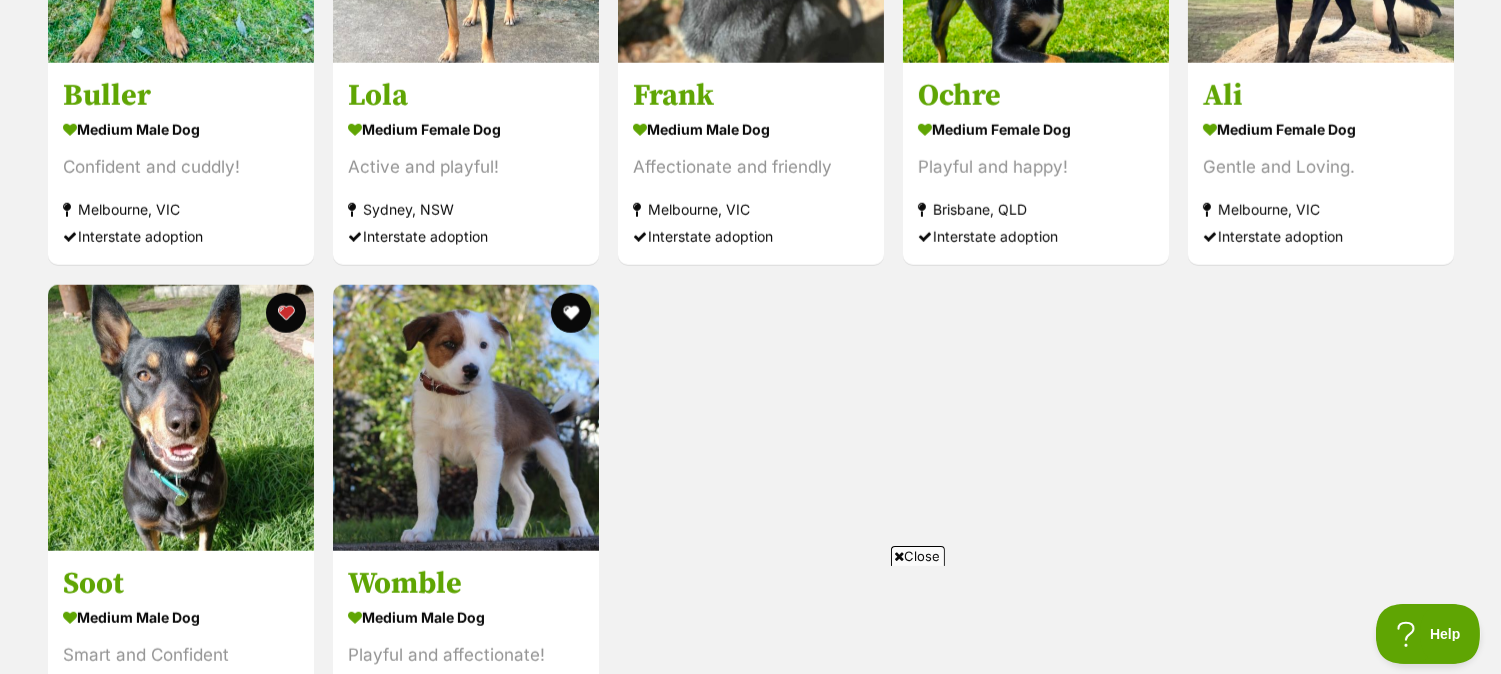 scroll, scrollTop: 3253, scrollLeft: 0, axis: vertical 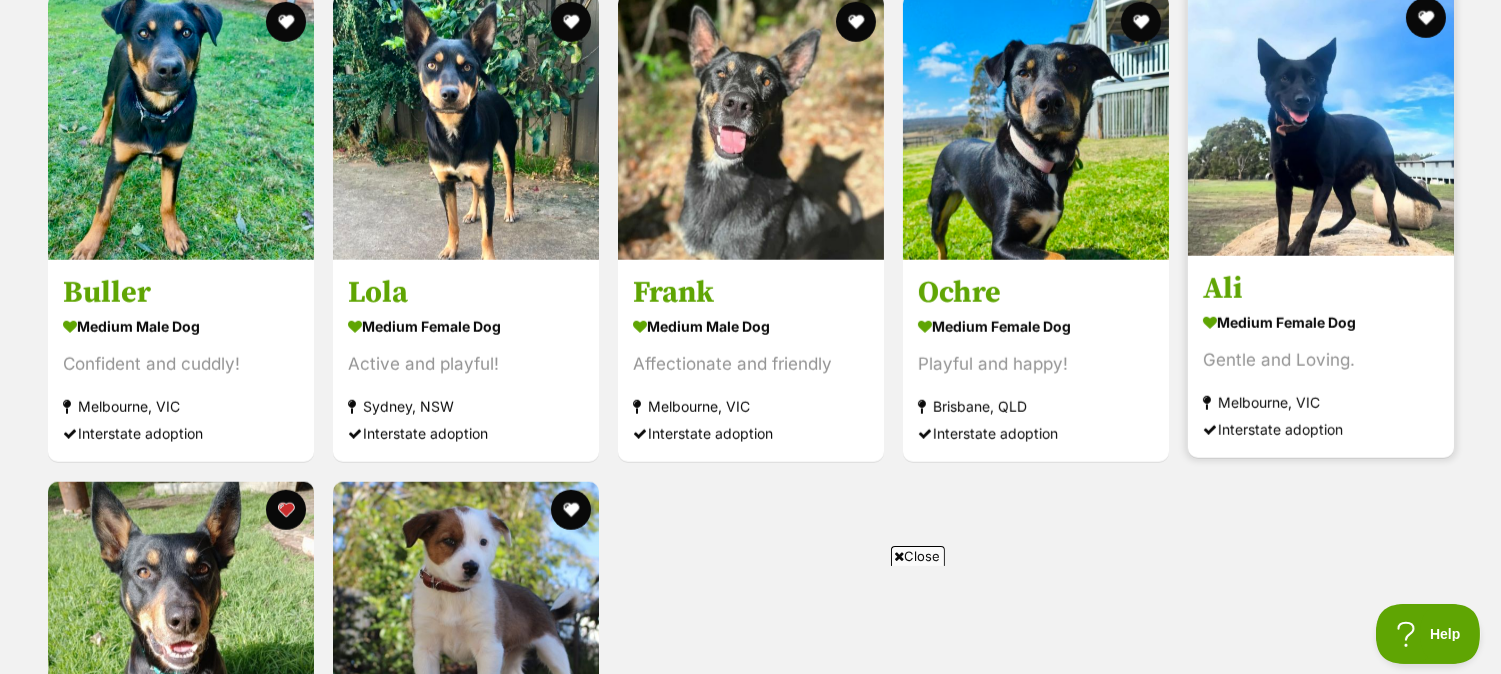 click at bounding box center [1321, 123] 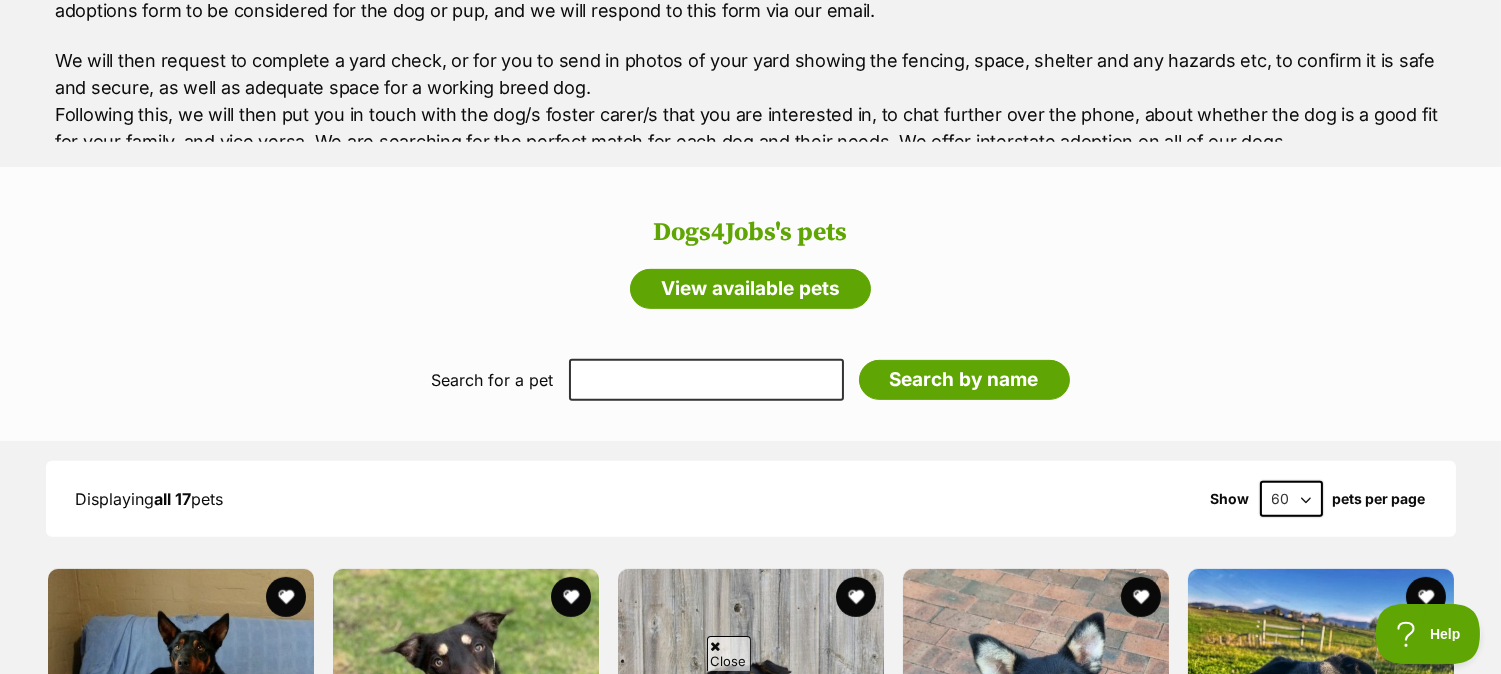 scroll, scrollTop: 1475, scrollLeft: 0, axis: vertical 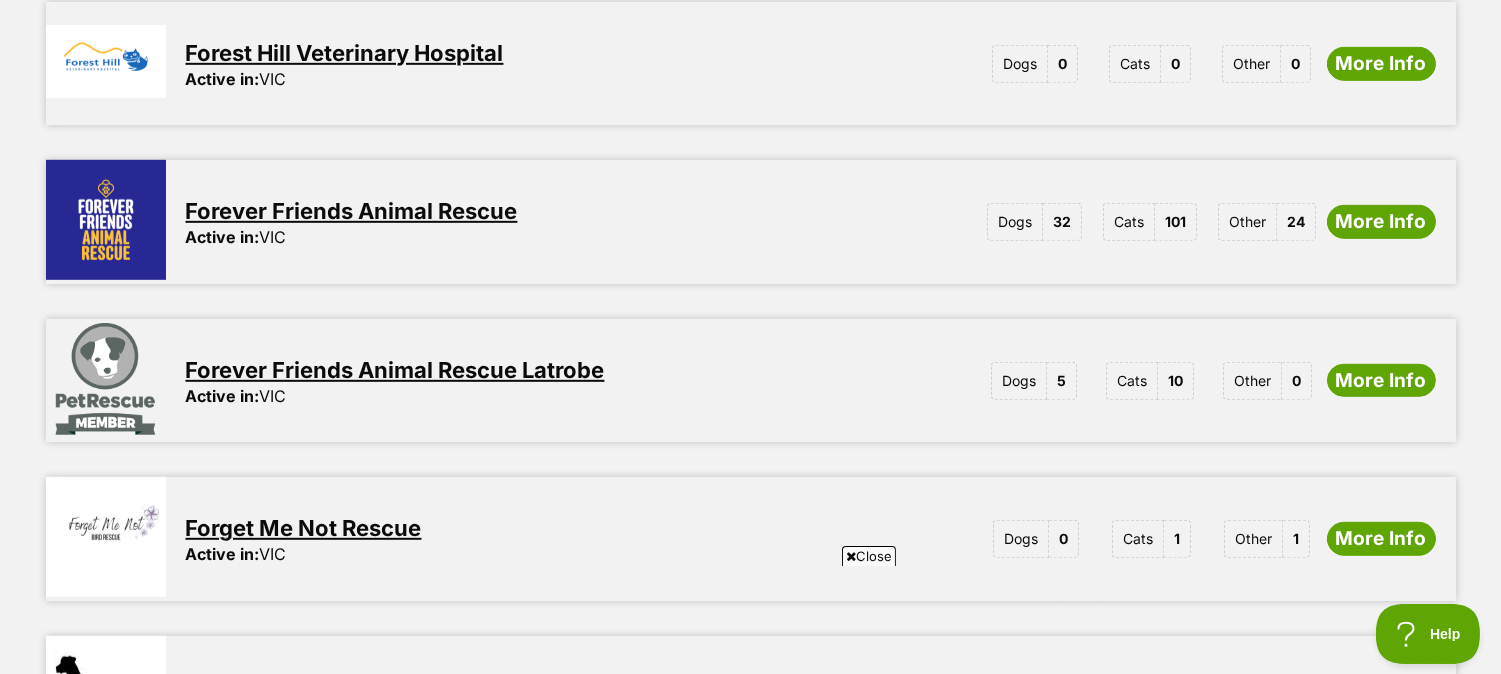 click on "Forever Friends Animal Rescue" at bounding box center (352, 211) 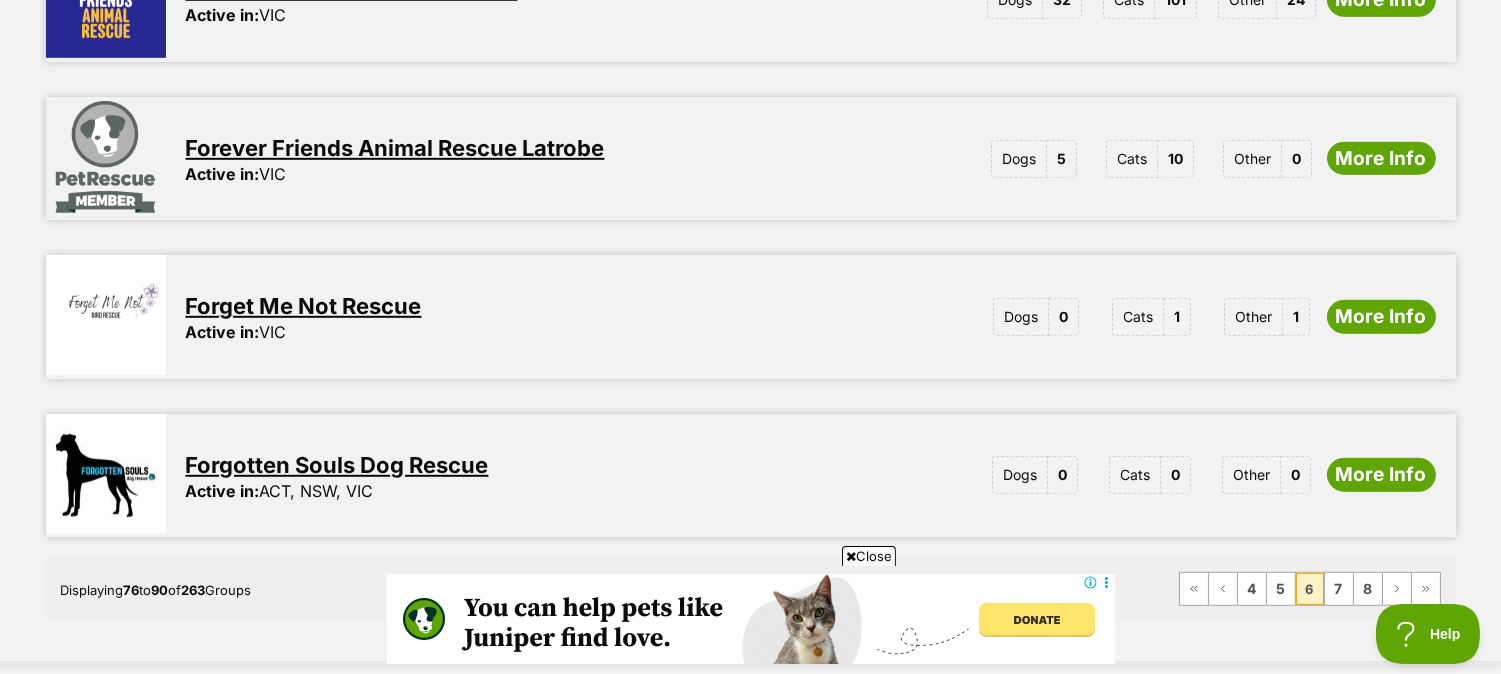 scroll, scrollTop: 0, scrollLeft: 0, axis: both 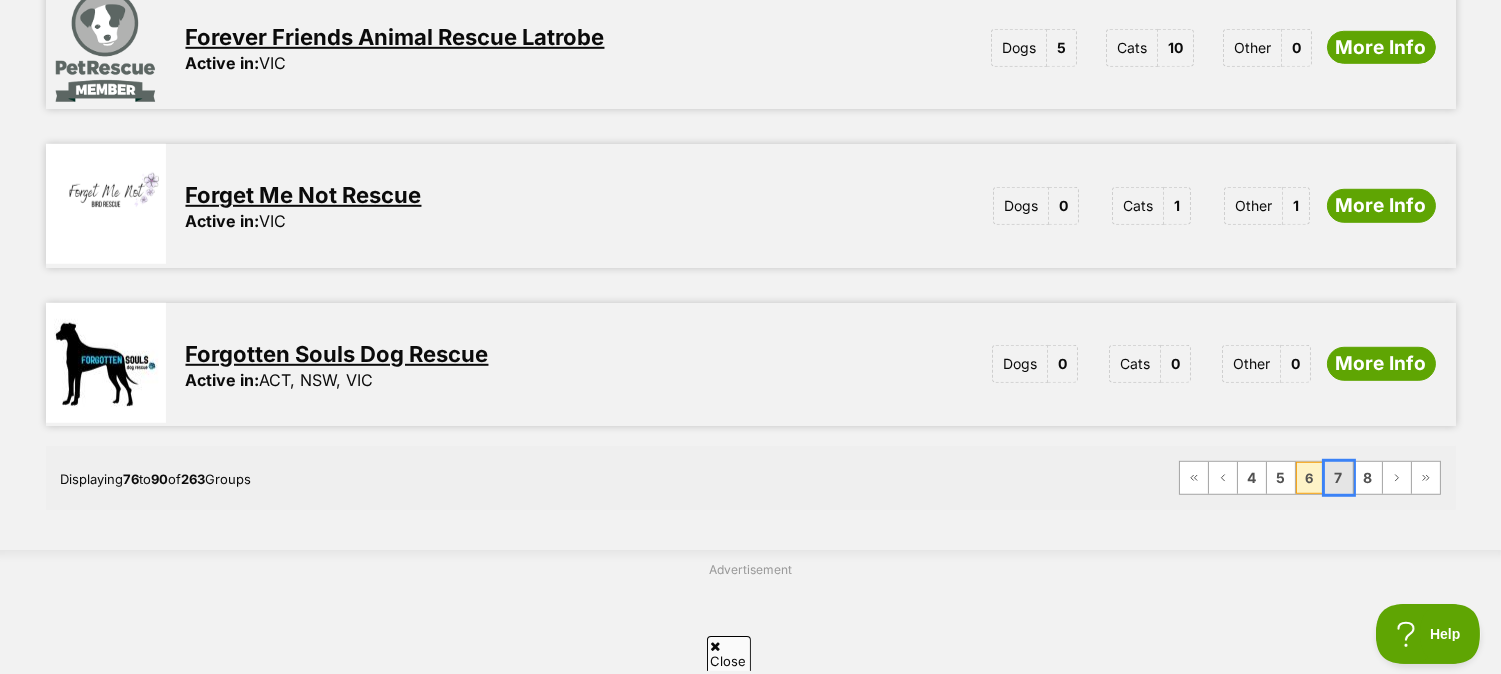 click on "7" at bounding box center (1339, 478) 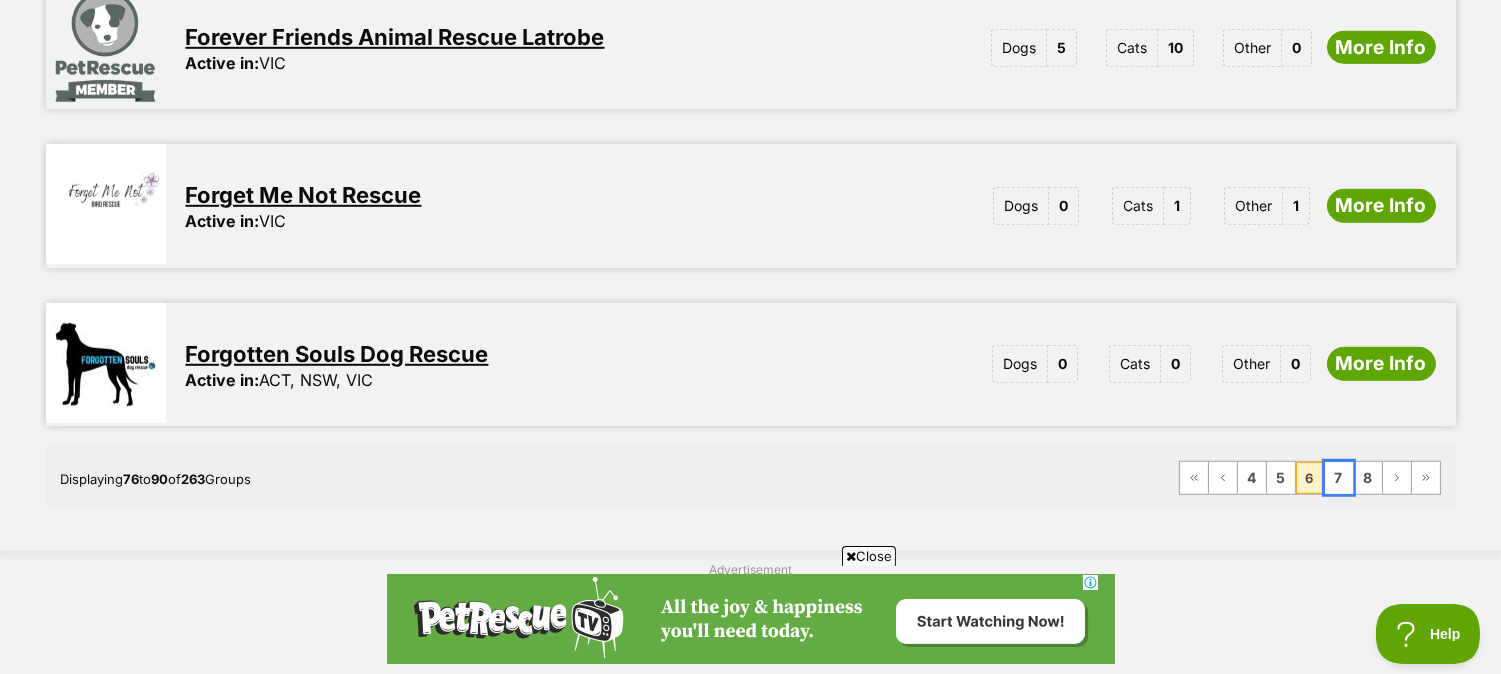 scroll, scrollTop: 0, scrollLeft: 0, axis: both 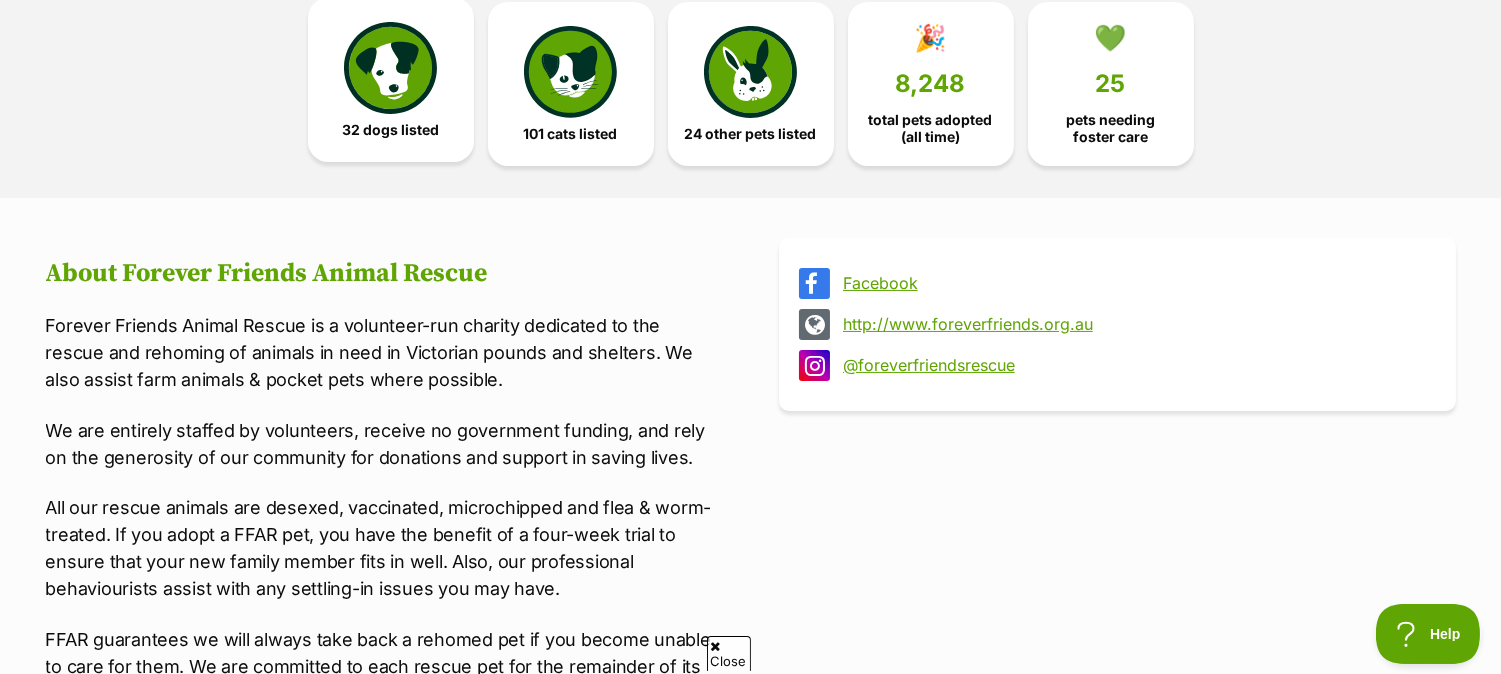 click at bounding box center (390, 68) 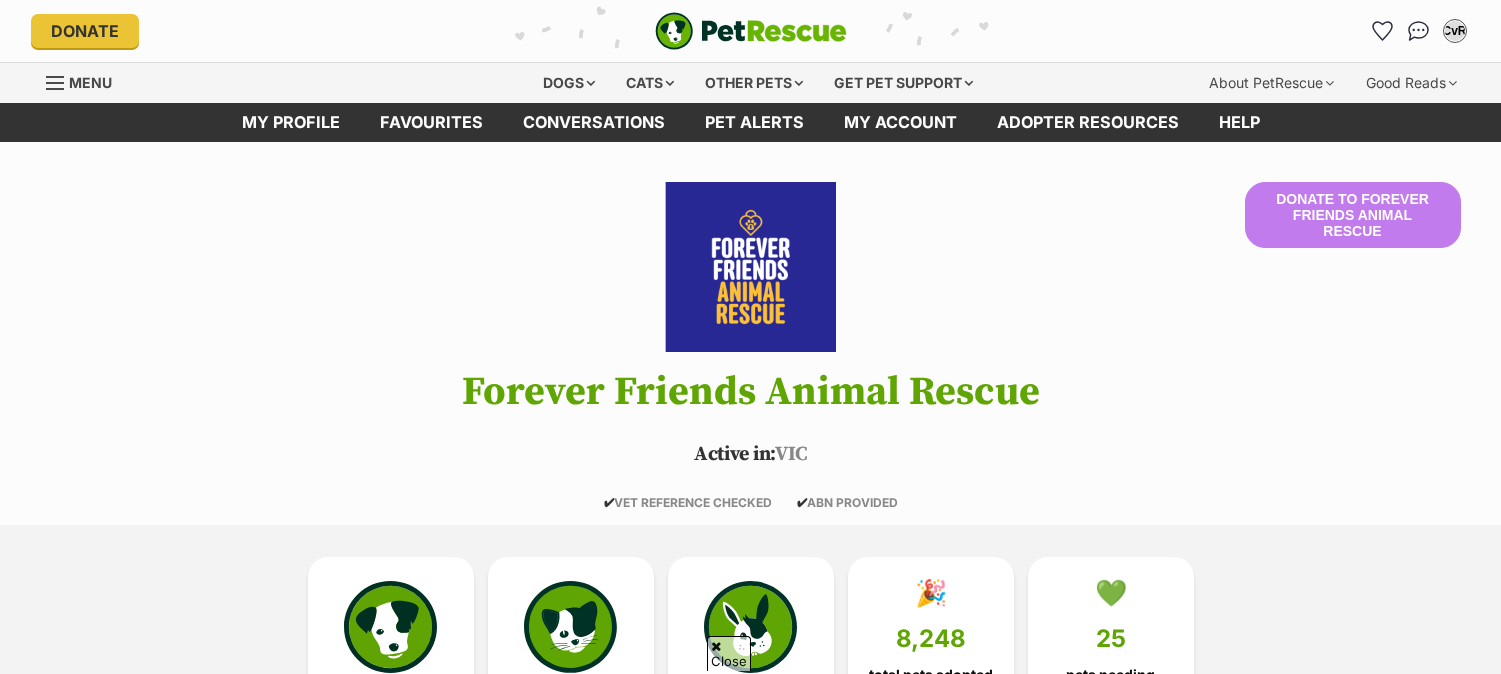 scroll, scrollTop: 1954, scrollLeft: 0, axis: vertical 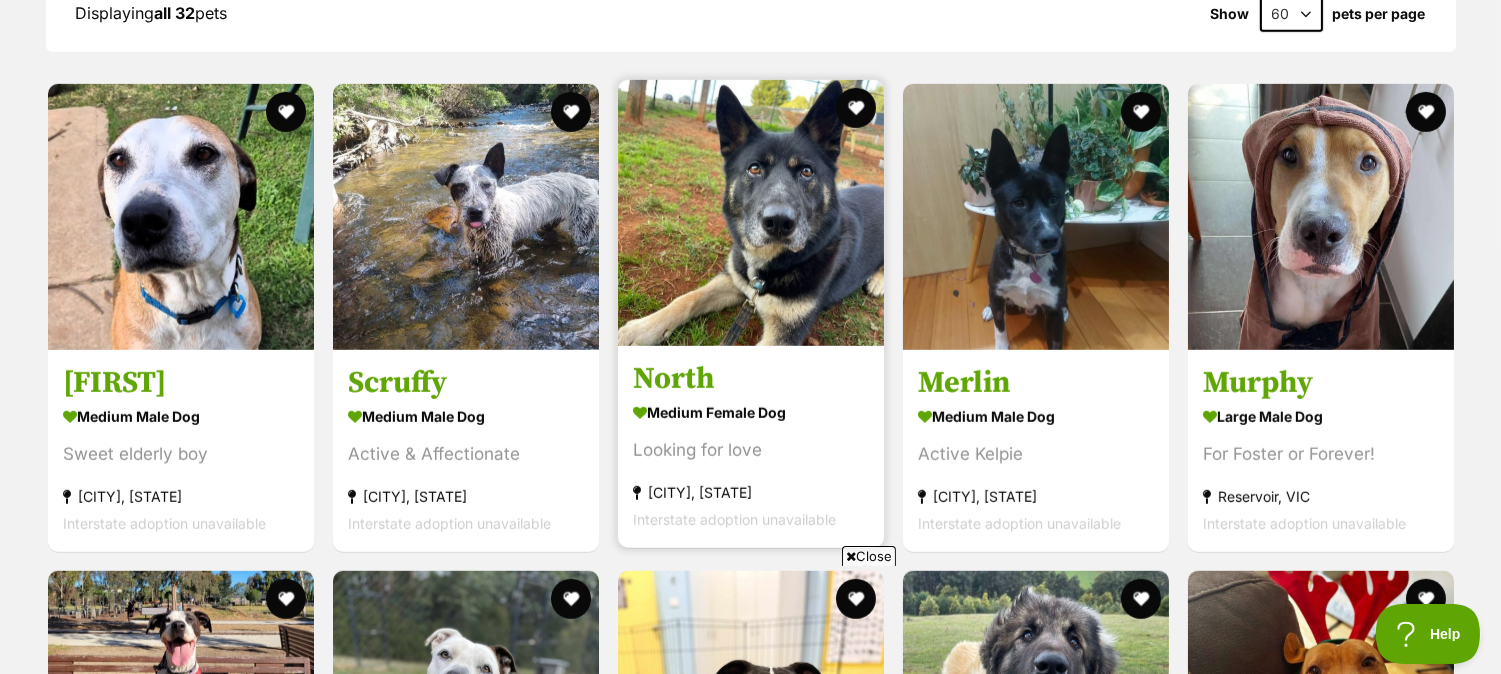 click at bounding box center [751, 213] 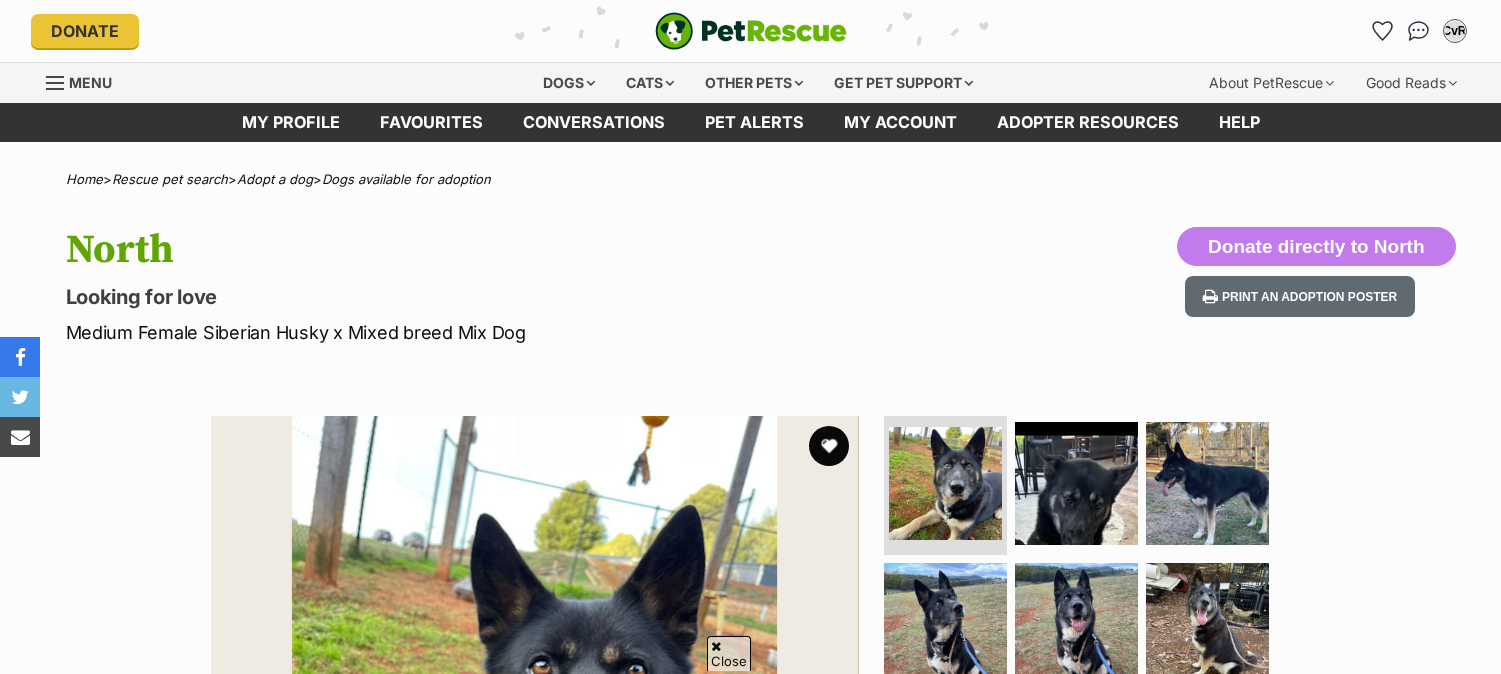 scroll, scrollTop: 777, scrollLeft: 0, axis: vertical 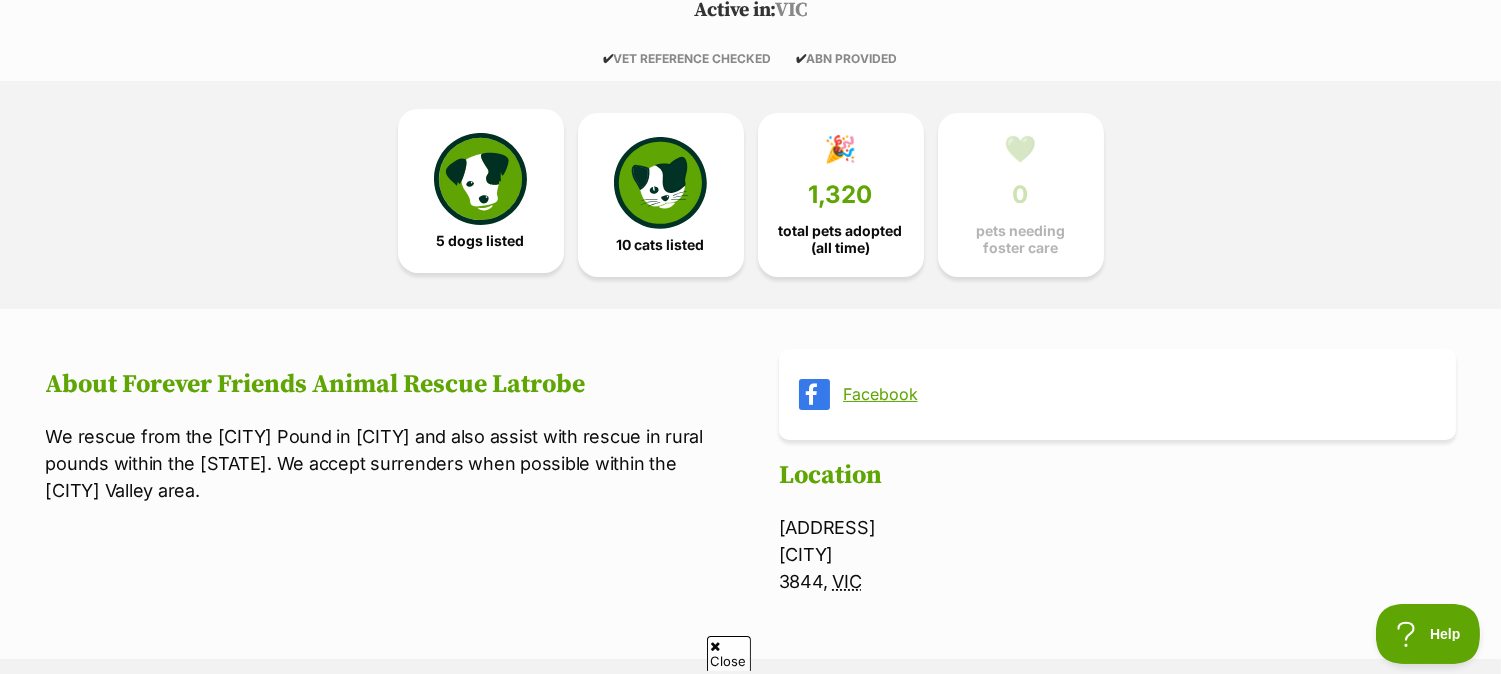 click on "5 dogs listed" at bounding box center (481, 191) 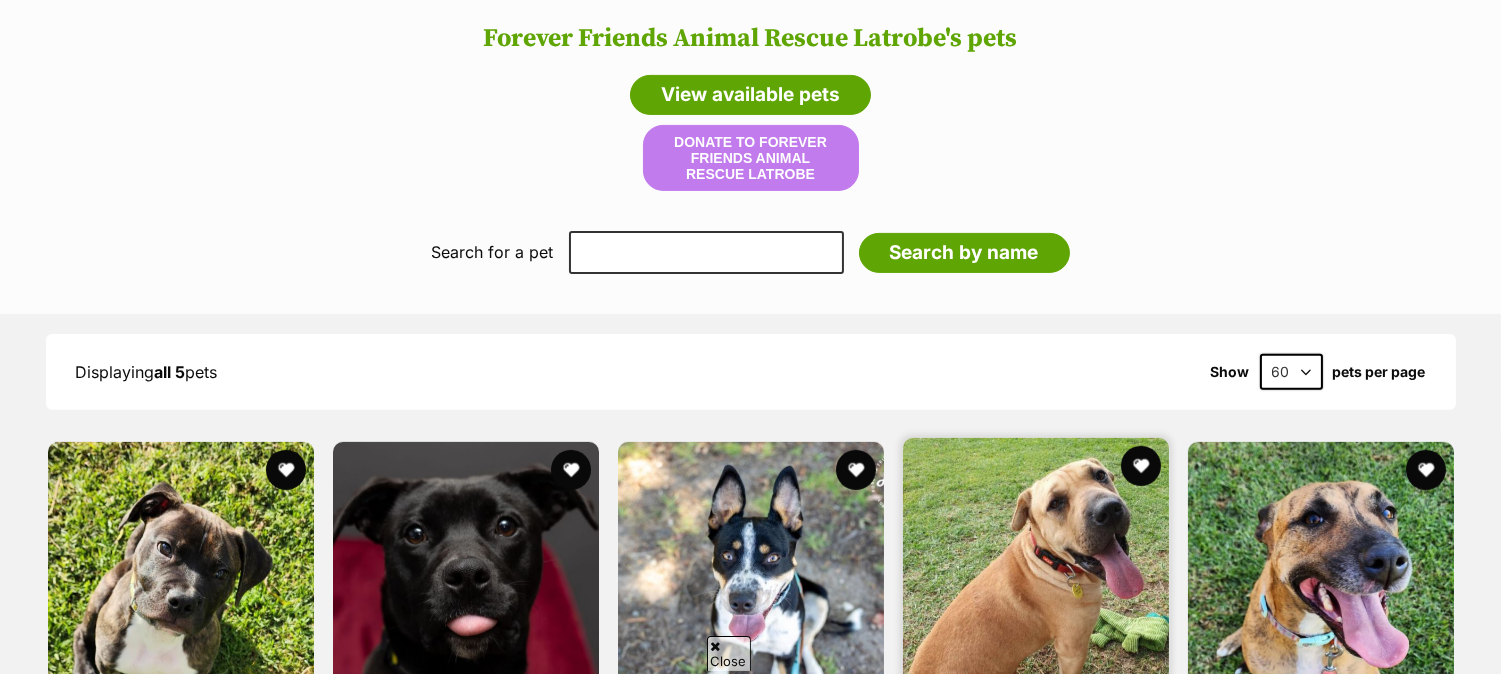 scroll, scrollTop: 1370, scrollLeft: 0, axis: vertical 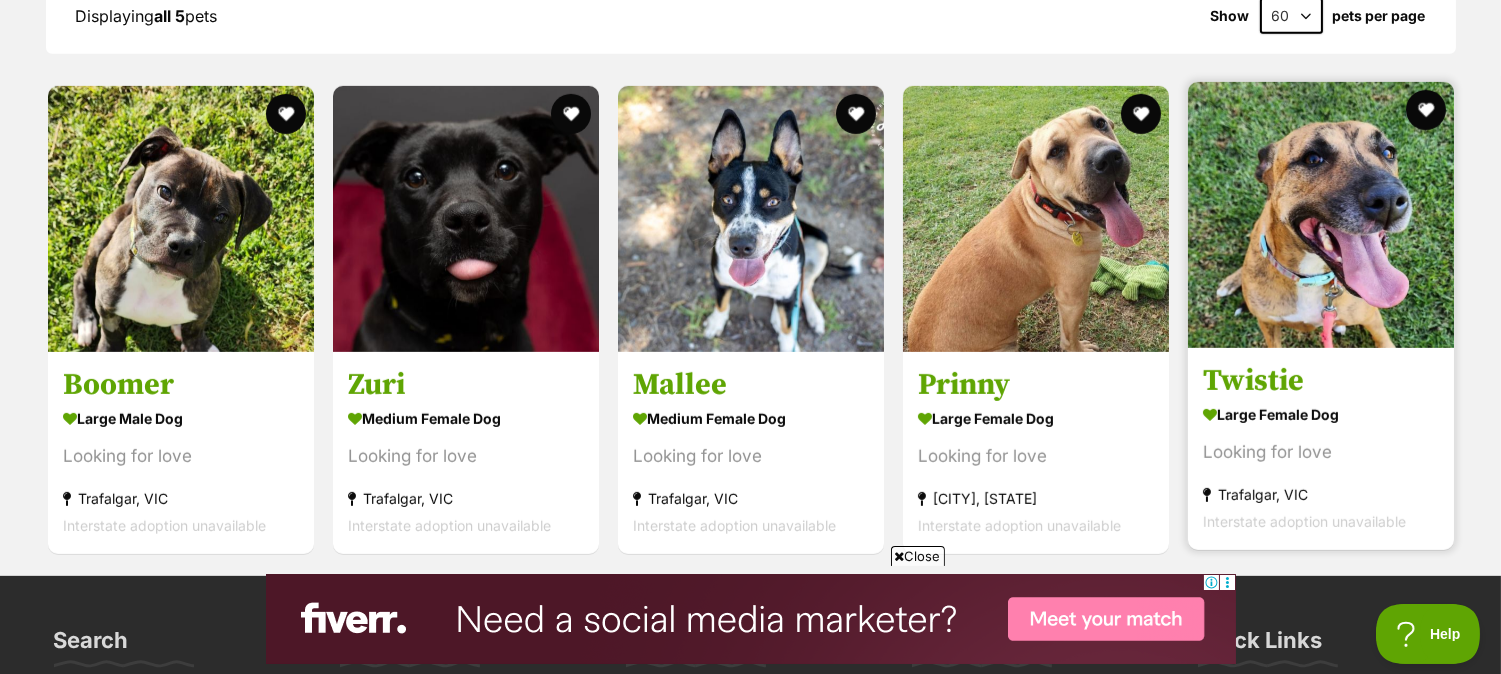 click at bounding box center [1321, 215] 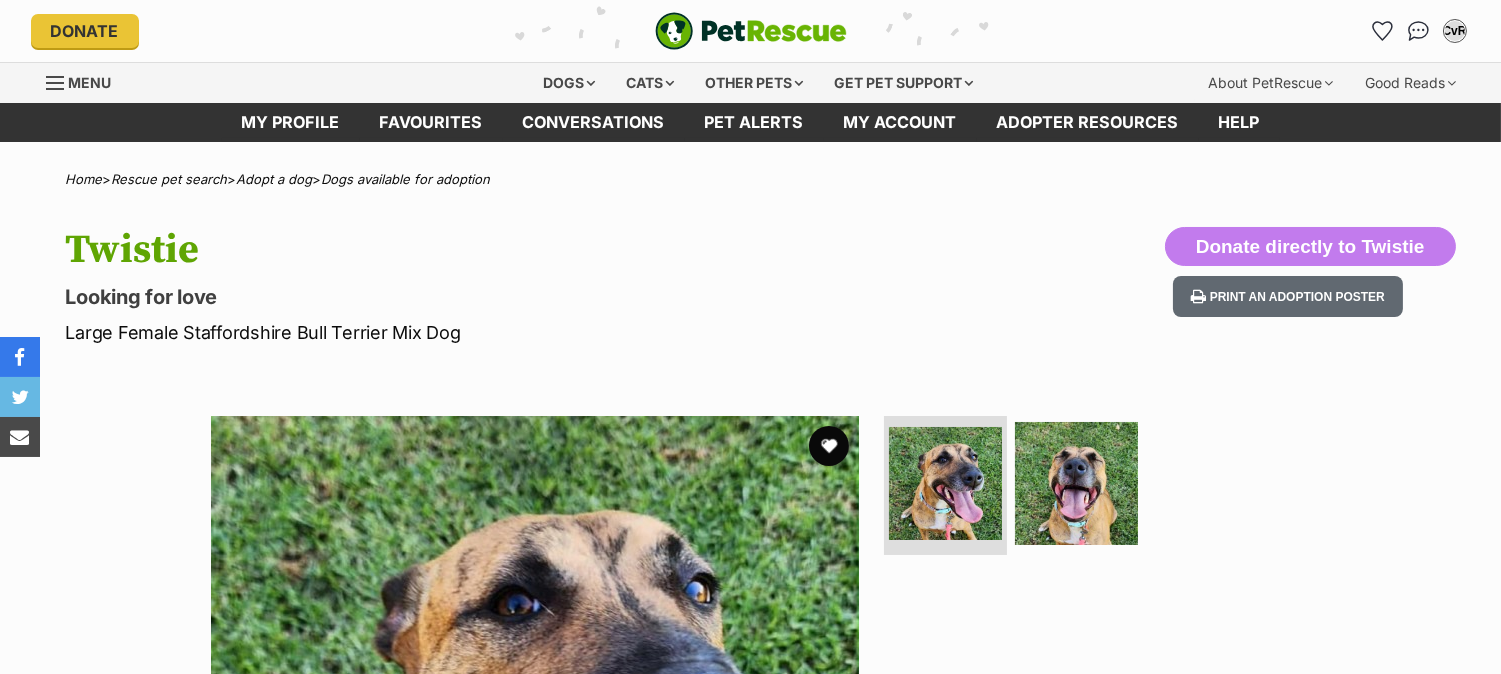 scroll, scrollTop: 285, scrollLeft: 0, axis: vertical 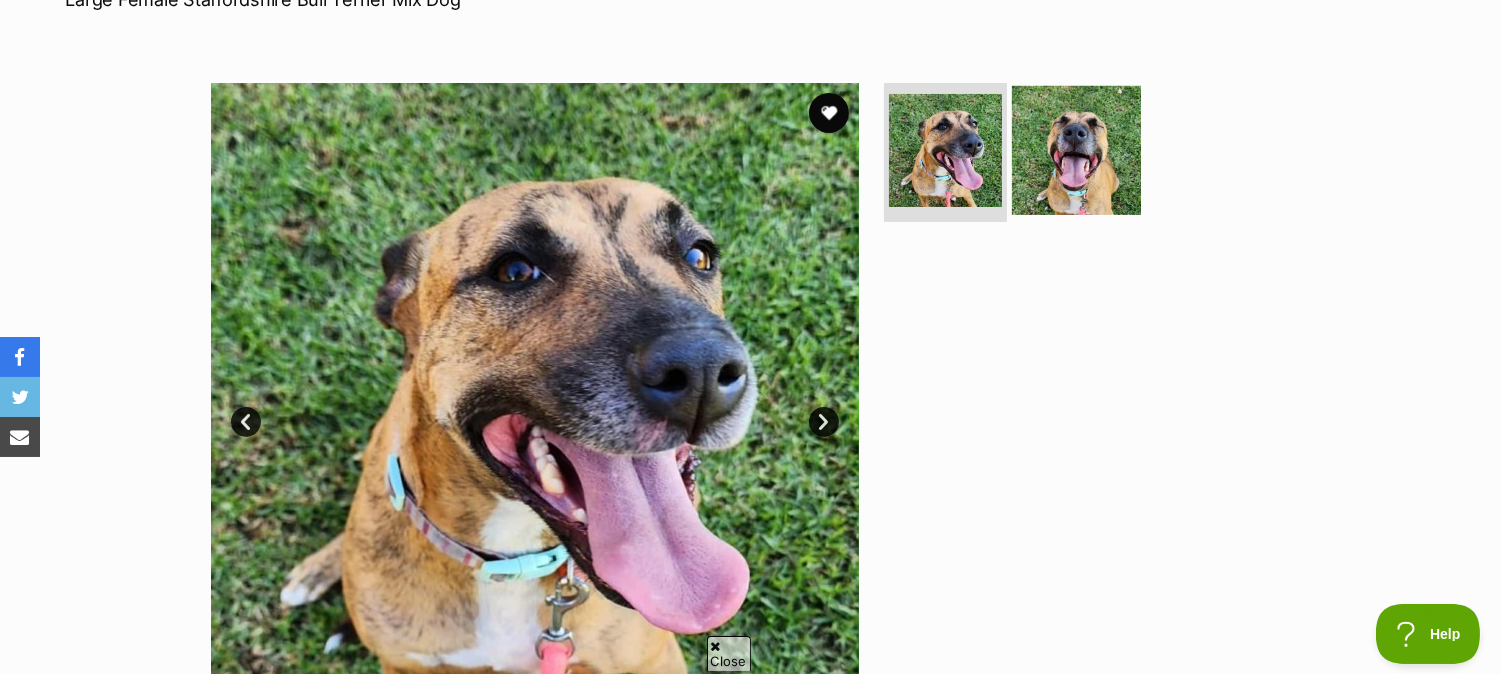 click at bounding box center (1076, 149) 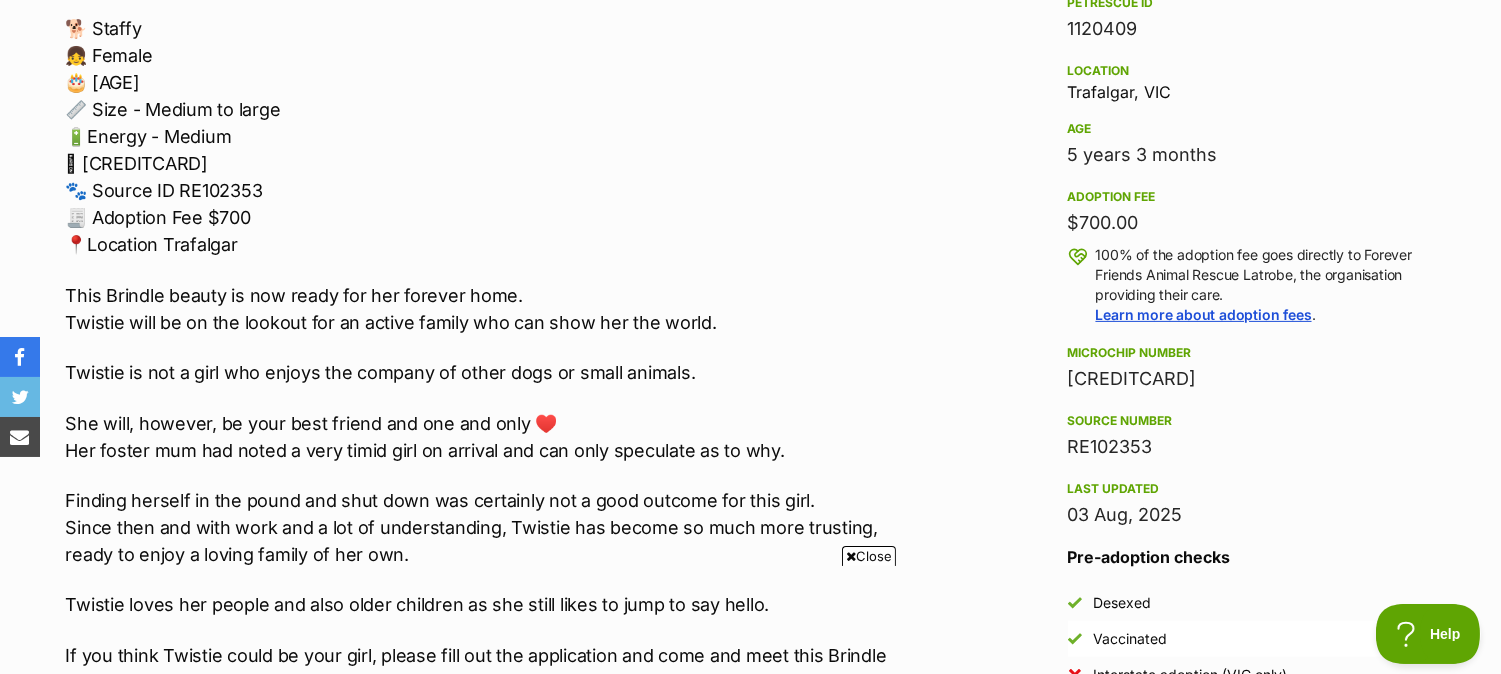 scroll, scrollTop: 1333, scrollLeft: 0, axis: vertical 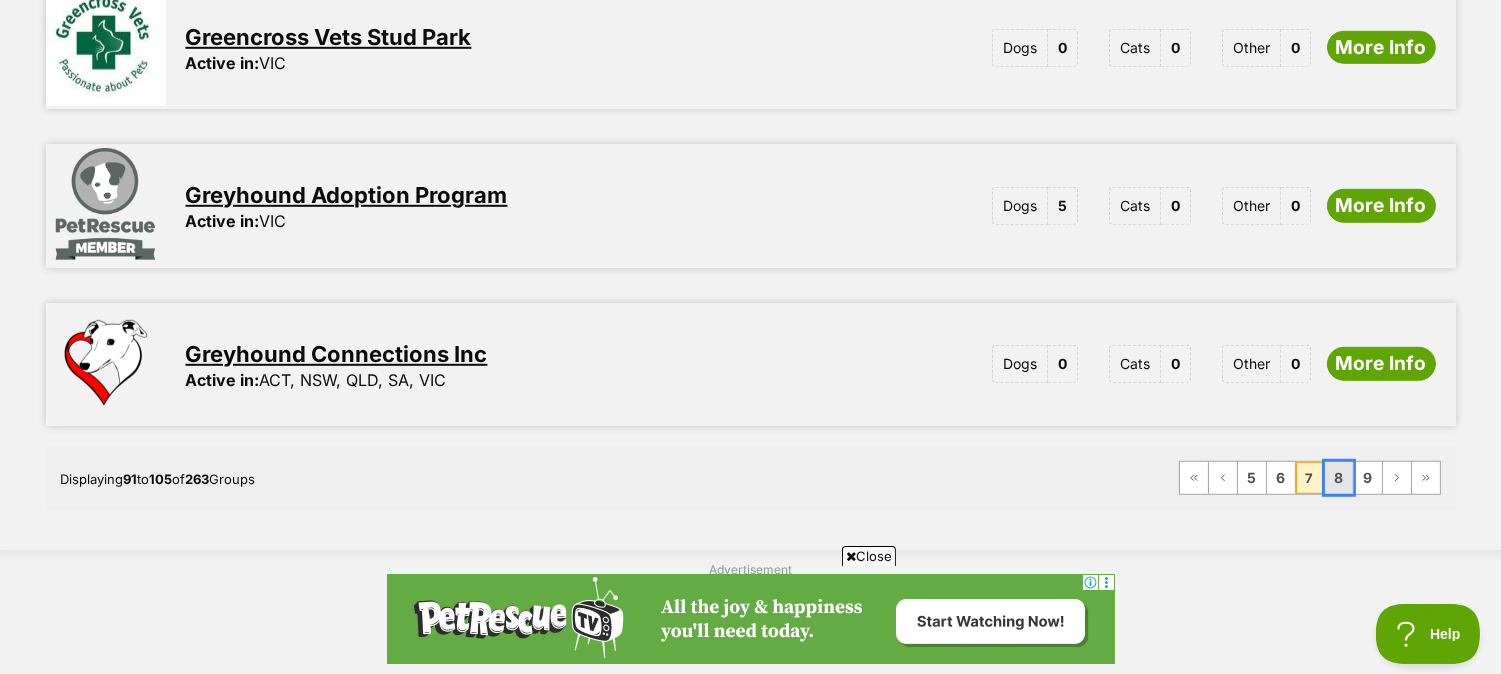 click on "8" at bounding box center (1339, 478) 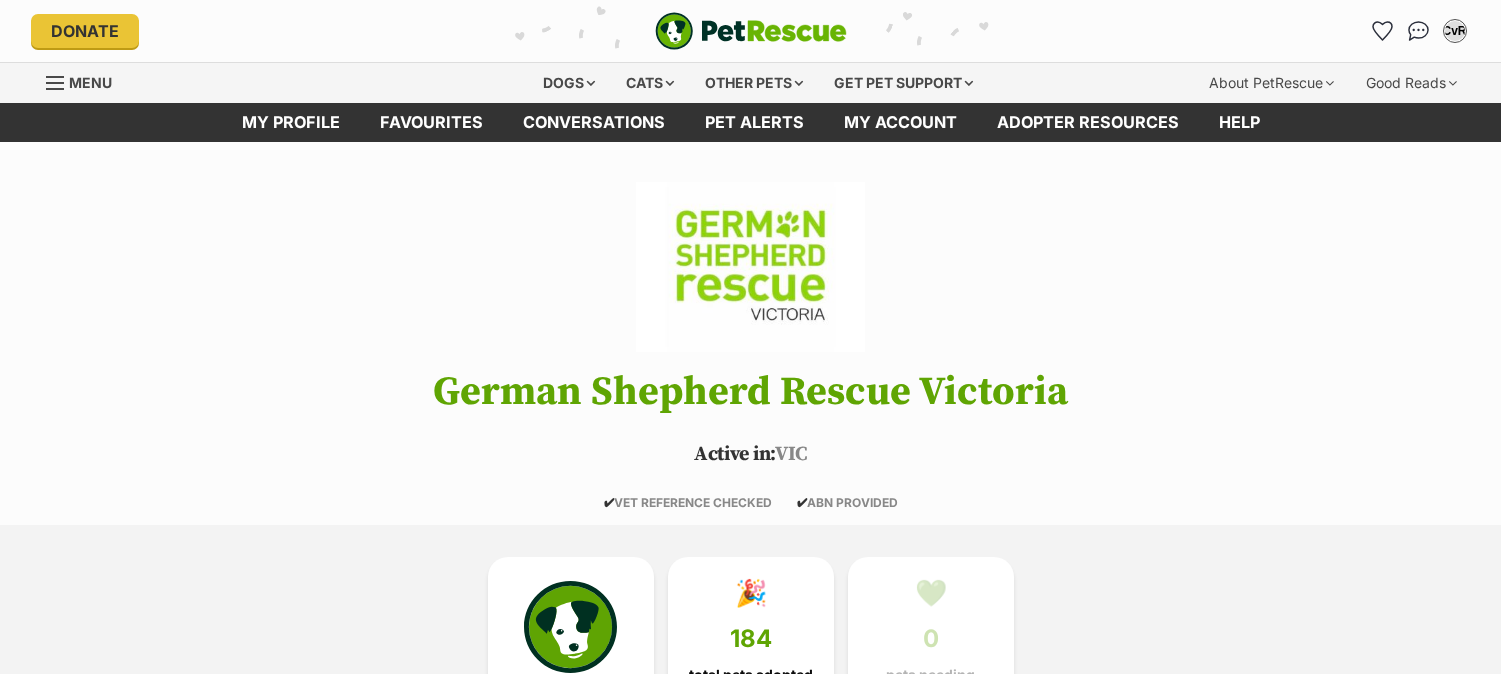 scroll, scrollTop: 0, scrollLeft: 0, axis: both 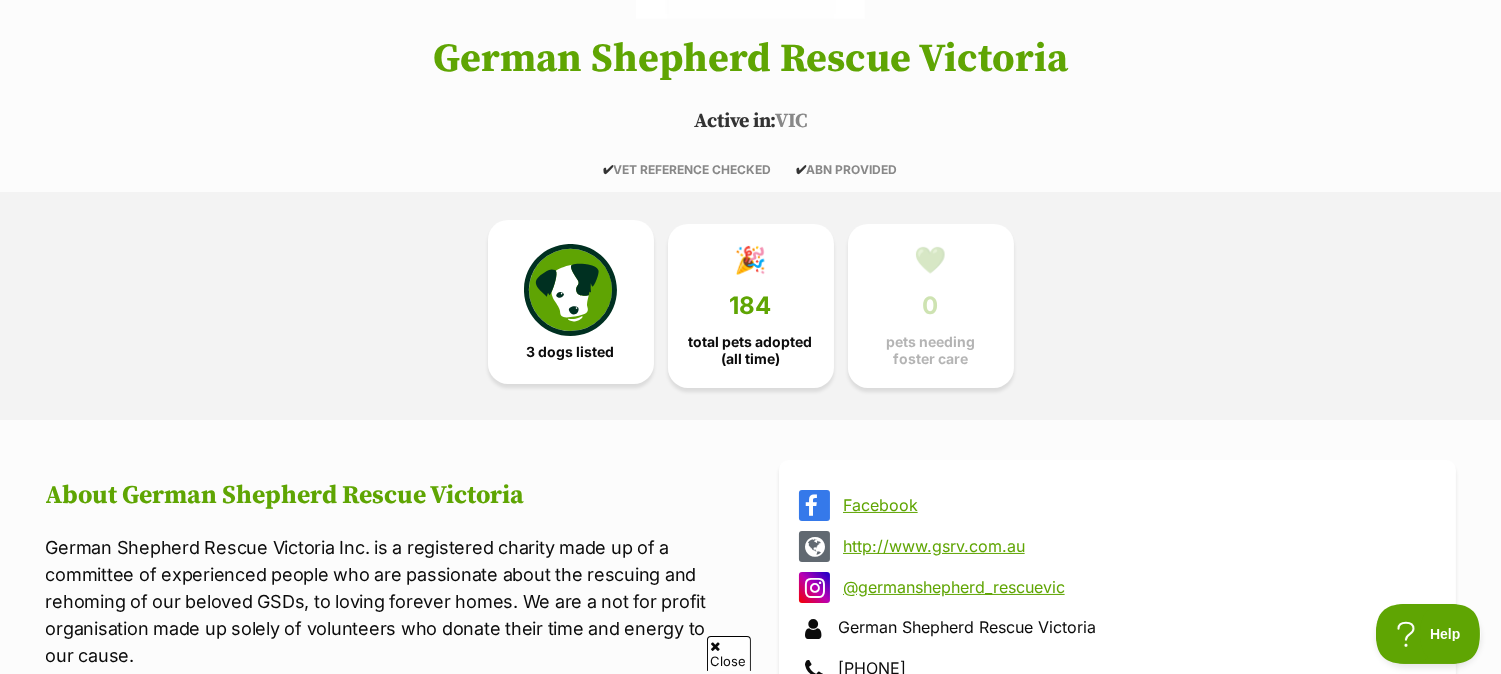 click at bounding box center (570, 290) 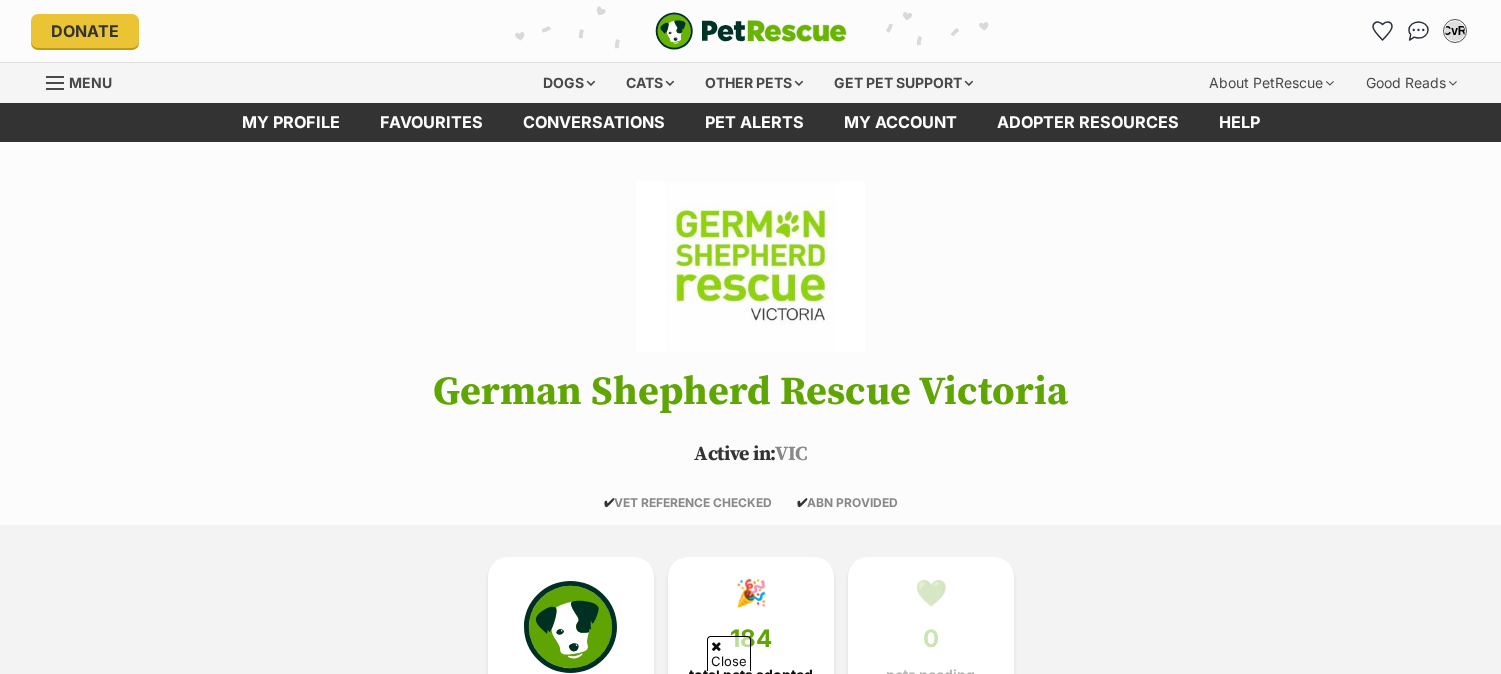 scroll, scrollTop: 1761, scrollLeft: 0, axis: vertical 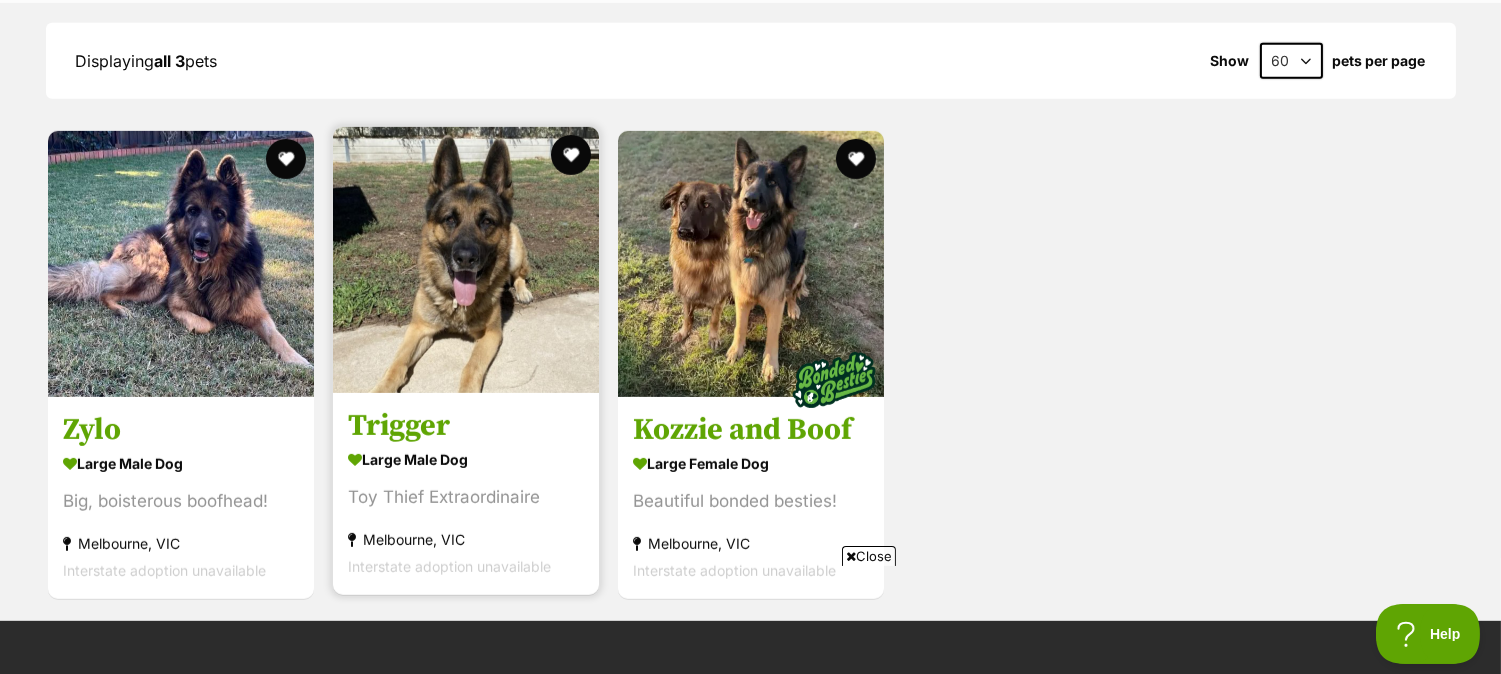 click at bounding box center [466, 260] 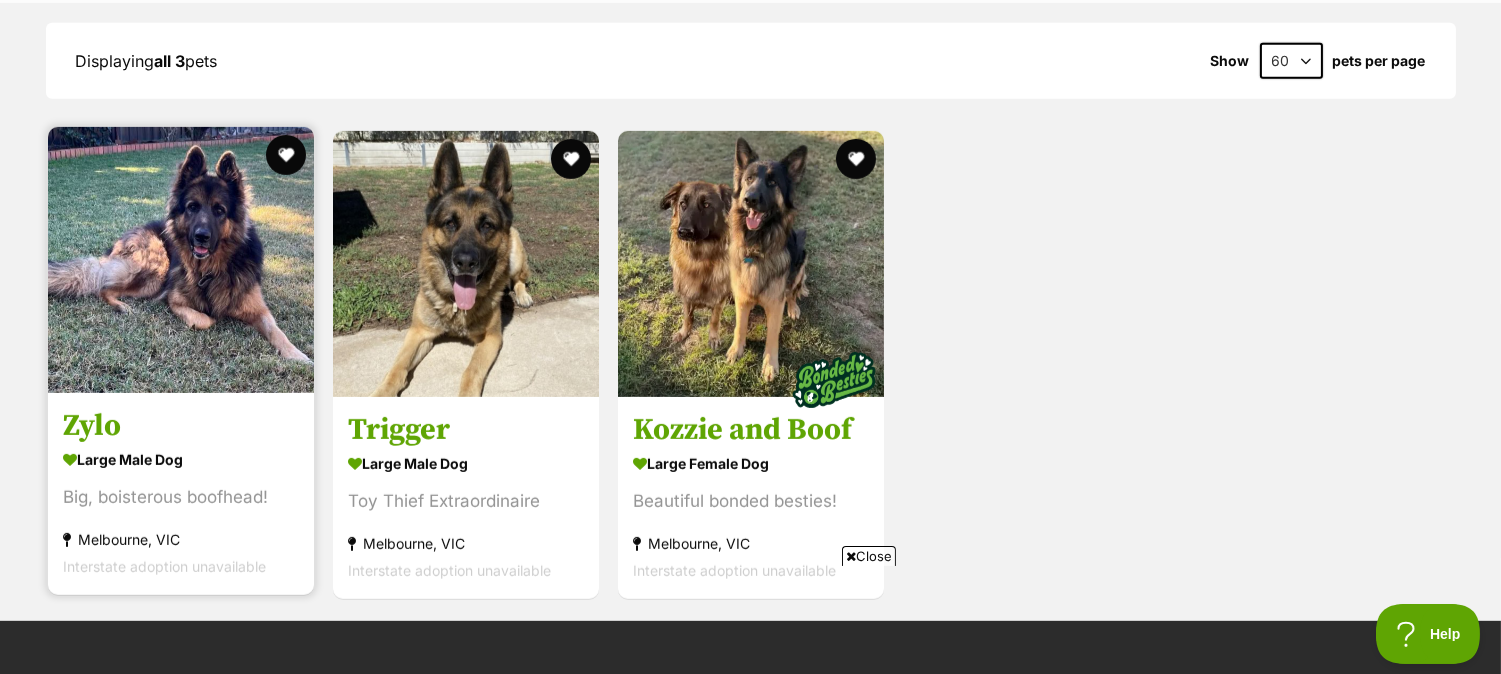click at bounding box center [181, 260] 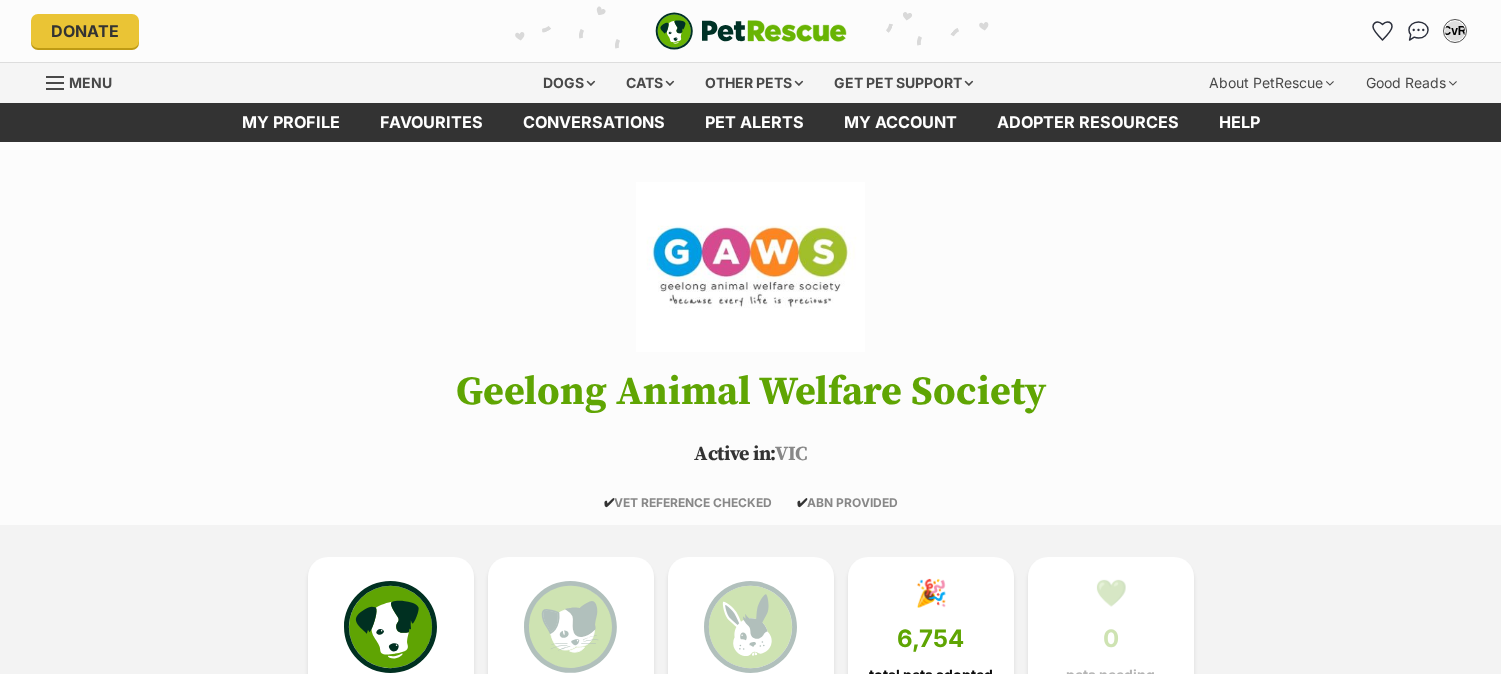 scroll, scrollTop: 0, scrollLeft: 0, axis: both 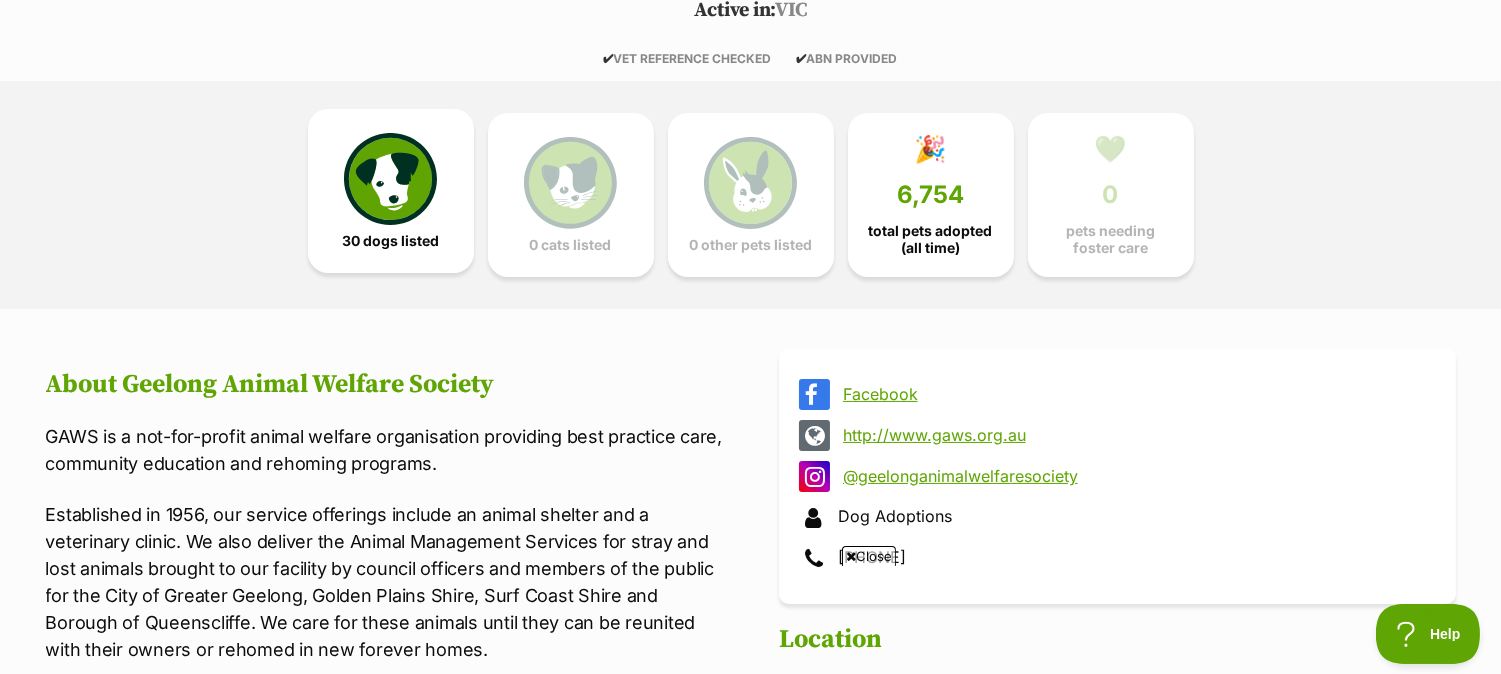 click at bounding box center (390, 179) 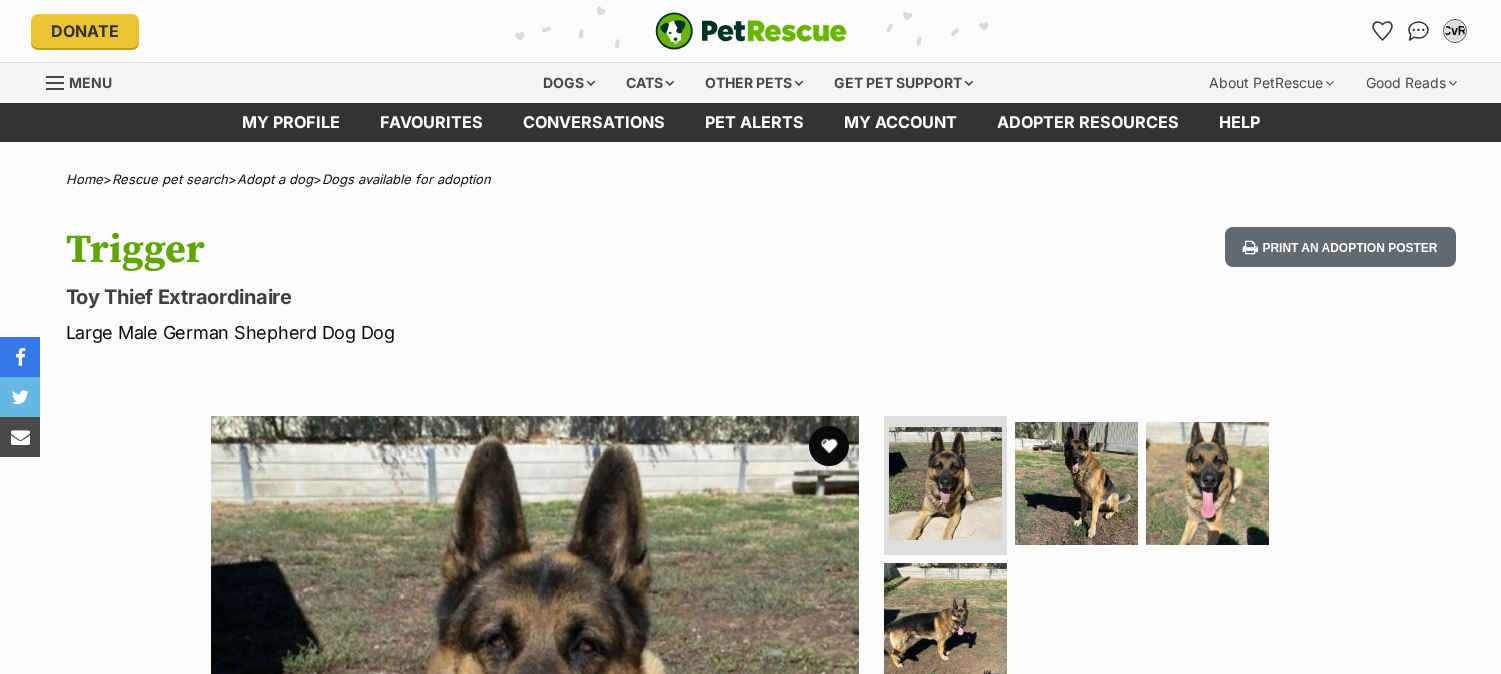 scroll, scrollTop: 0, scrollLeft: 0, axis: both 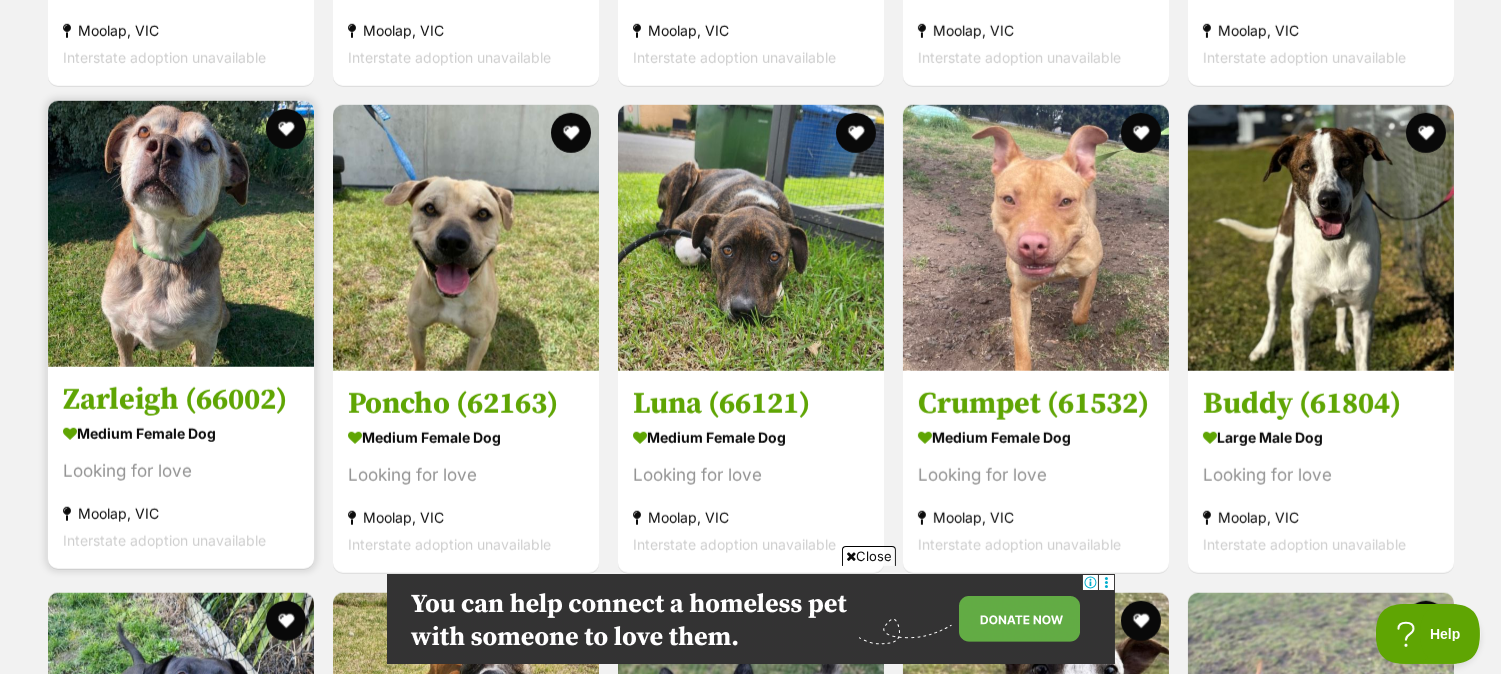 click at bounding box center (181, 234) 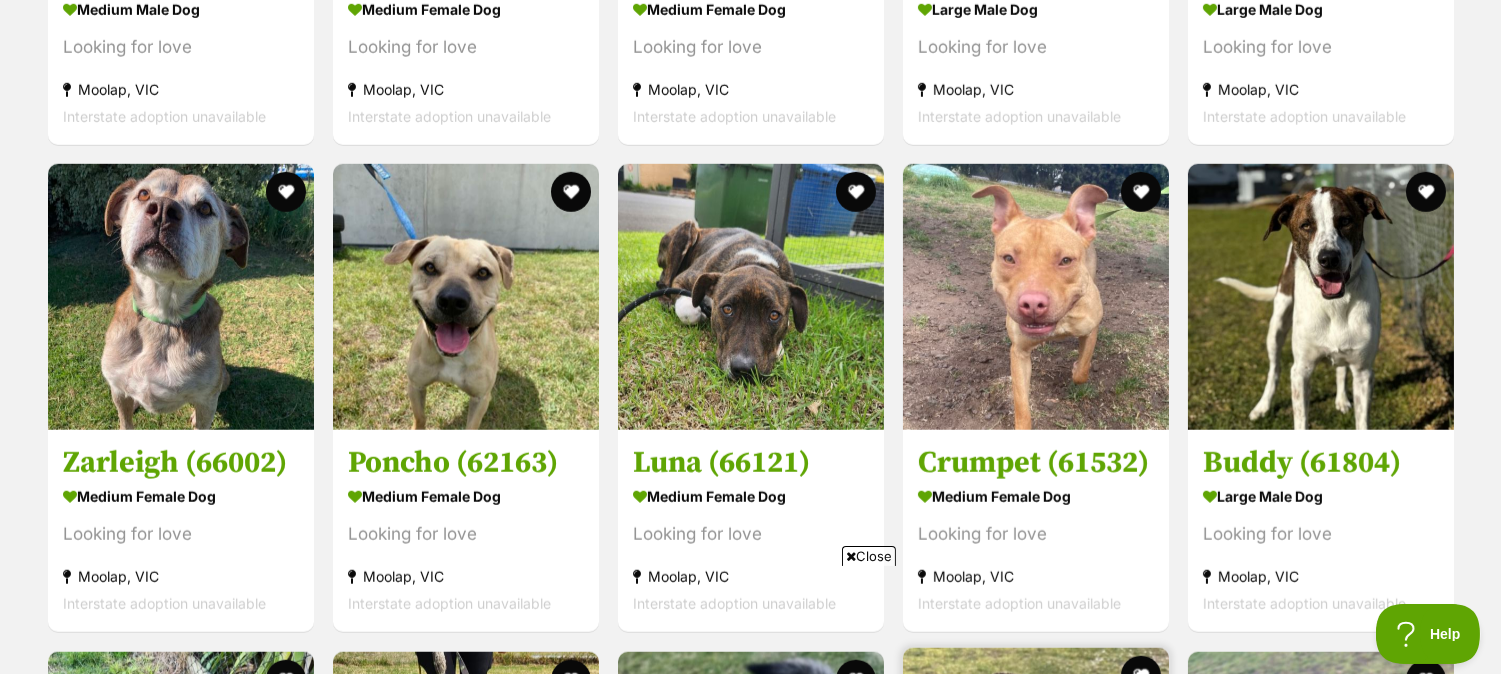 scroll, scrollTop: 2505, scrollLeft: 0, axis: vertical 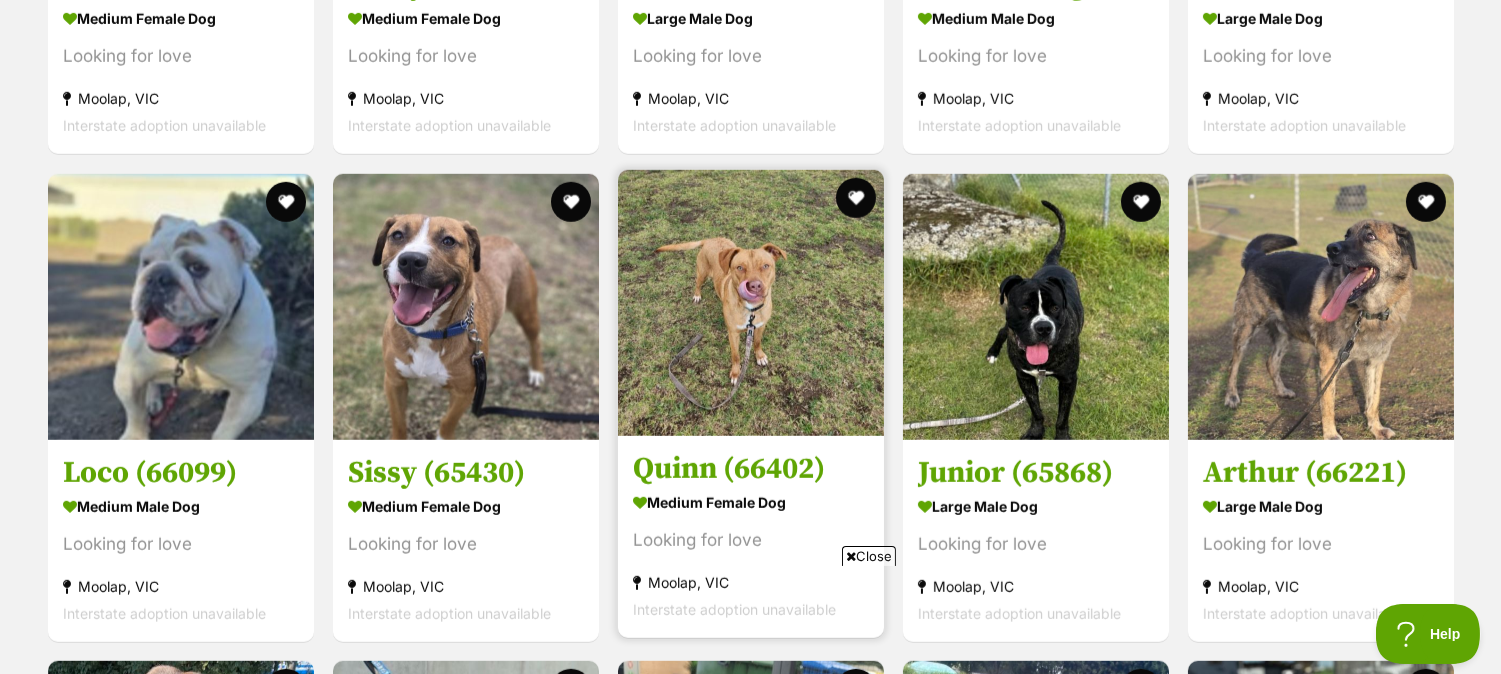 click at bounding box center (751, 303) 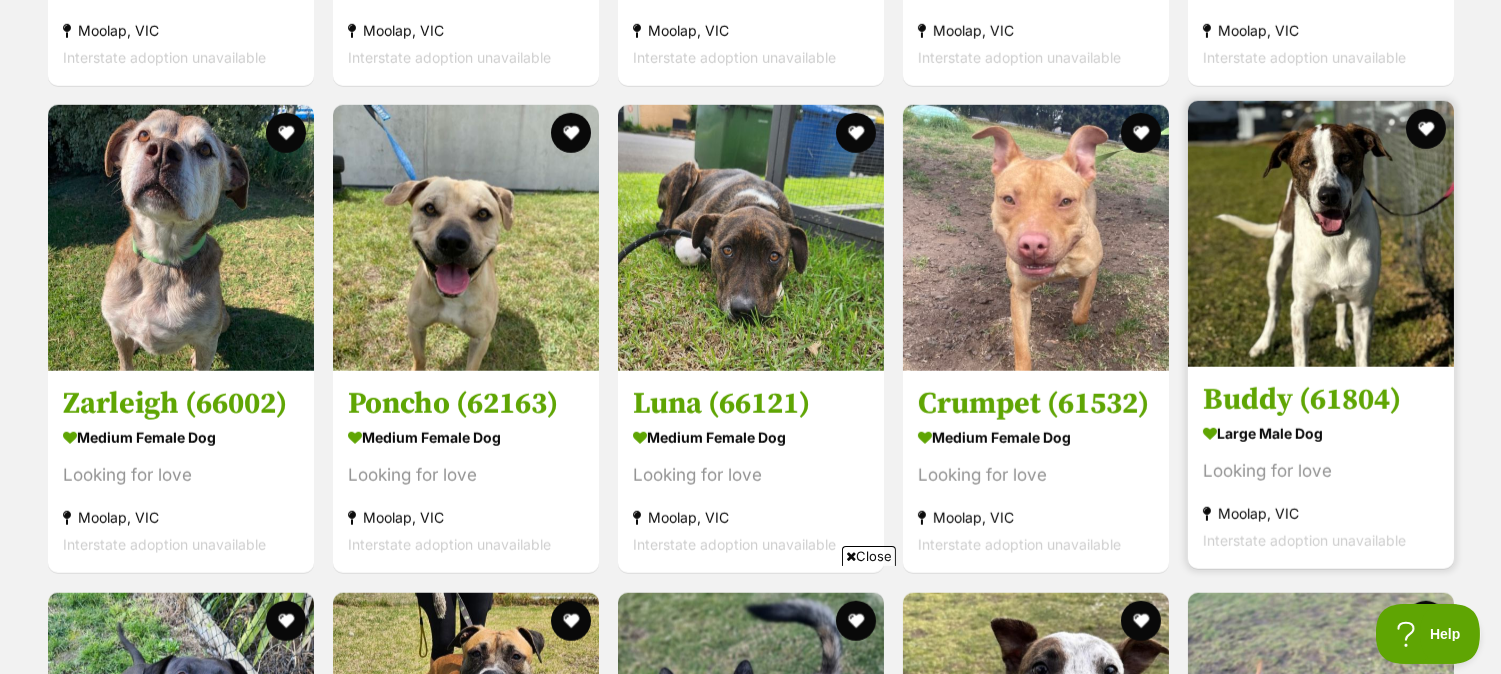 scroll, scrollTop: 0, scrollLeft: 0, axis: both 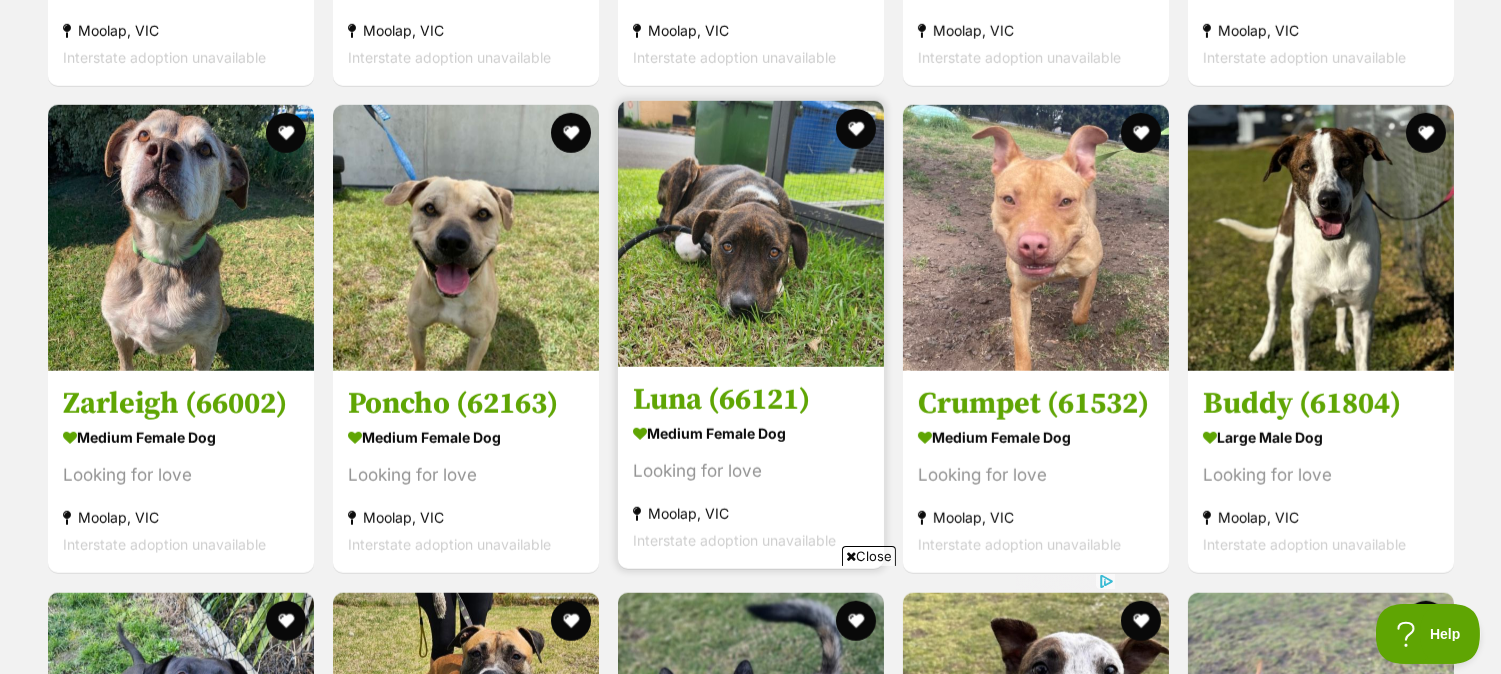 click at bounding box center [751, 234] 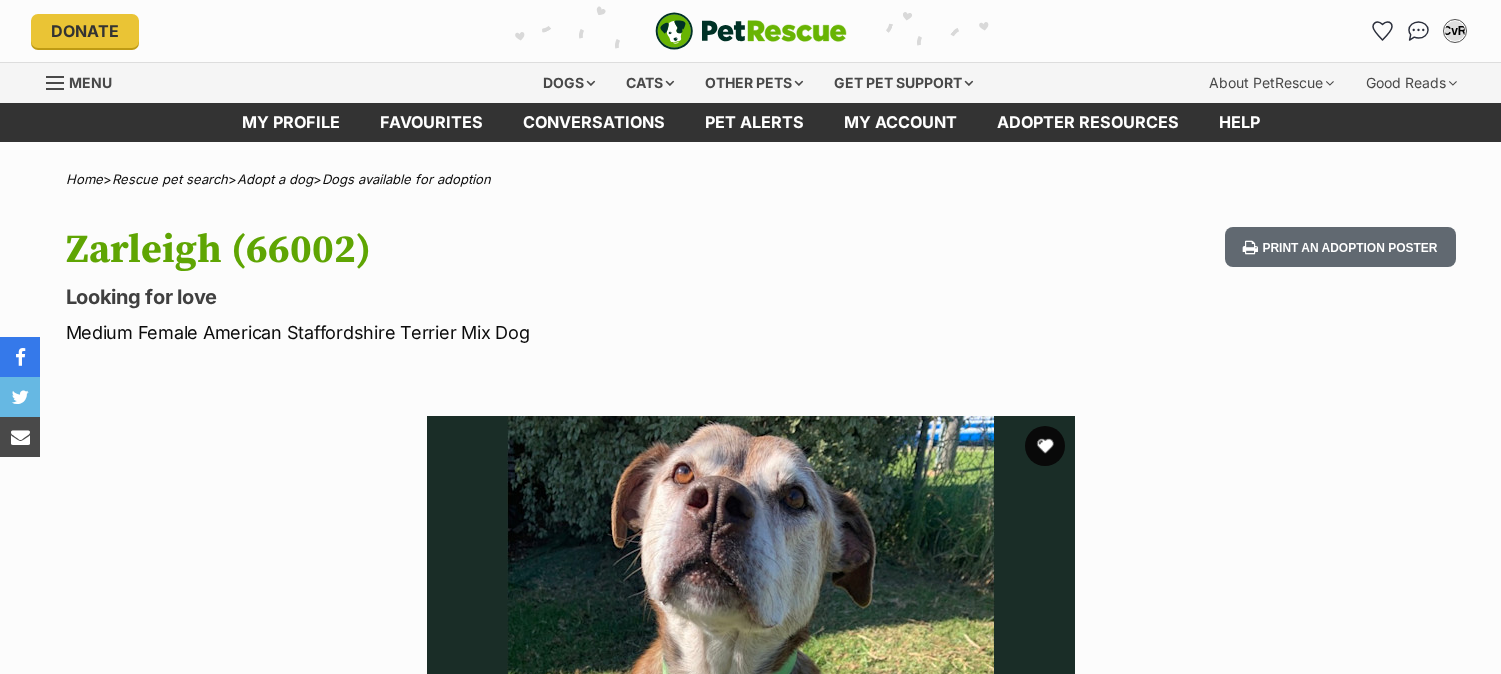 scroll, scrollTop: 0, scrollLeft: 0, axis: both 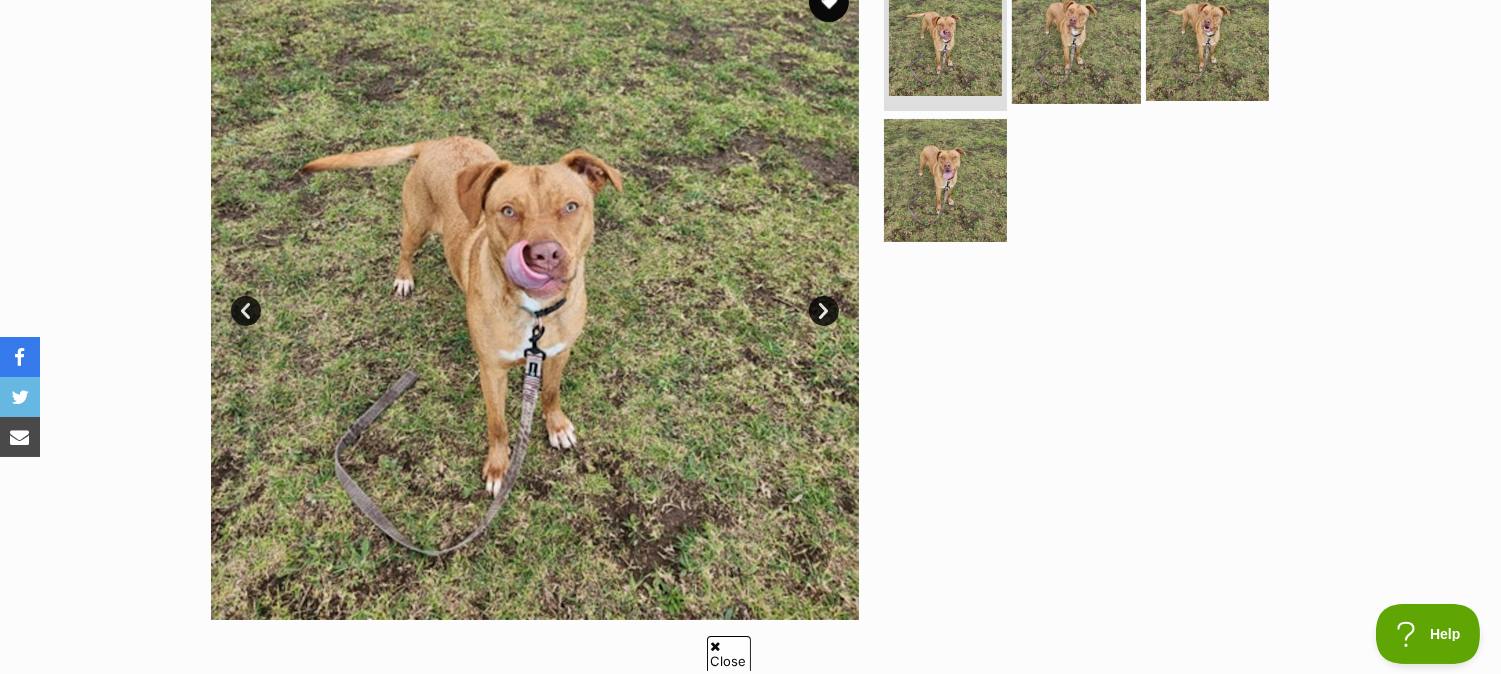click at bounding box center (1076, 38) 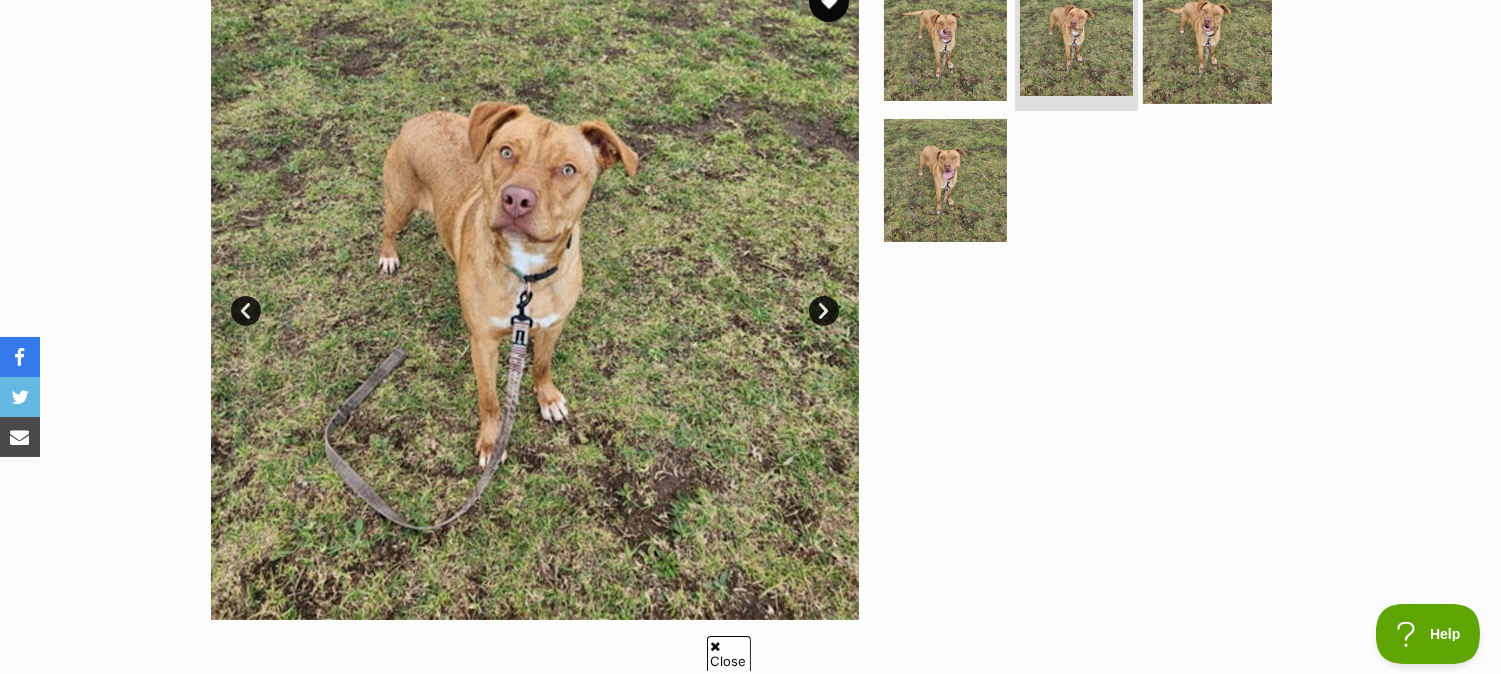 click at bounding box center (1207, 38) 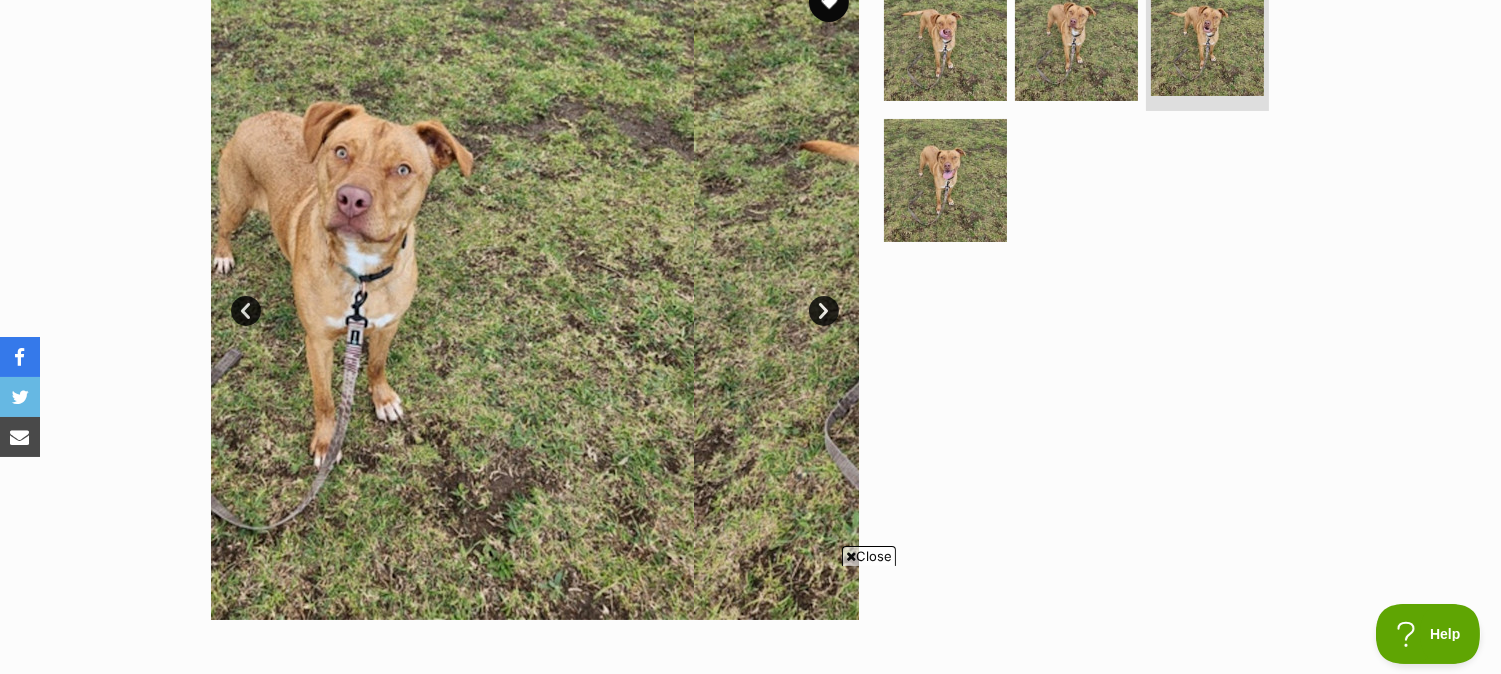 scroll, scrollTop: 0, scrollLeft: 0, axis: both 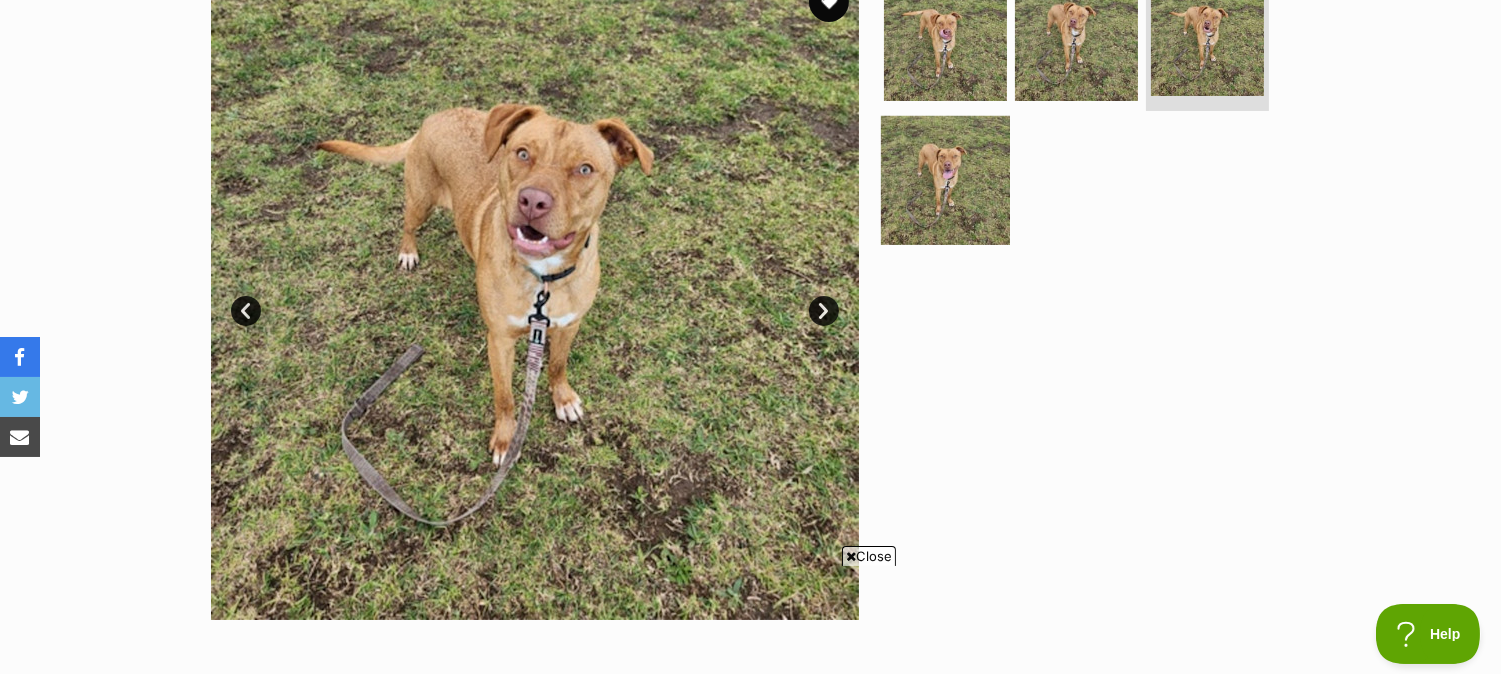 click at bounding box center (945, 180) 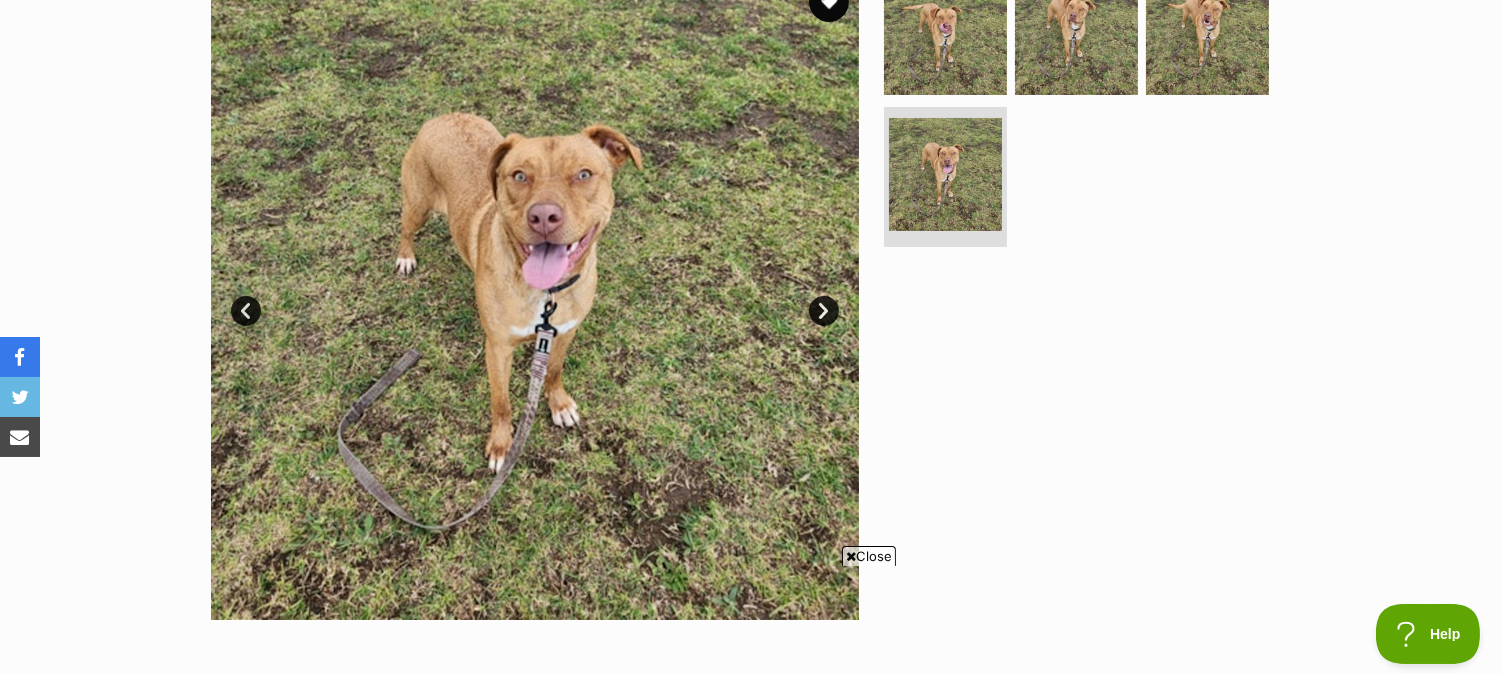 scroll, scrollTop: 0, scrollLeft: 0, axis: both 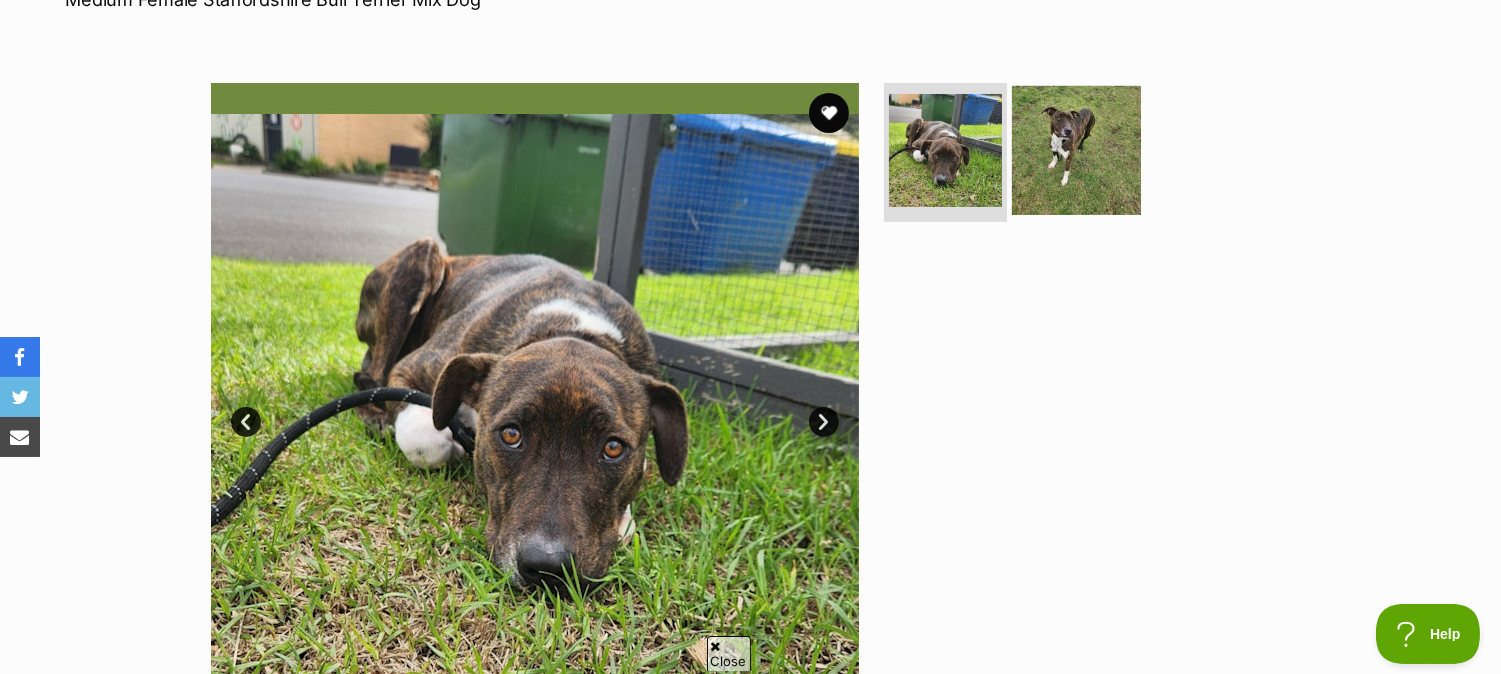 click at bounding box center (1076, 149) 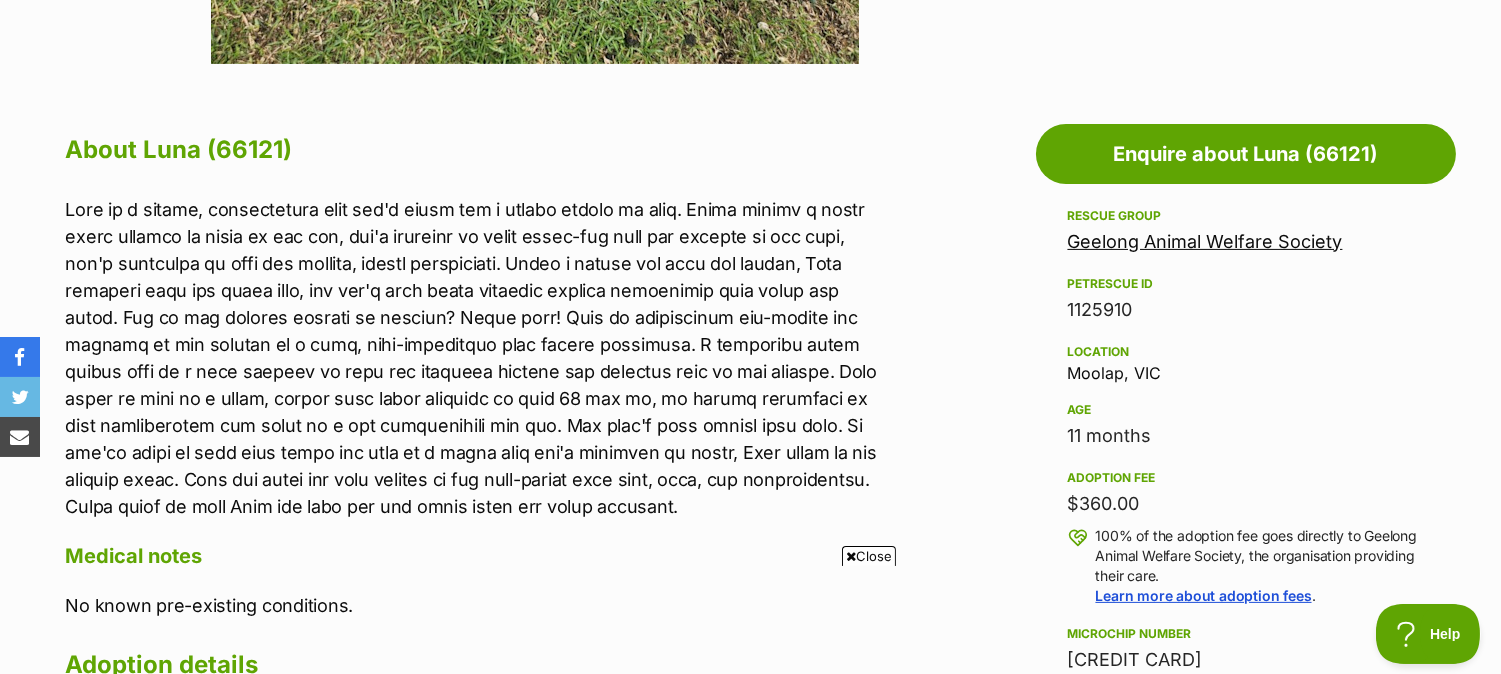 scroll, scrollTop: 0, scrollLeft: 0, axis: both 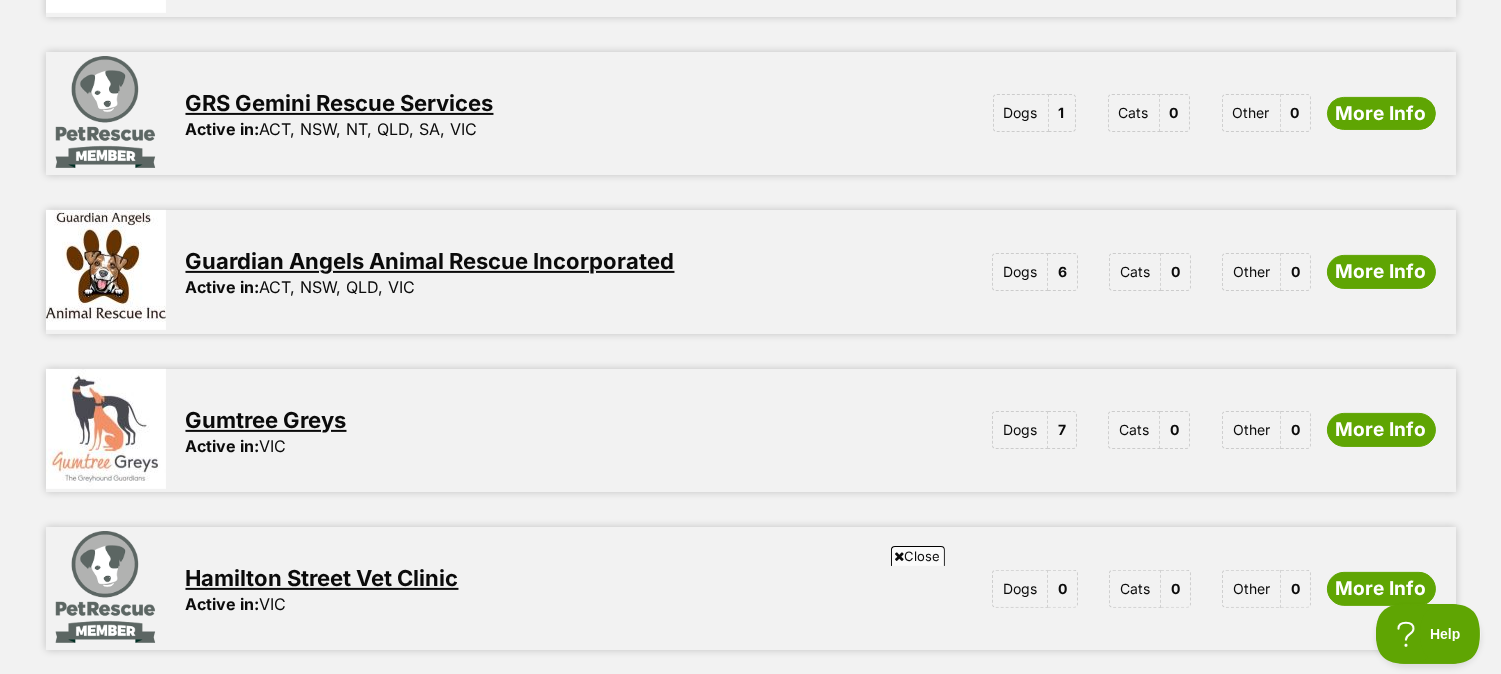 click on "Guardian Angels Animal Rescue Incorporated" at bounding box center (430, 261) 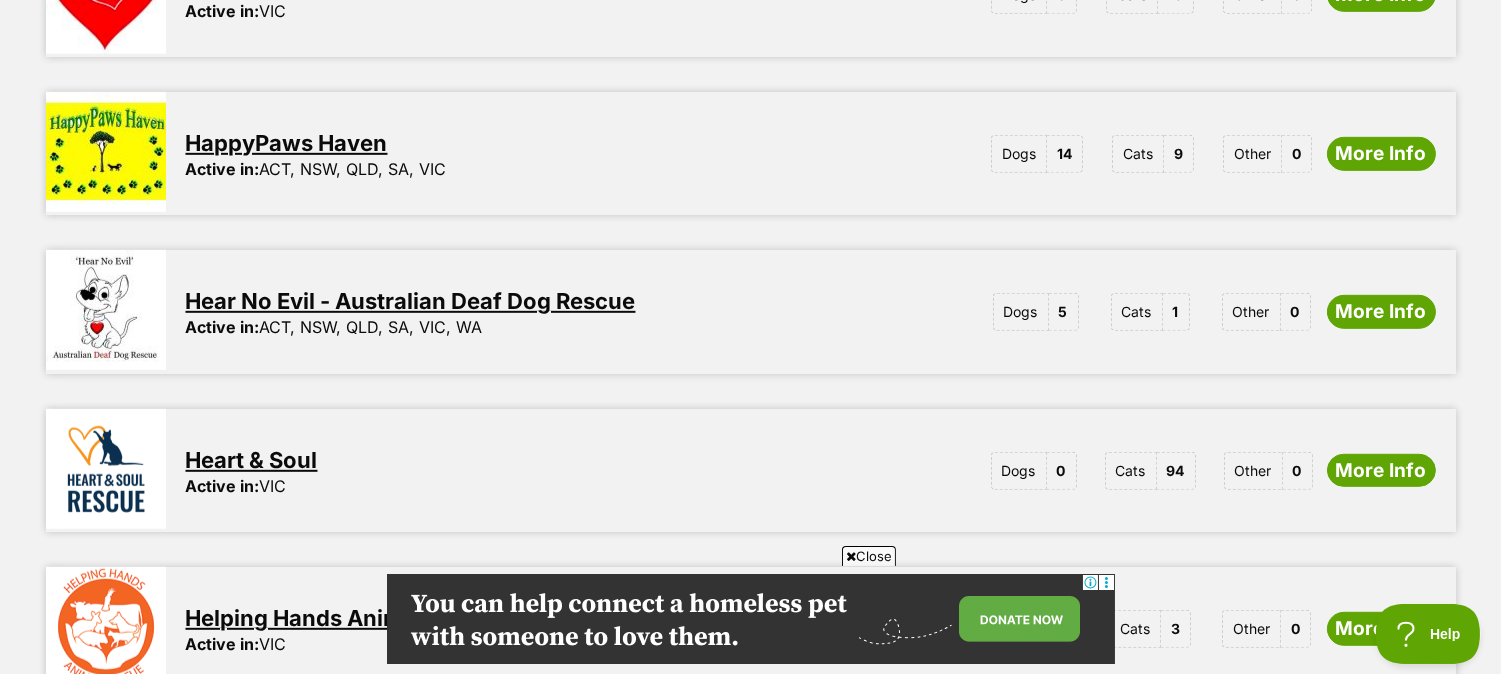 scroll, scrollTop: 2222, scrollLeft: 0, axis: vertical 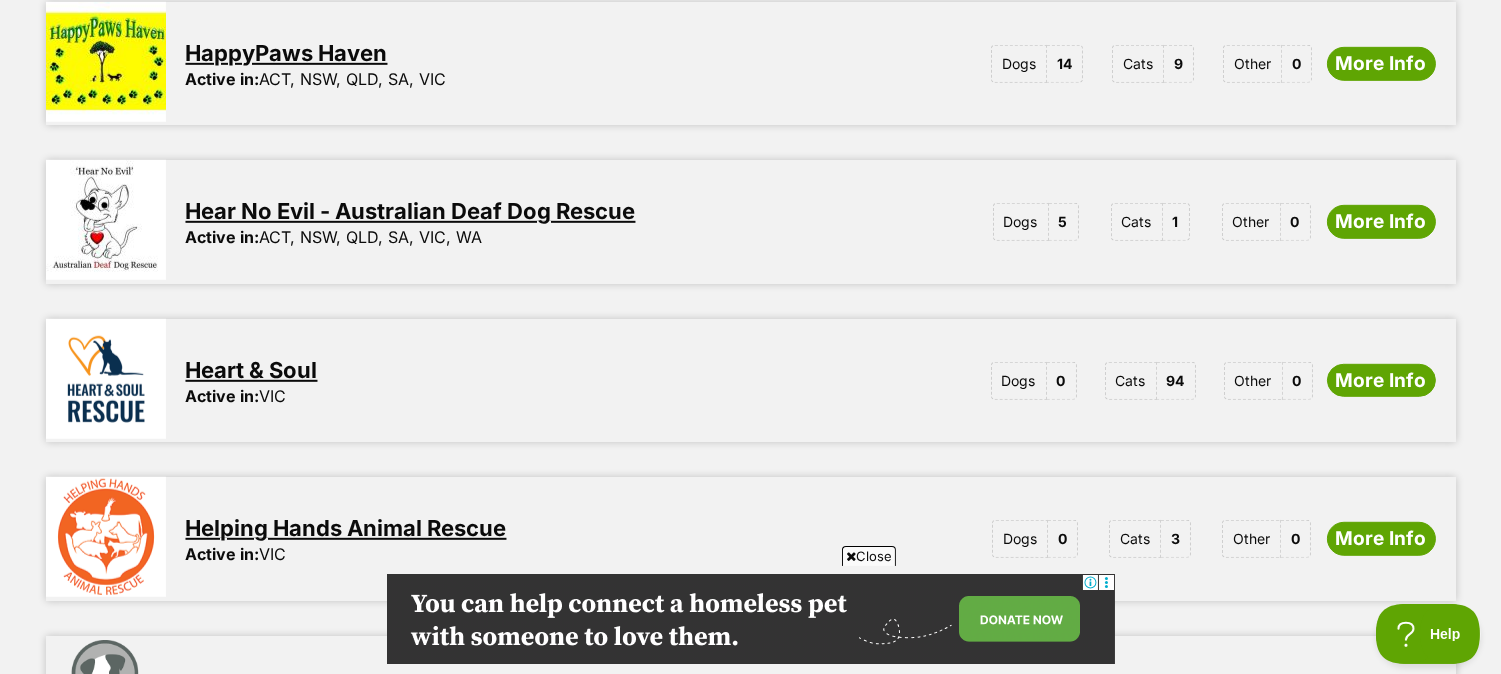 click on "Hear No Evil - Australian Deaf Dog Rescue" at bounding box center (411, 211) 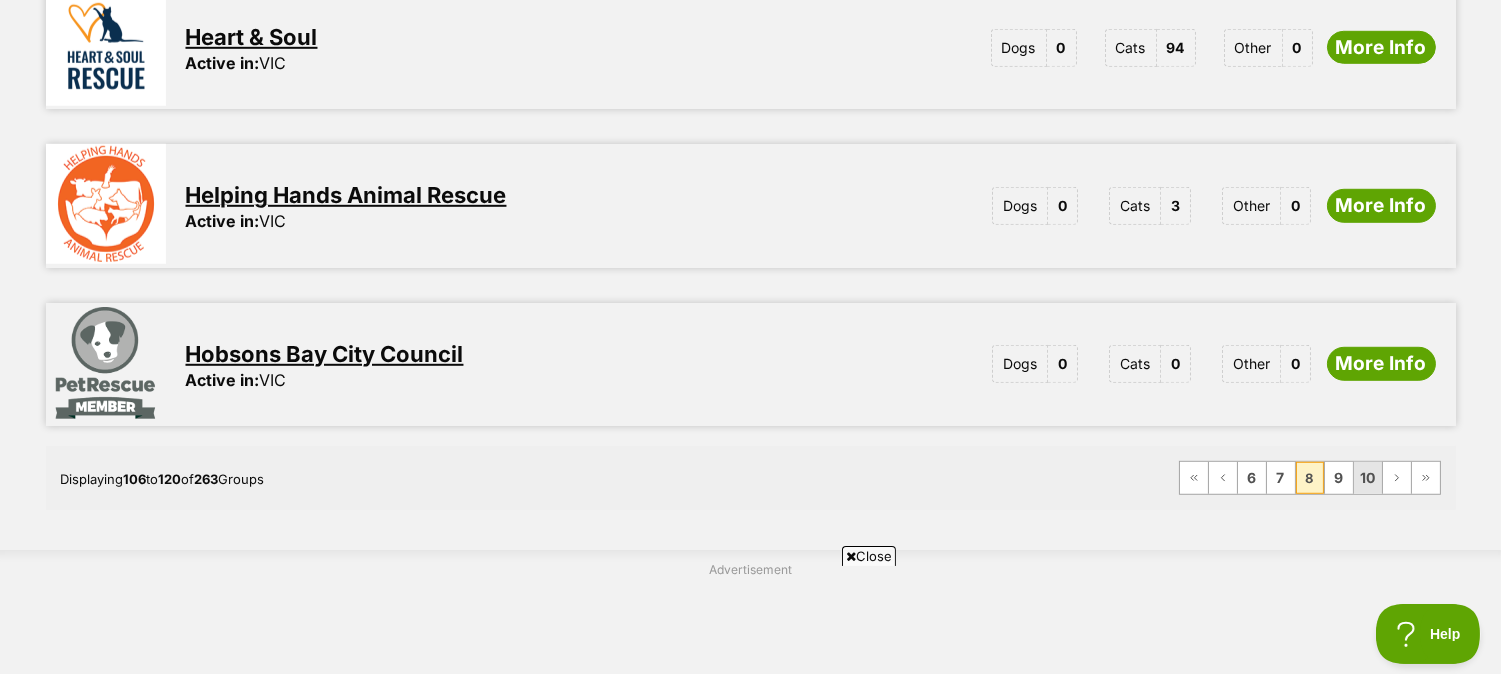 scroll, scrollTop: 0, scrollLeft: 0, axis: both 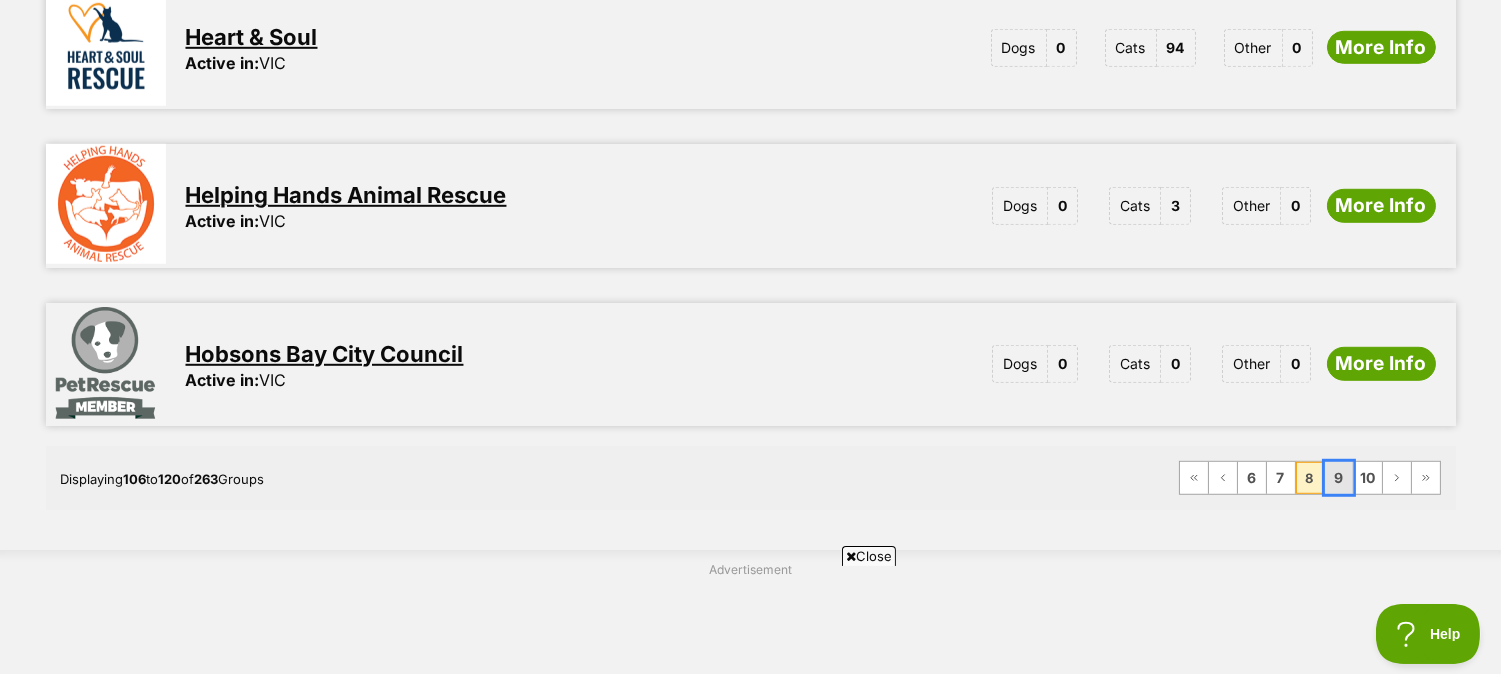 click on "9" at bounding box center [1339, 478] 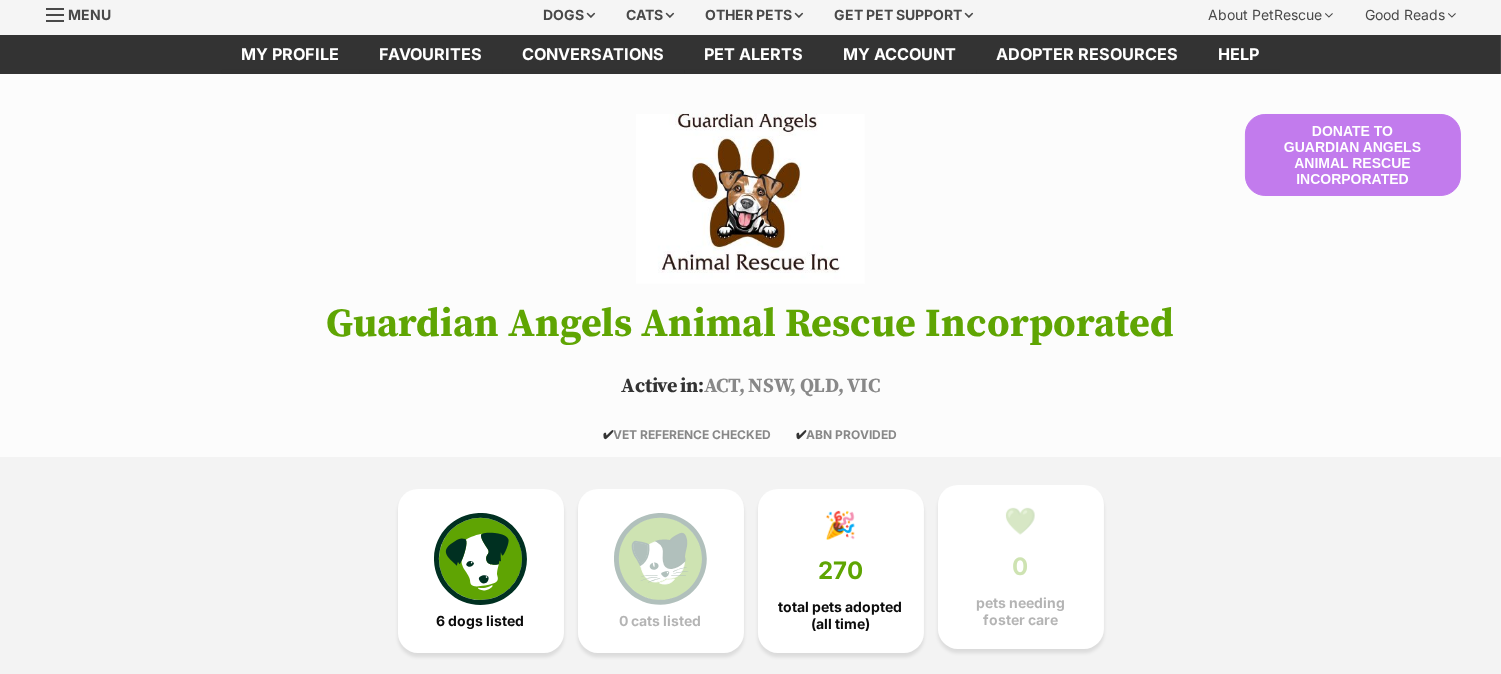 scroll, scrollTop: 333, scrollLeft: 0, axis: vertical 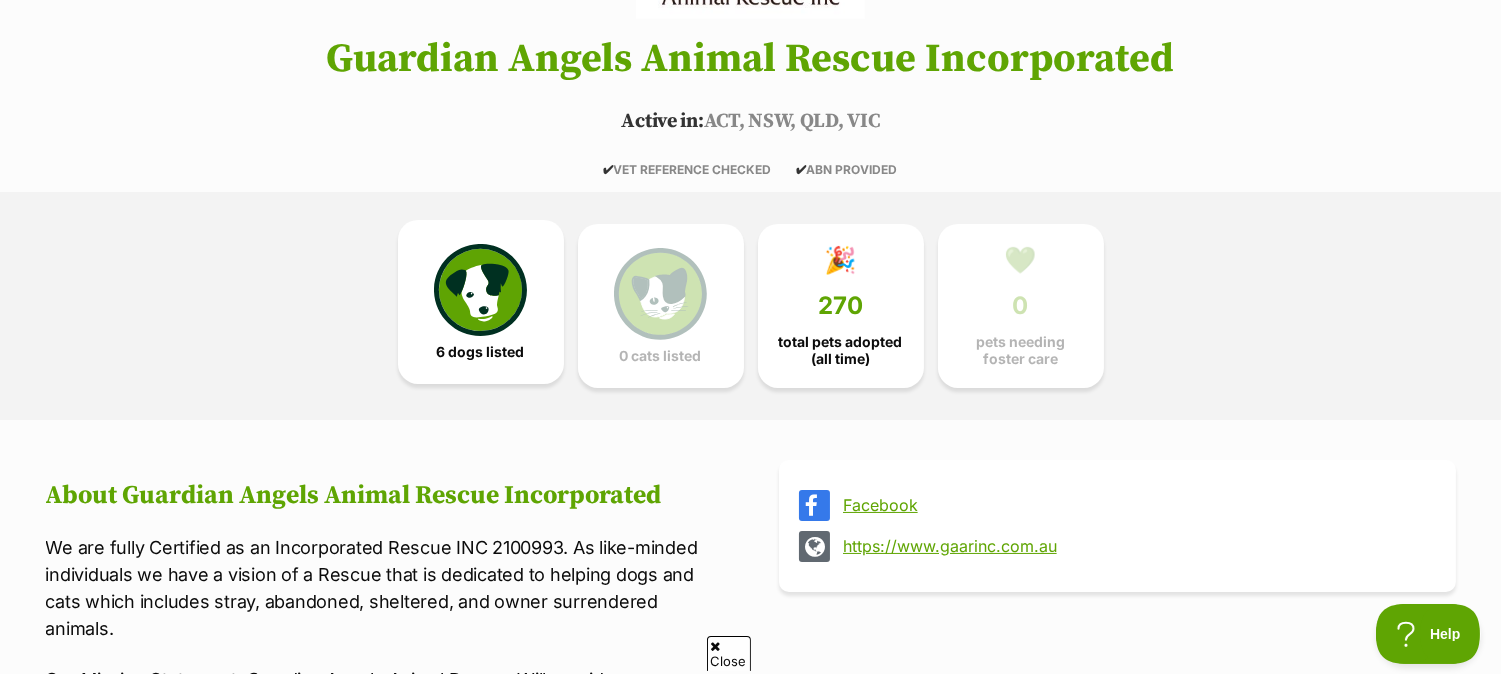 click at bounding box center [480, 290] 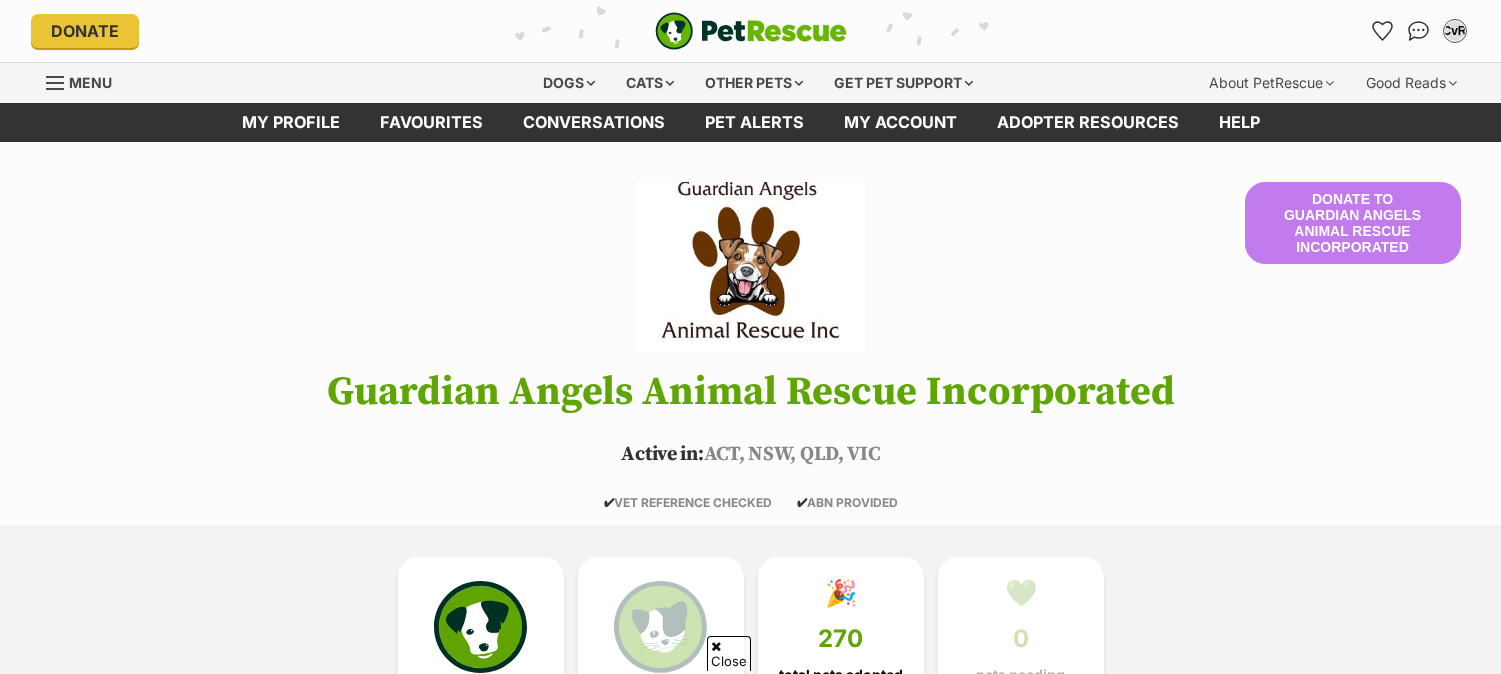 scroll, scrollTop: 1653, scrollLeft: 0, axis: vertical 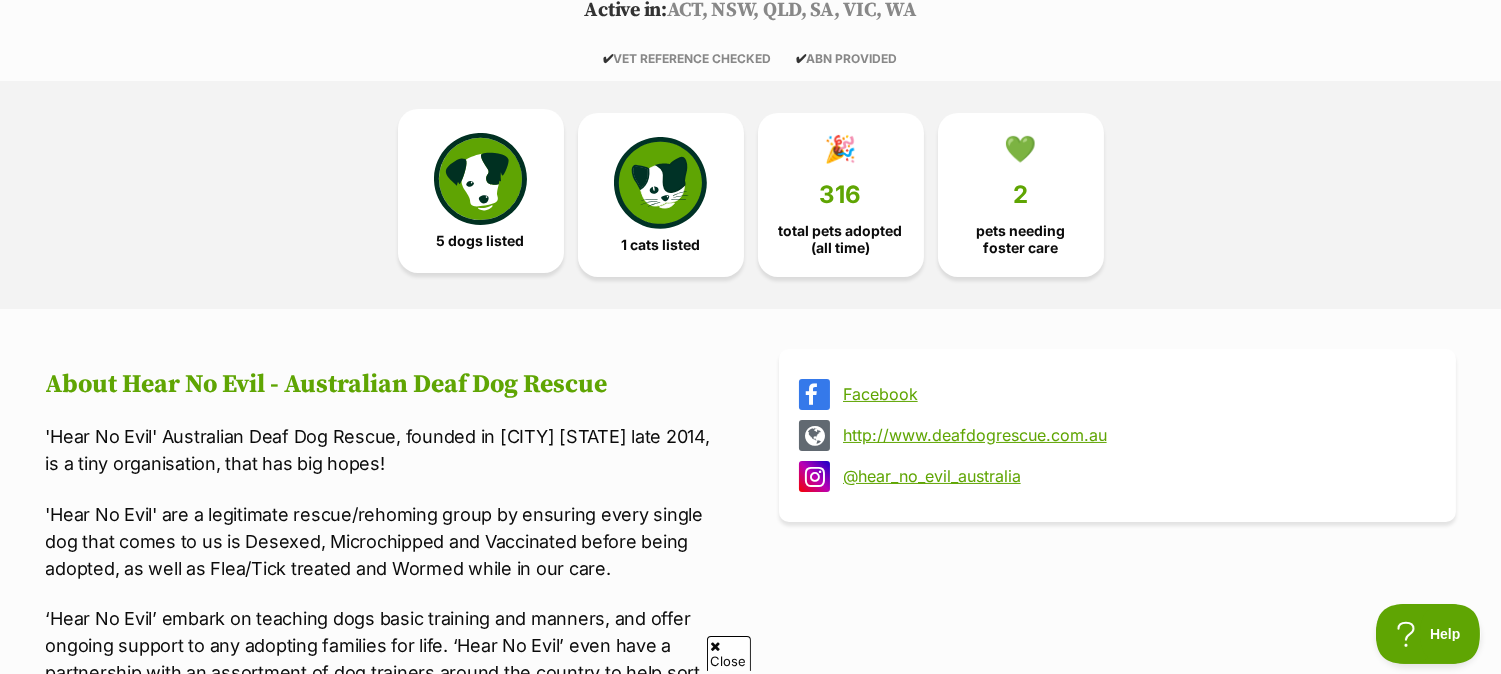 click at bounding box center [480, 179] 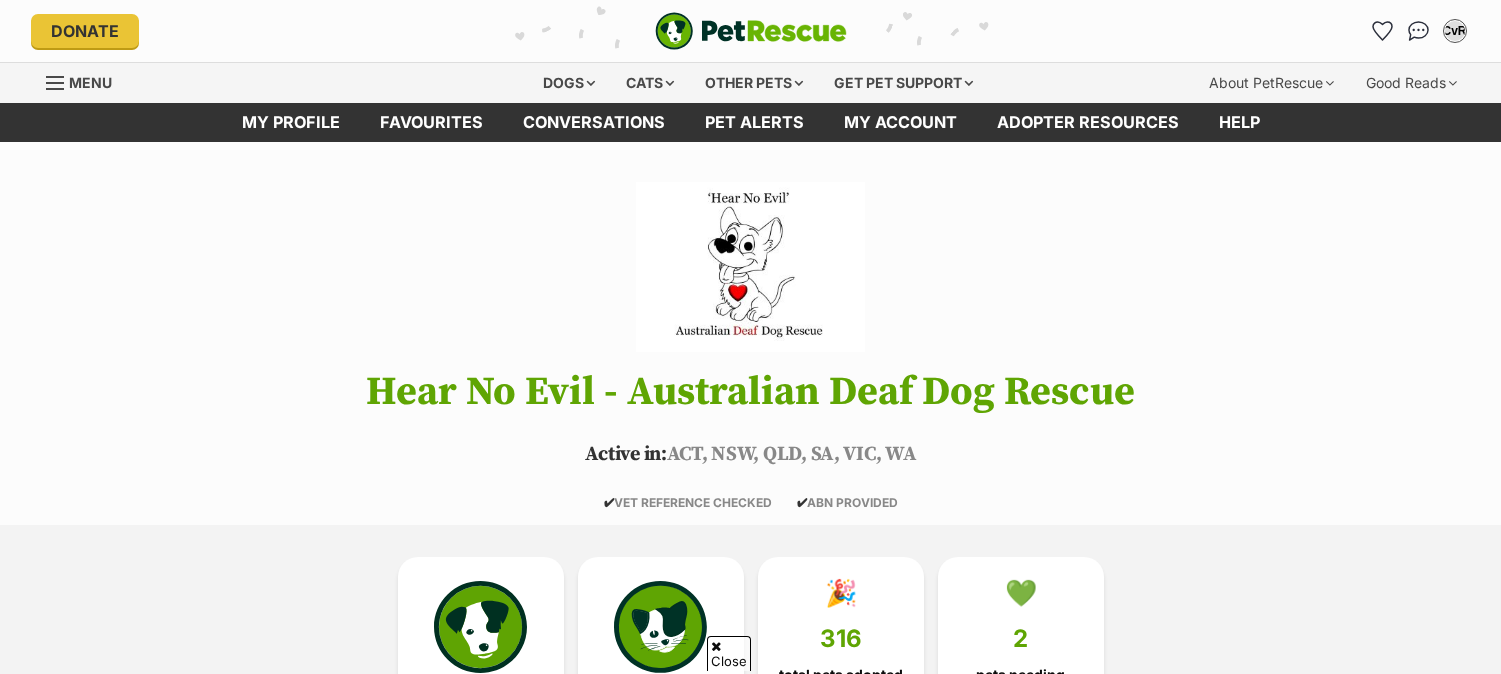 scroll, scrollTop: 1896, scrollLeft: 0, axis: vertical 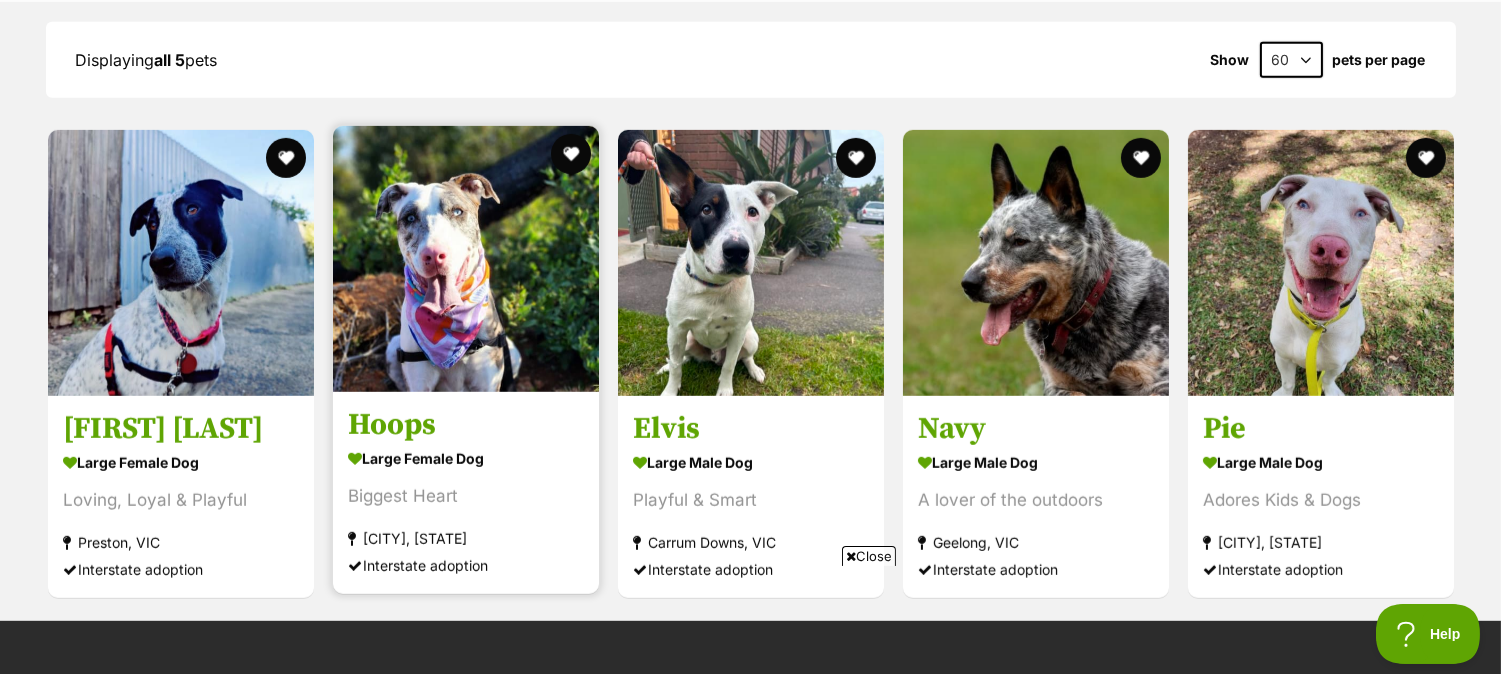 click on "Hoops" at bounding box center [466, 426] 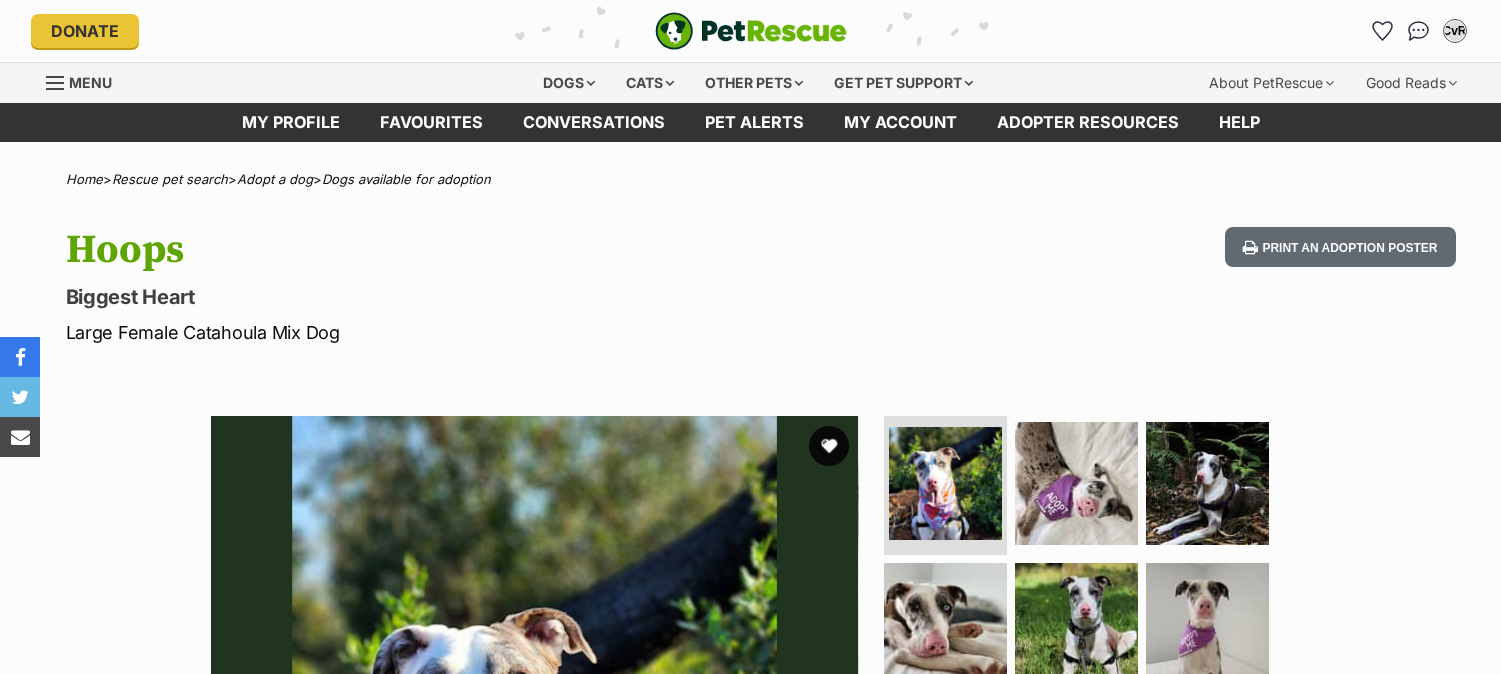 scroll, scrollTop: 0, scrollLeft: 0, axis: both 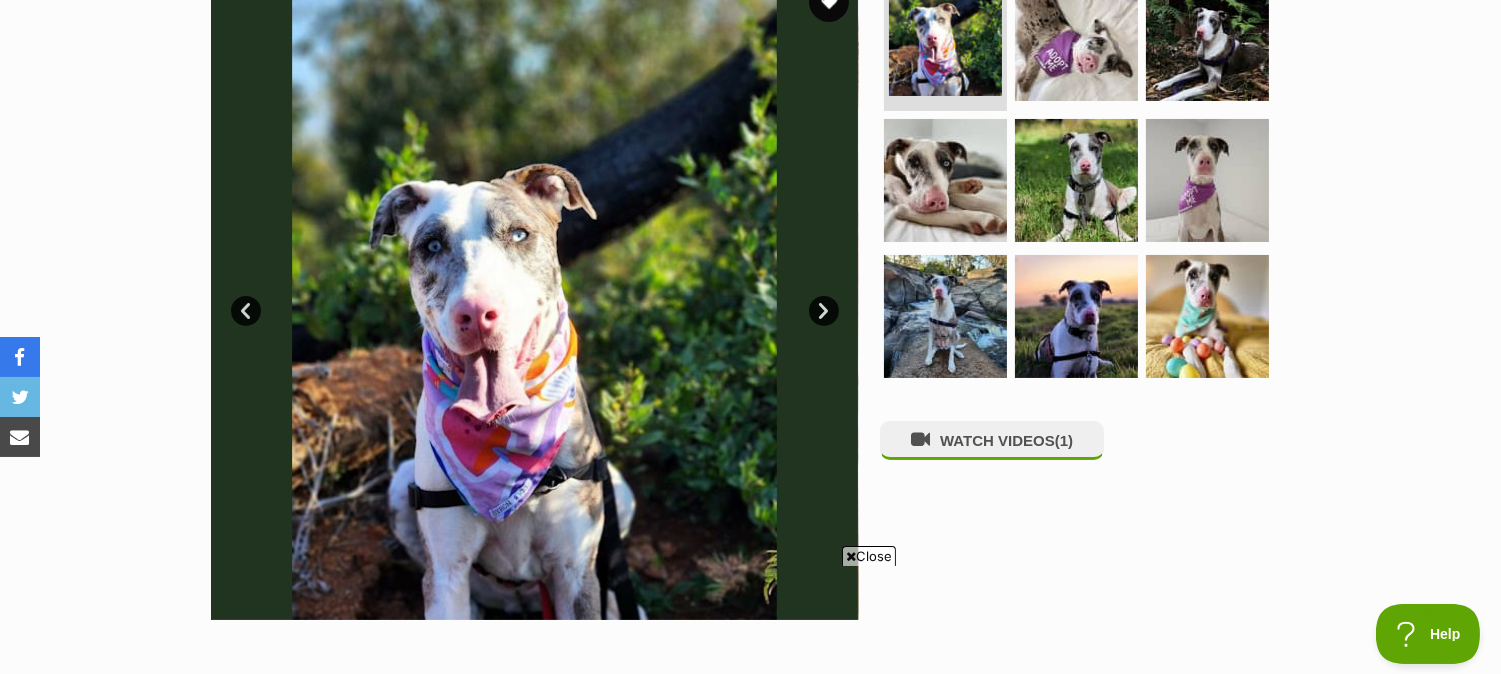 click on "Next" at bounding box center [824, 311] 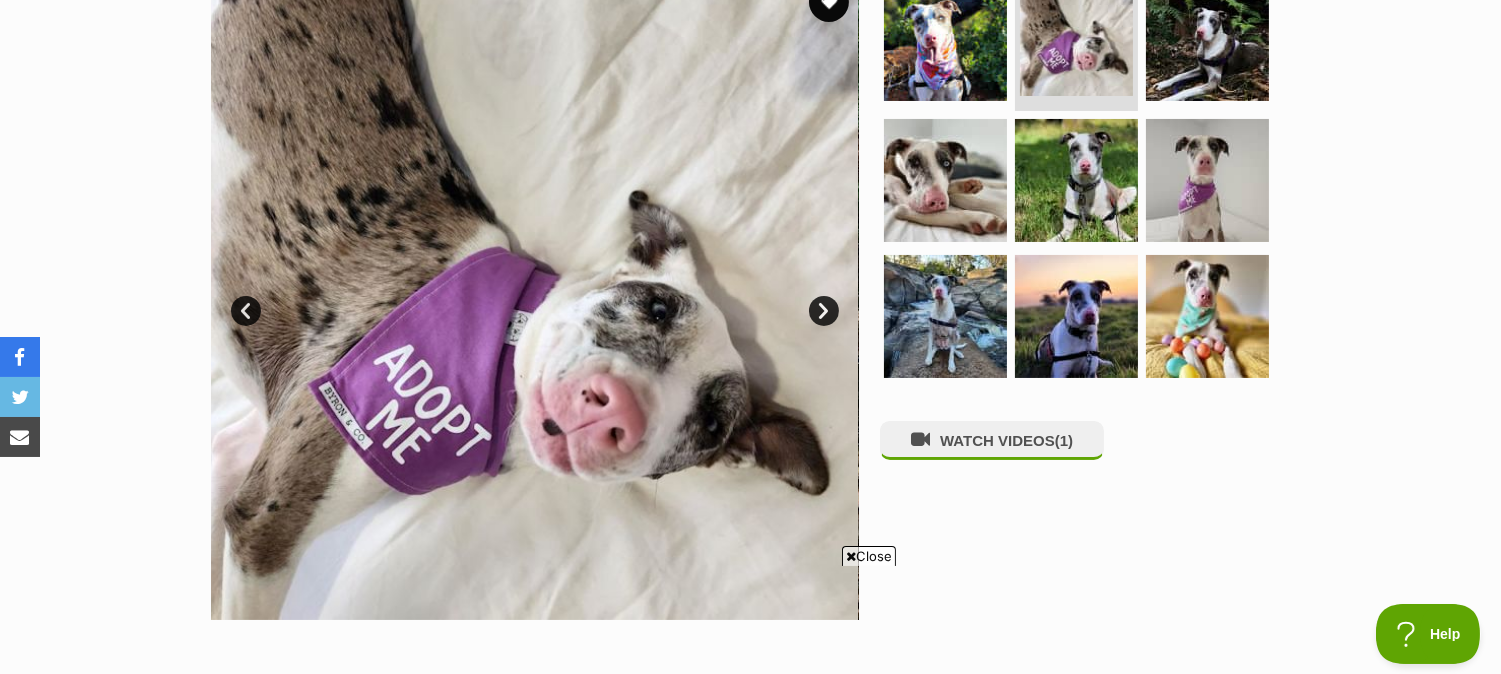 click on "Next" at bounding box center (824, 311) 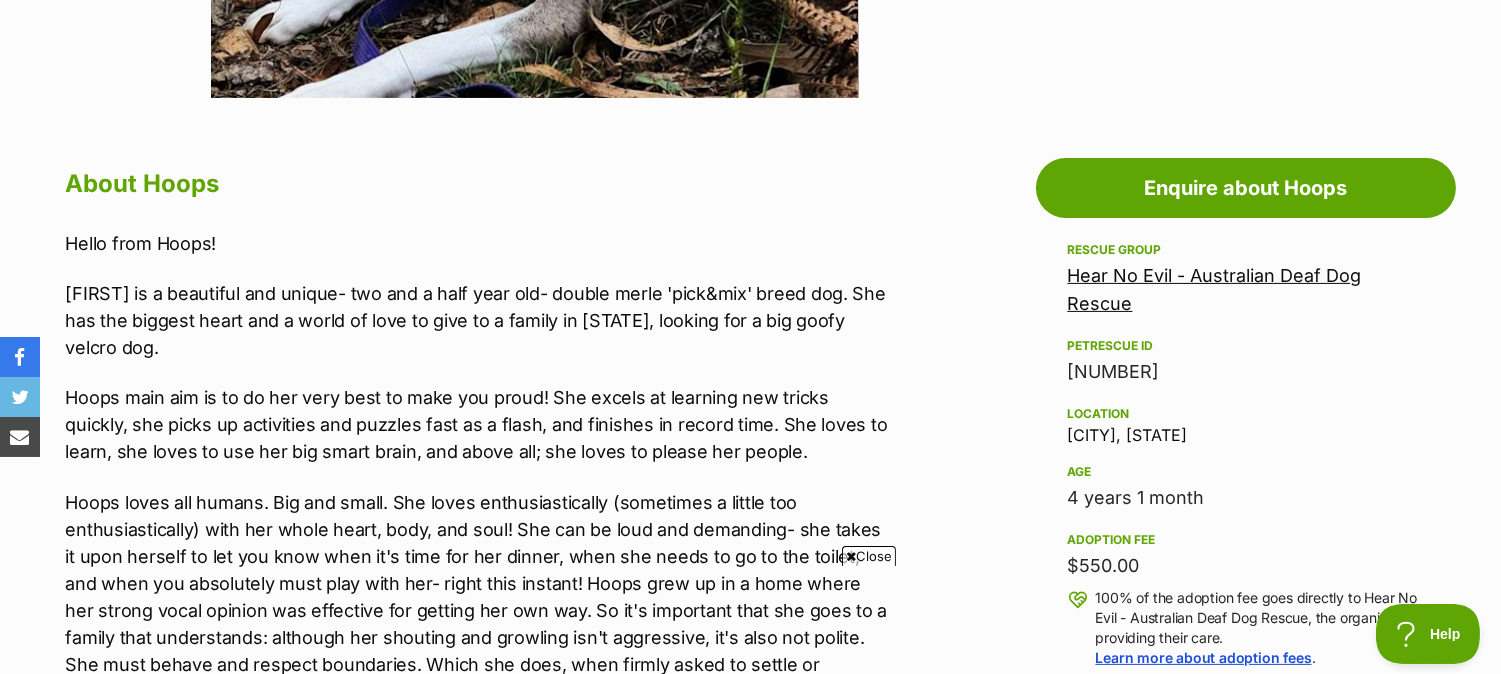 scroll, scrollTop: 1000, scrollLeft: 0, axis: vertical 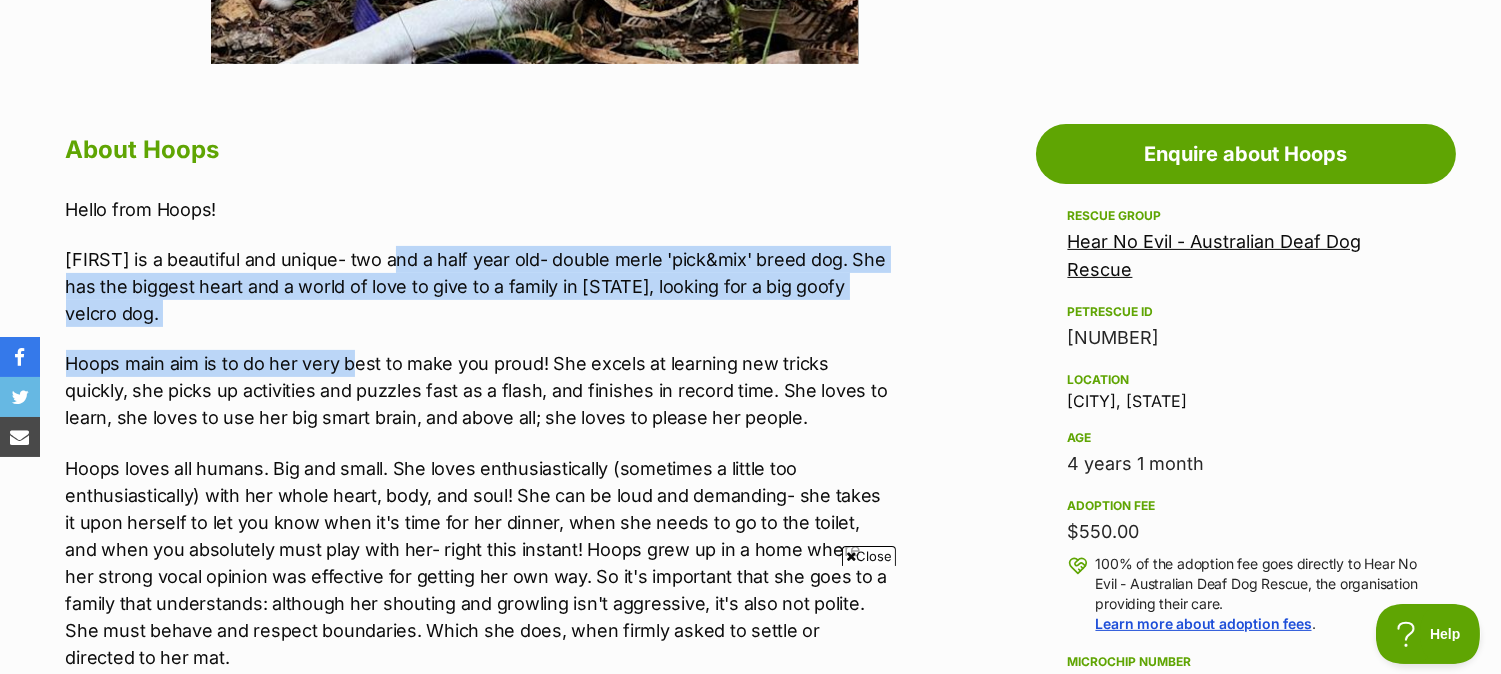 drag, startPoint x: 402, startPoint y: 251, endPoint x: 751, endPoint y: 381, distance: 372.42584 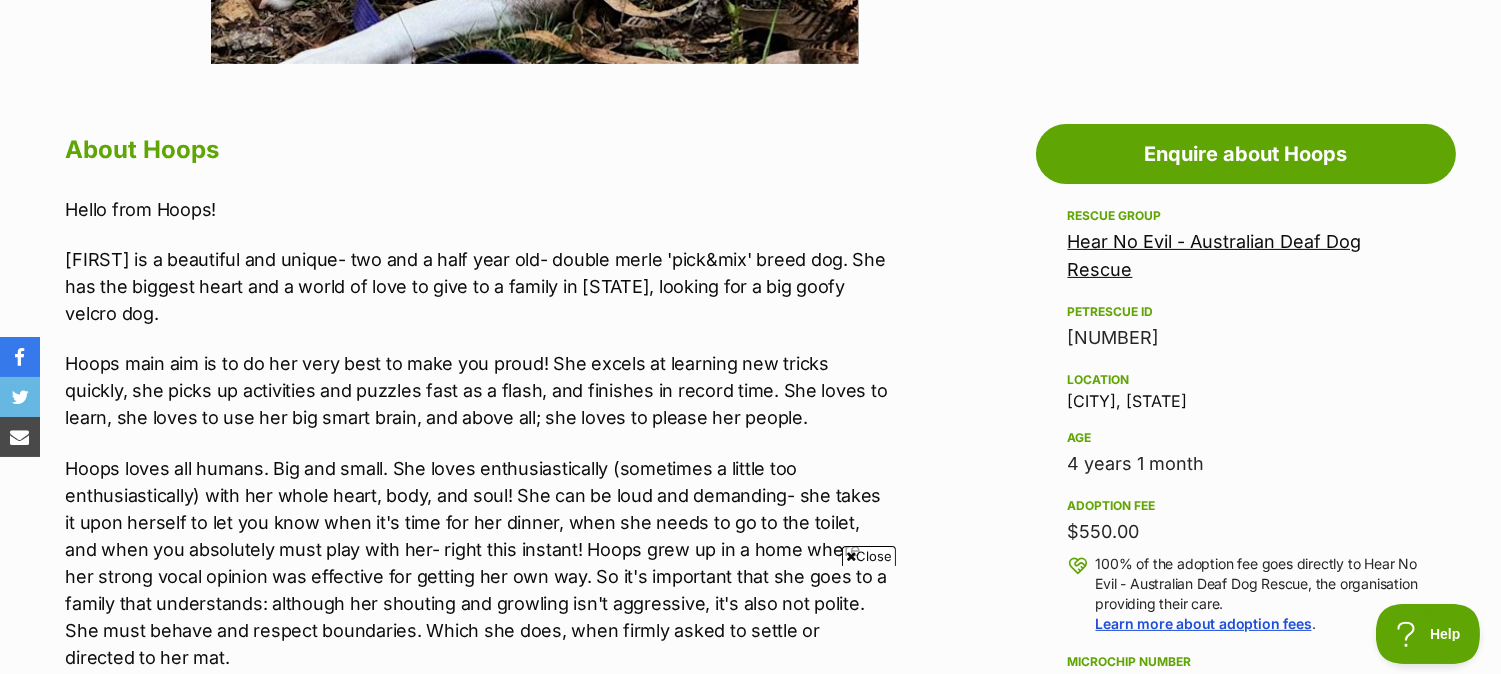 click on "Hoops main aim is to do her very best to make you proud! She excels at learning new tricks quickly, she picks up activities and puzzles fast as a flash, and finishes in record time. She loves to learn, she loves to use her big smart brain, and above all; she loves to please her people." at bounding box center (479, 390) 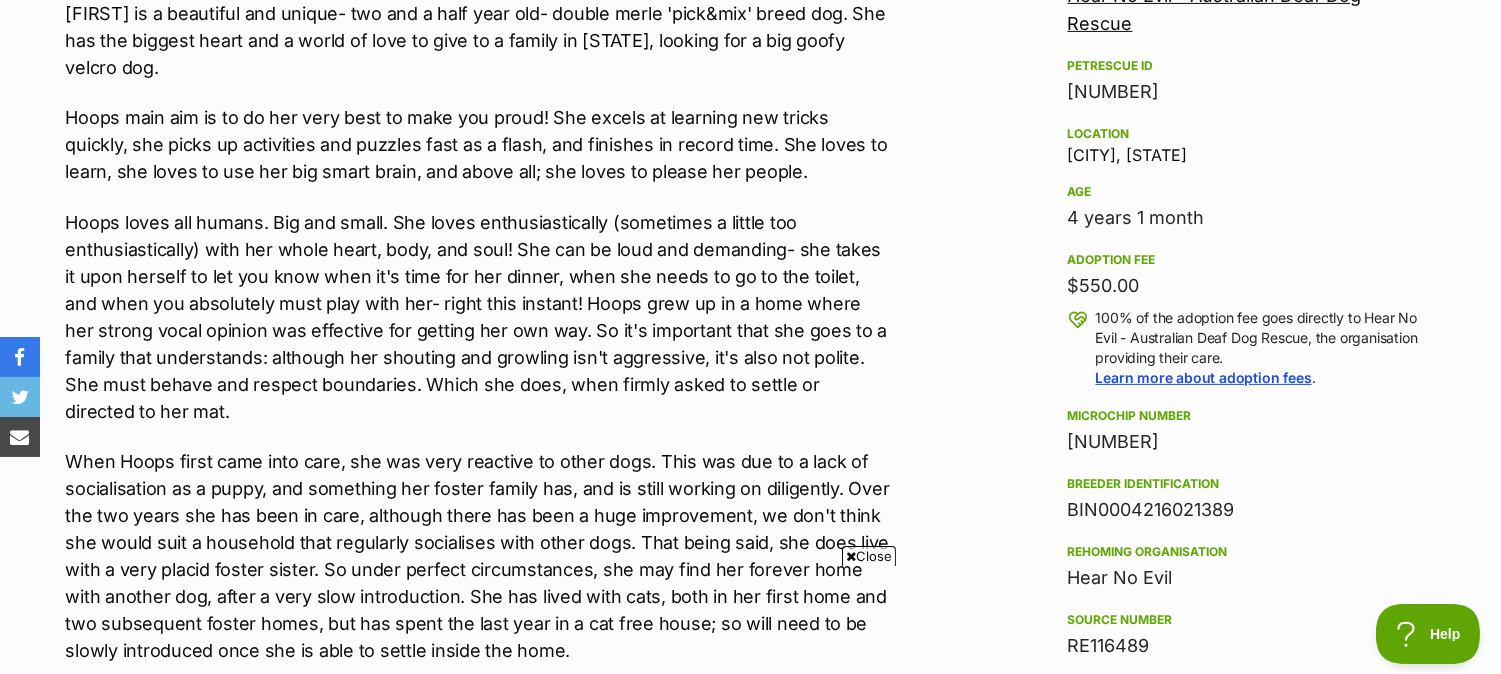 scroll, scrollTop: 1333, scrollLeft: 0, axis: vertical 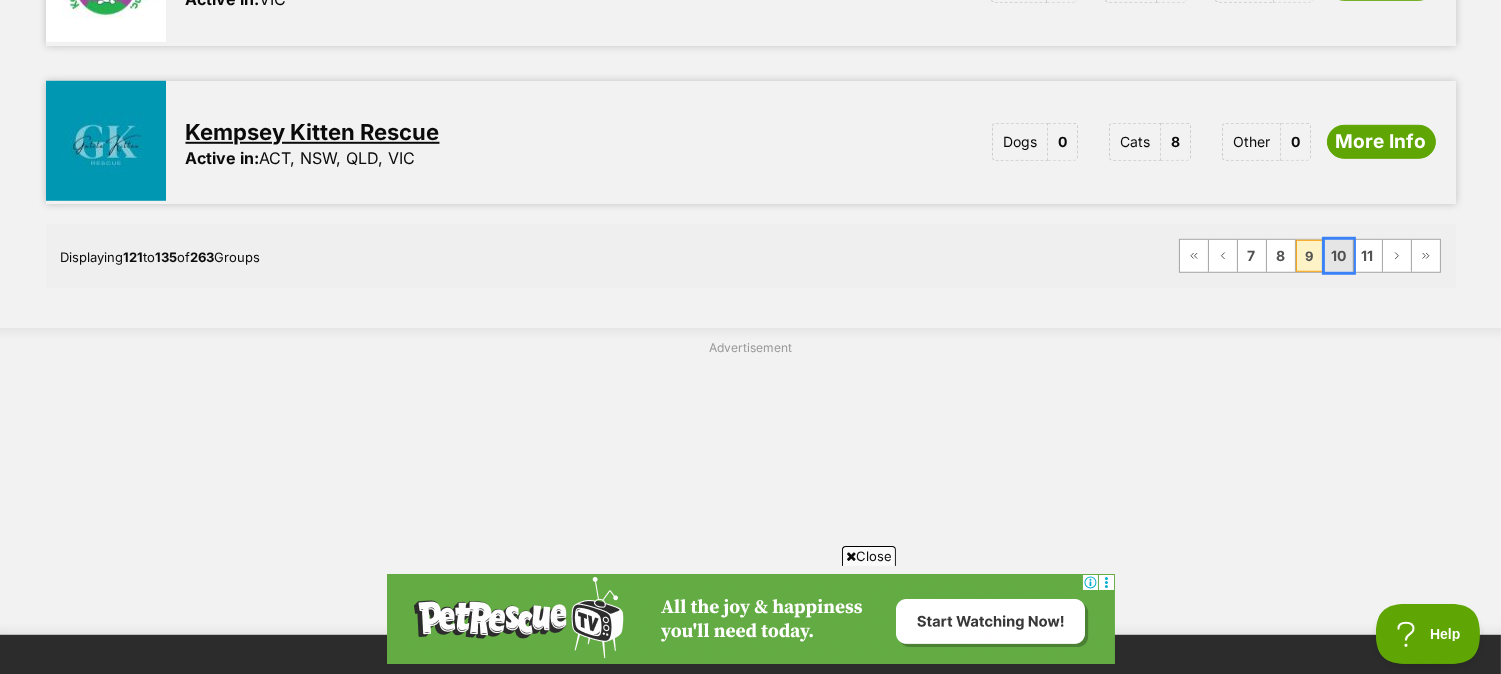 click on "10" at bounding box center (1339, 256) 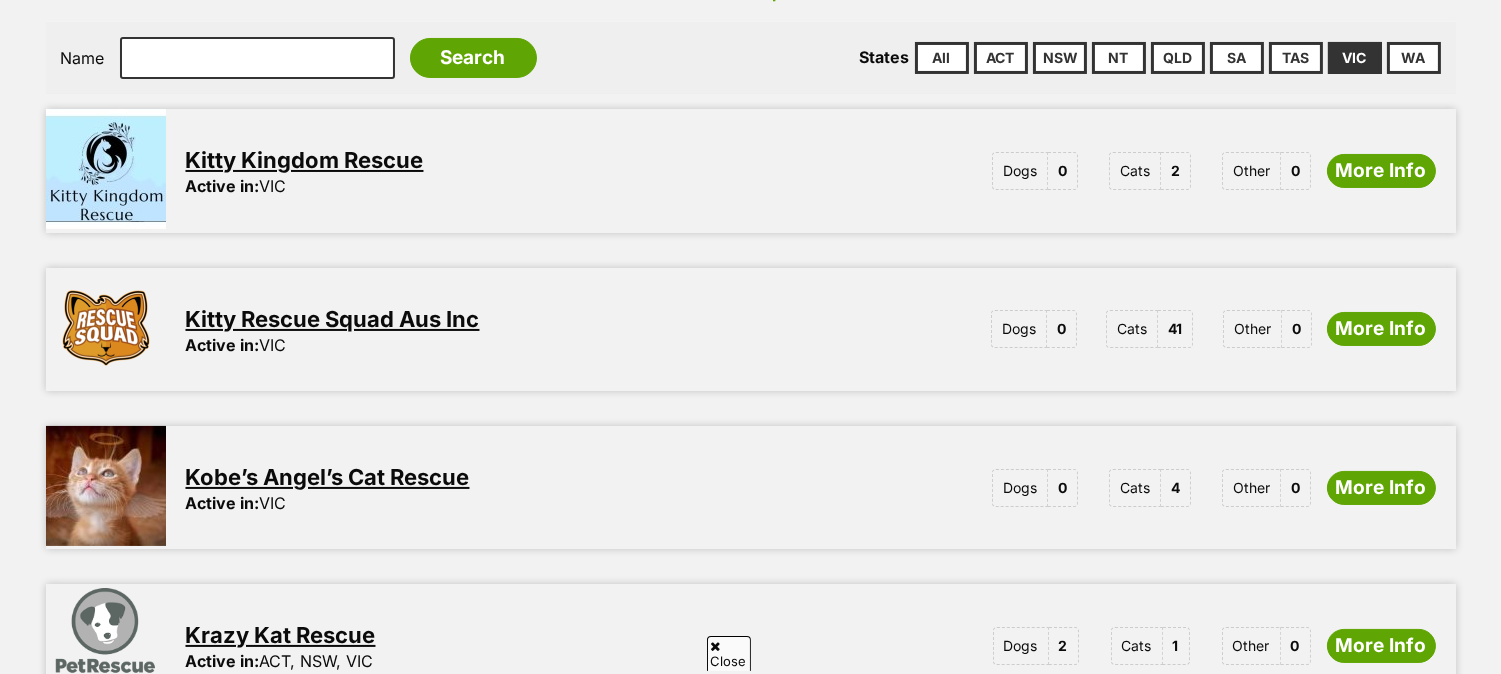 scroll, scrollTop: 0, scrollLeft: 0, axis: both 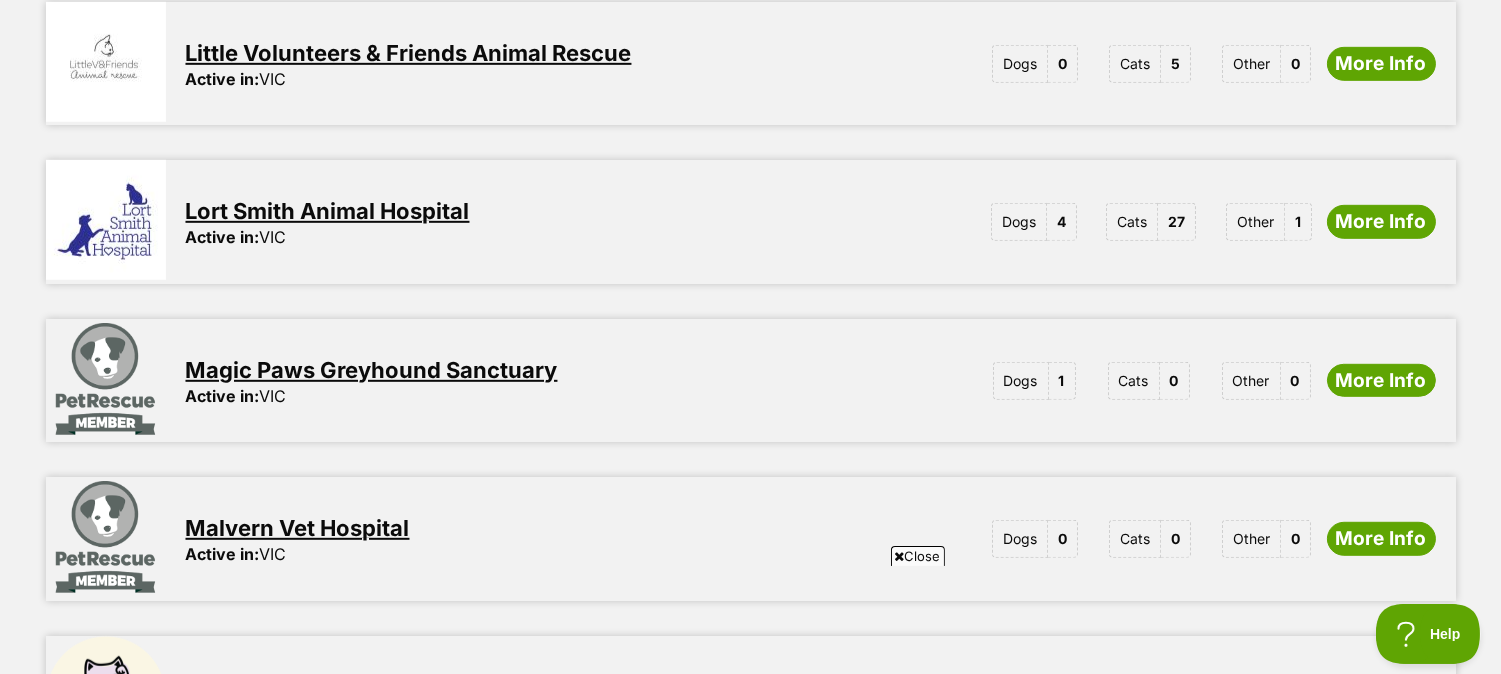 click on "Lort Smith Animal Hospital" at bounding box center [328, 211] 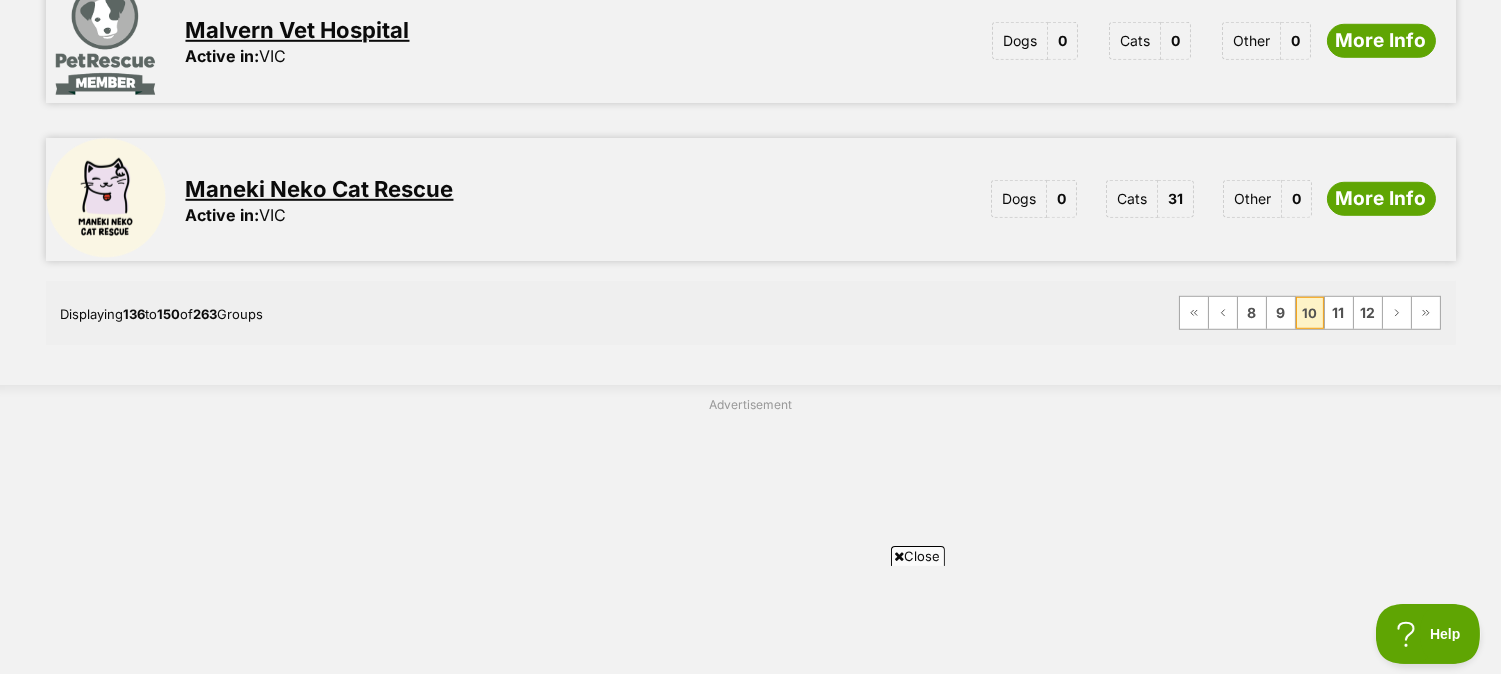 scroll, scrollTop: 2777, scrollLeft: 0, axis: vertical 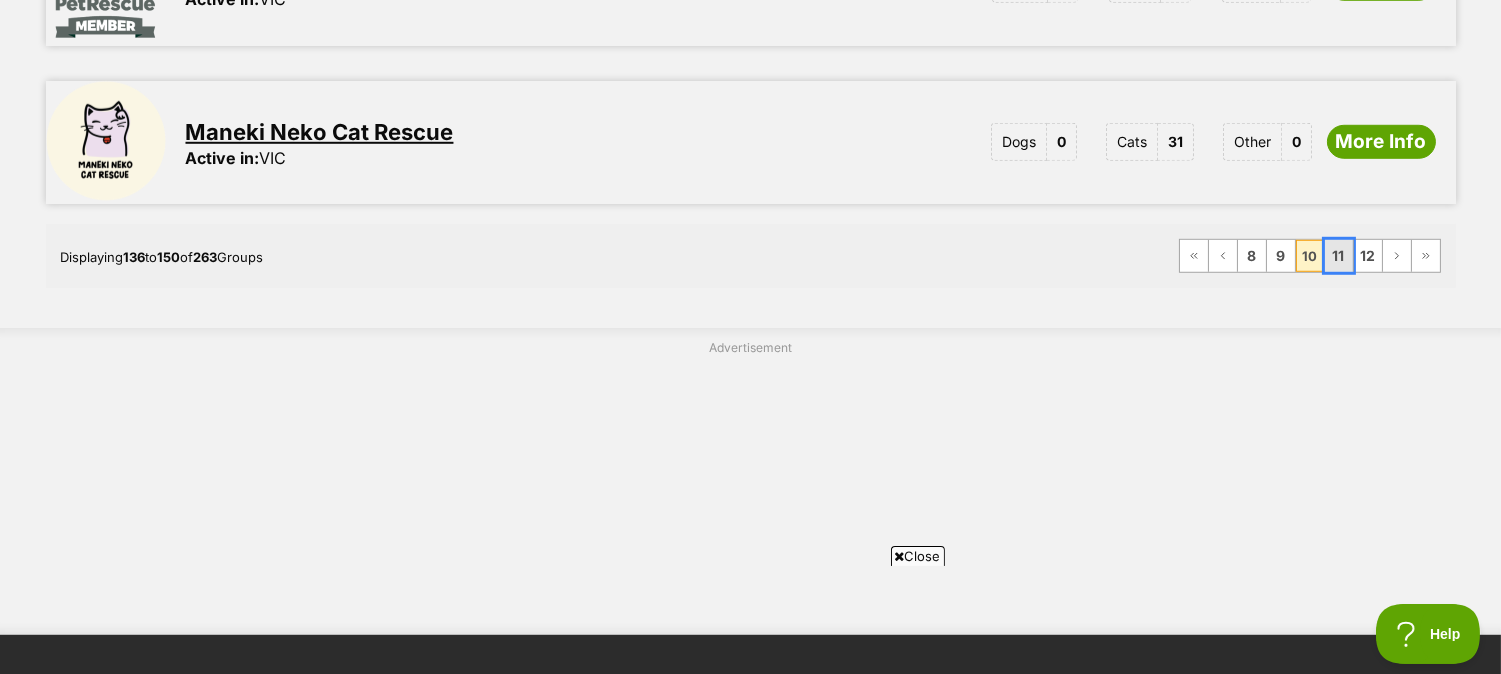 click on "11" at bounding box center [1339, 256] 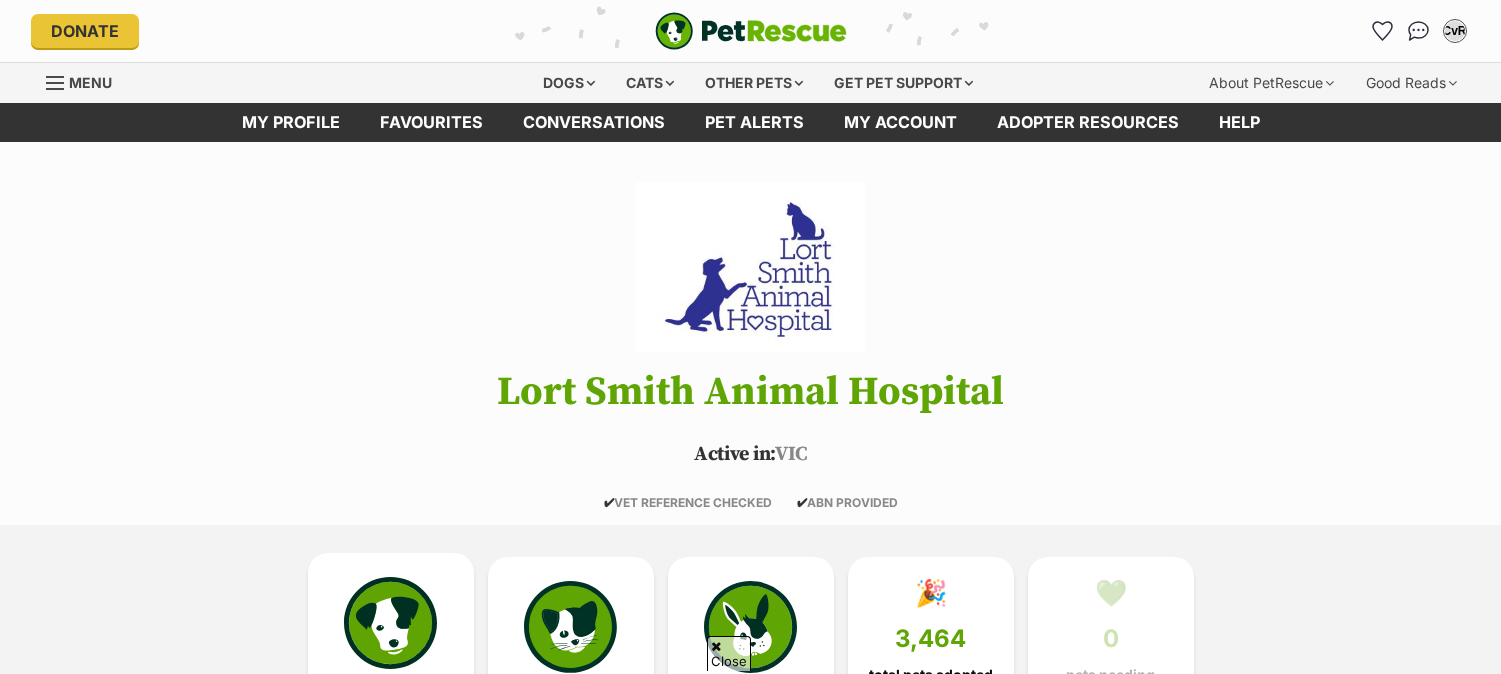 scroll, scrollTop: 444, scrollLeft: 0, axis: vertical 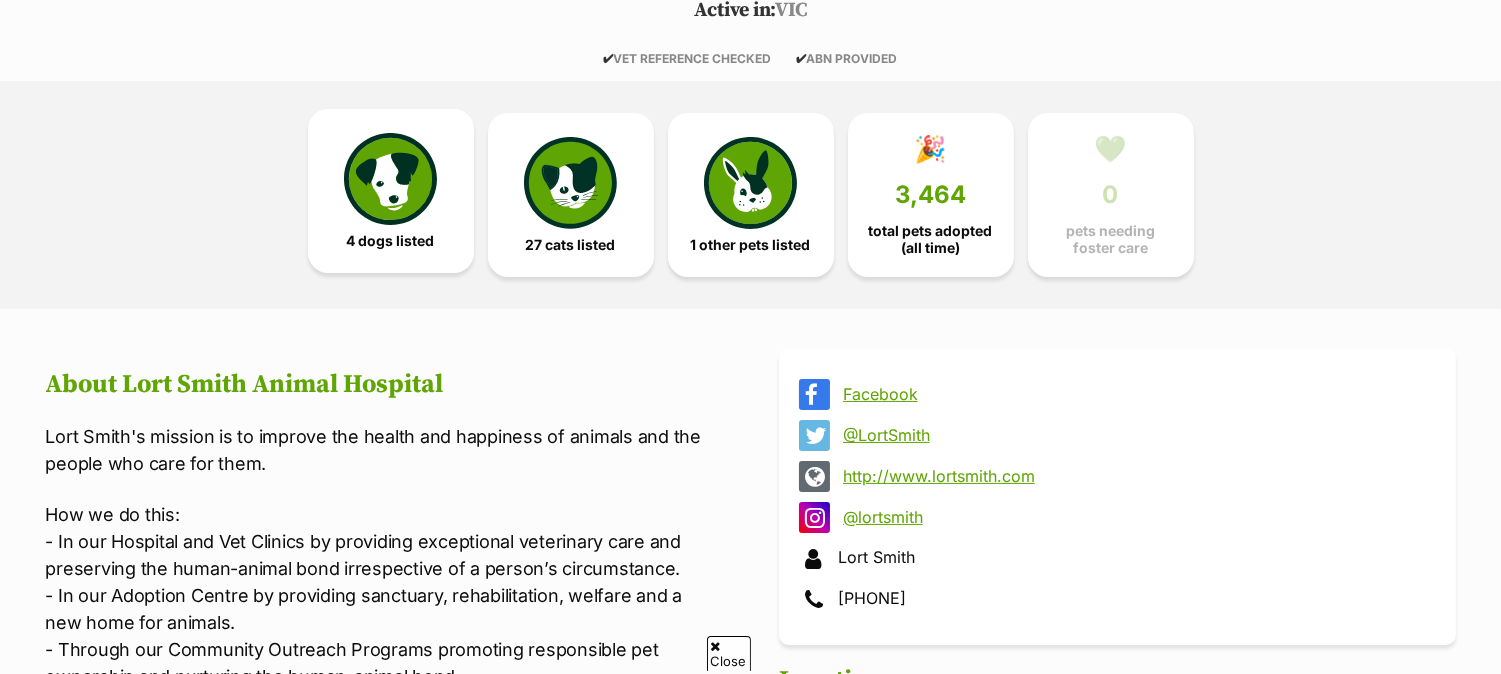 click at bounding box center (390, 179) 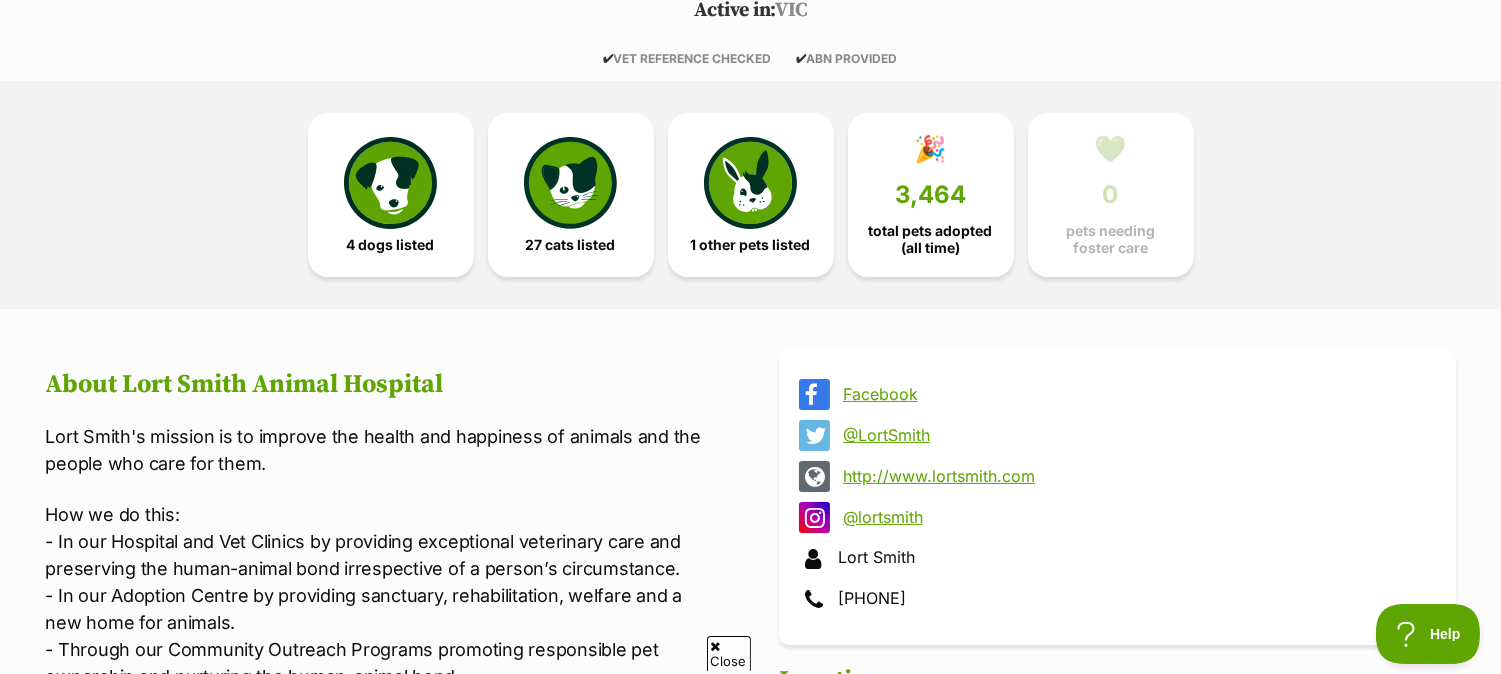 scroll, scrollTop: 0, scrollLeft: 0, axis: both 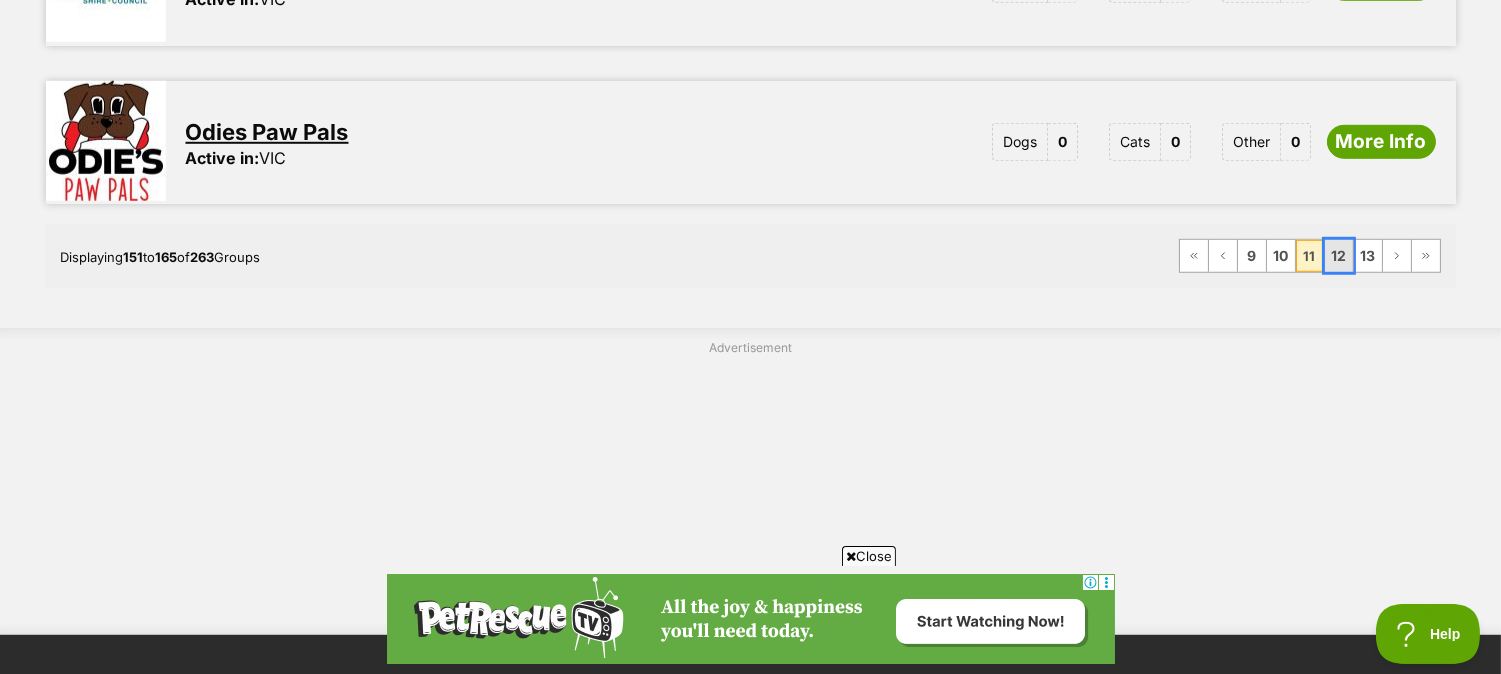 click on "12" at bounding box center (1339, 256) 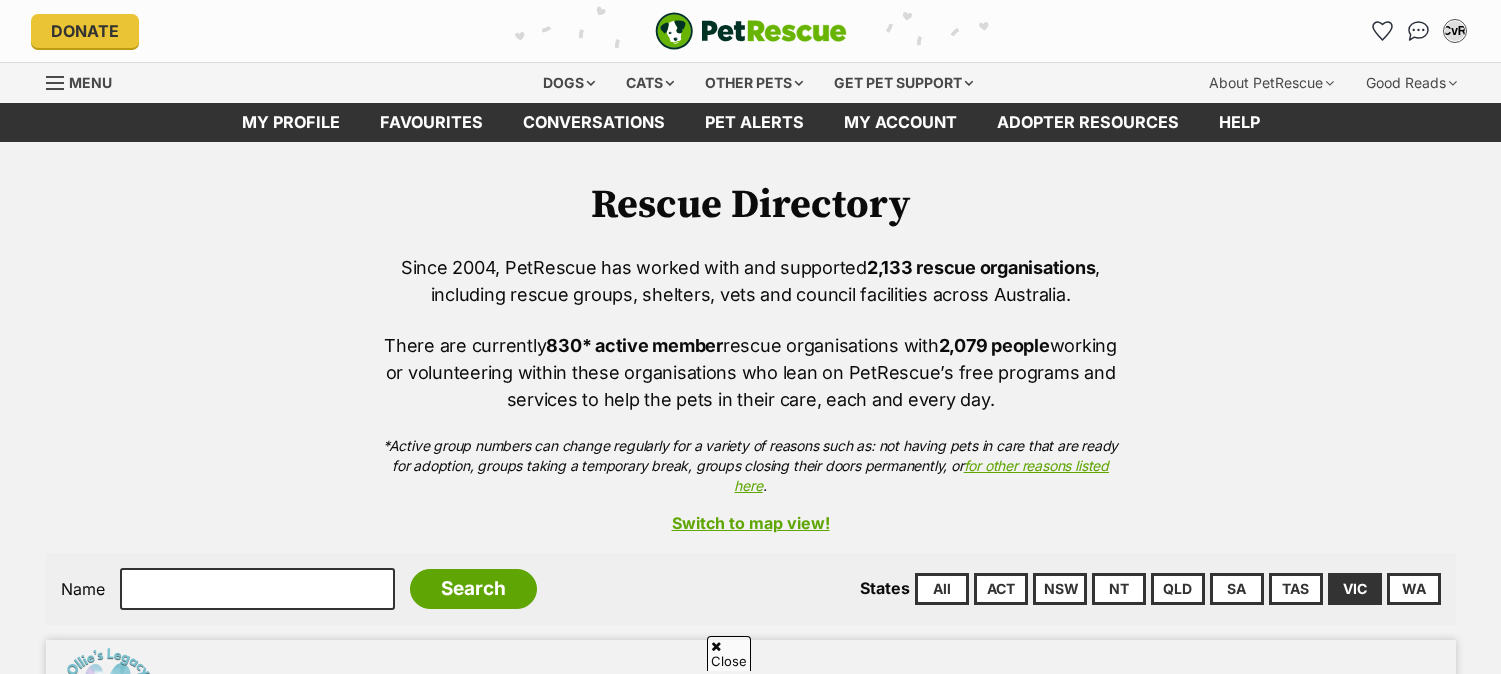 scroll, scrollTop: 555, scrollLeft: 0, axis: vertical 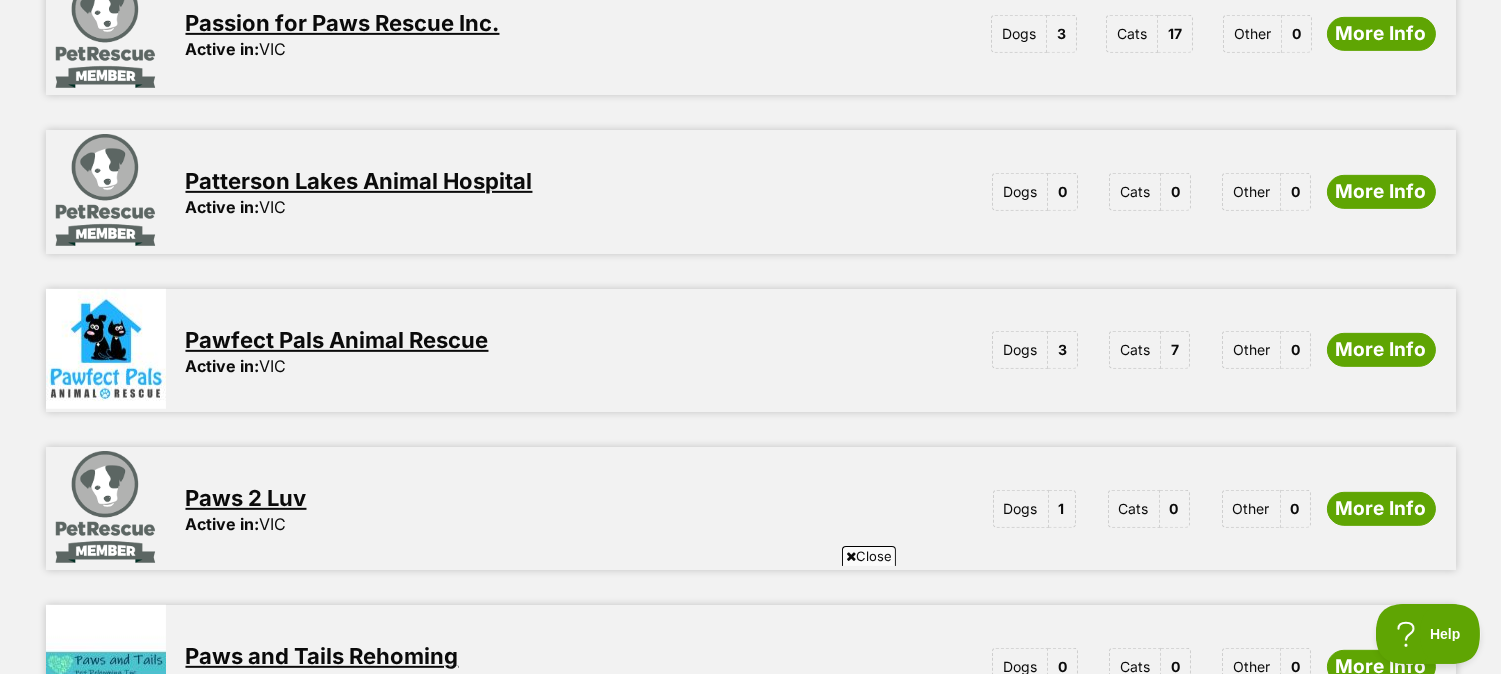 click on "Pawfect Pals Animal Rescue" at bounding box center (337, 340) 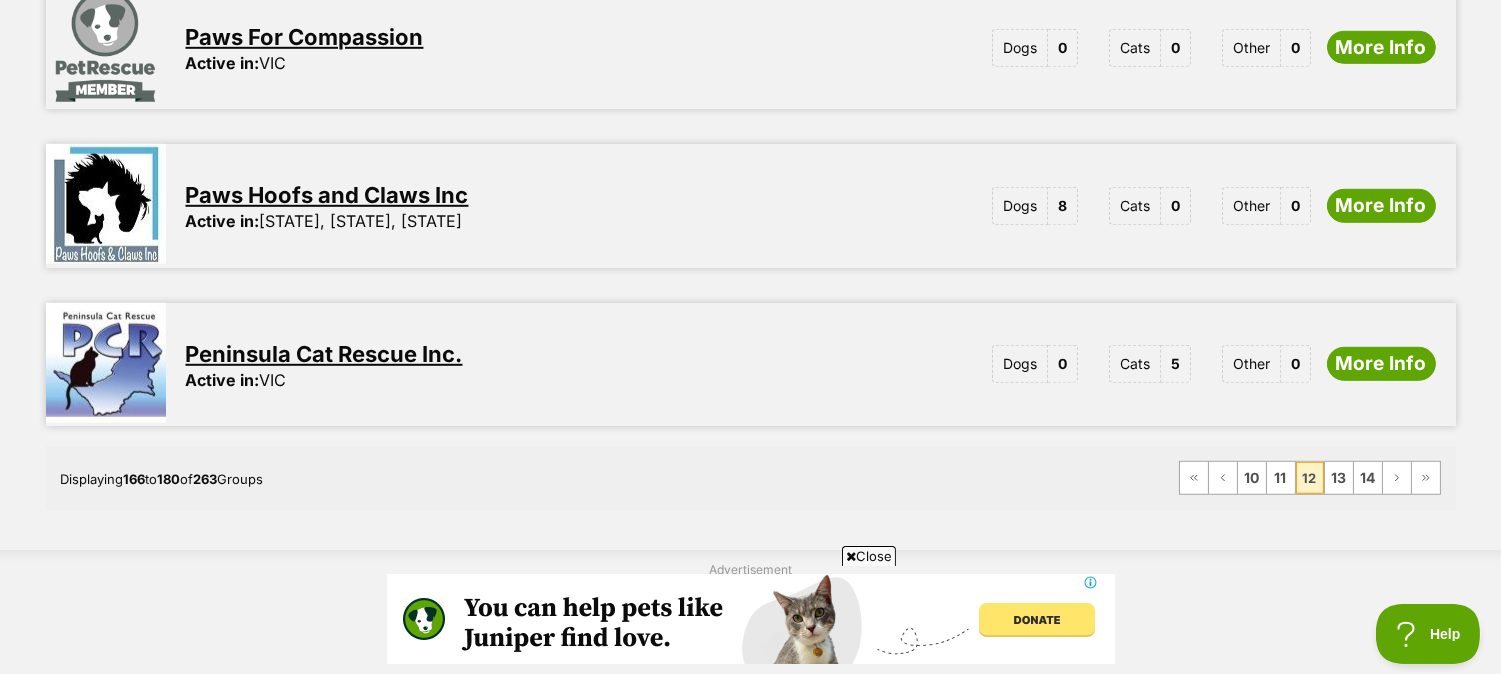 scroll, scrollTop: 0, scrollLeft: 0, axis: both 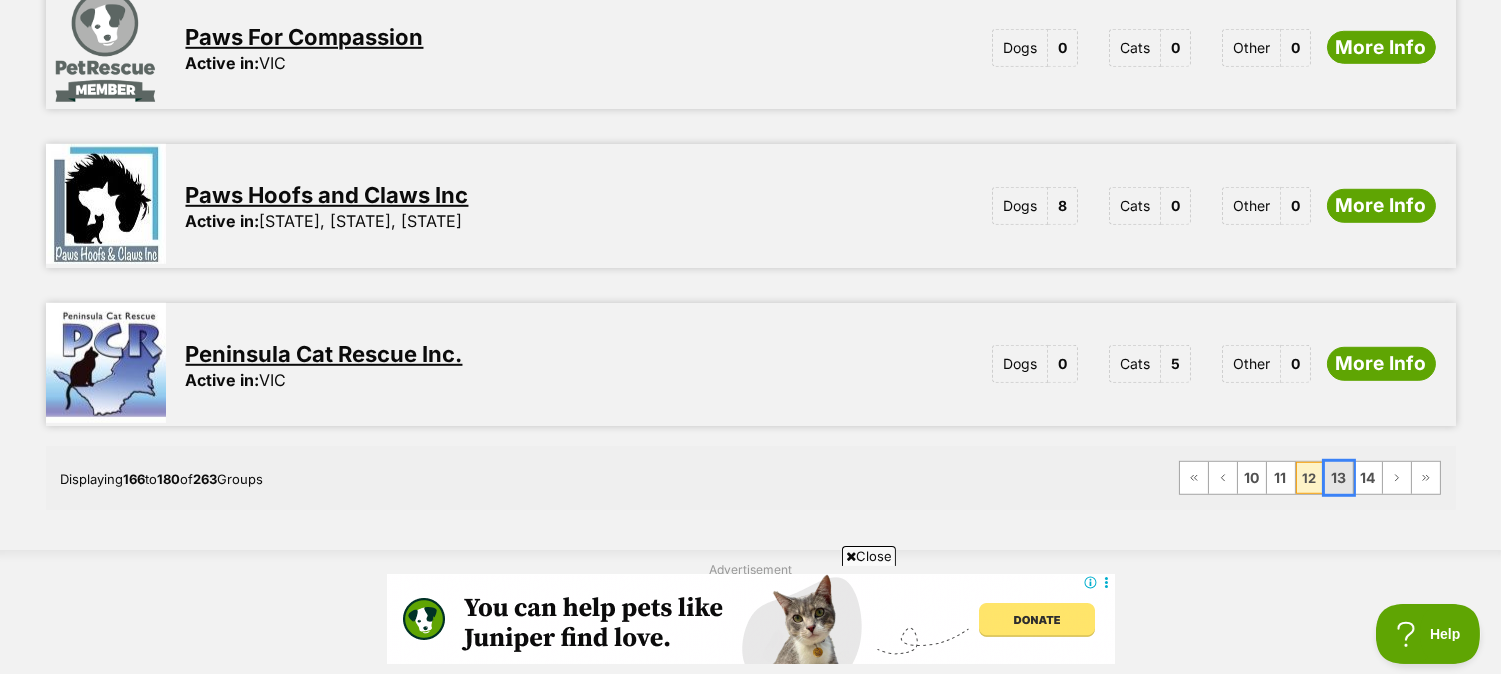 click on "13" at bounding box center (1339, 478) 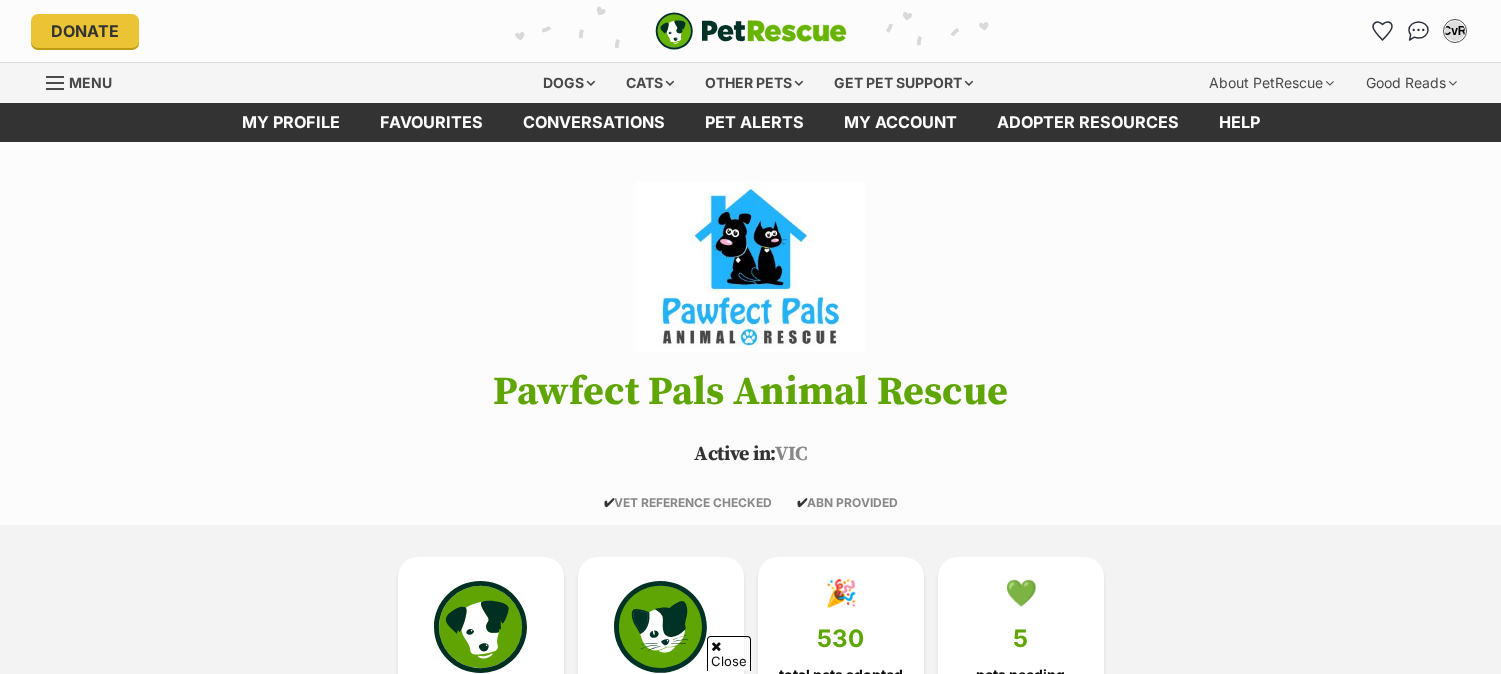 scroll, scrollTop: 666, scrollLeft: 0, axis: vertical 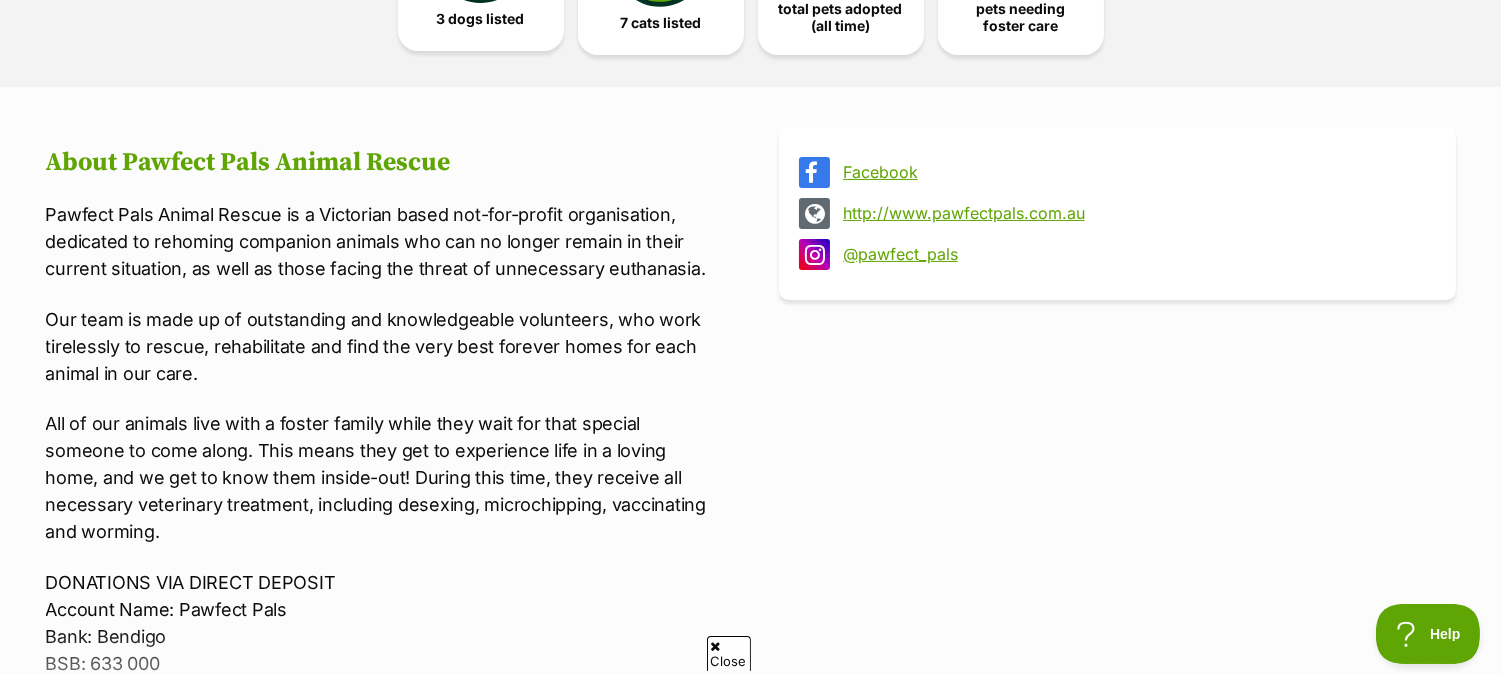 click on "3 dogs listed" at bounding box center (481, -31) 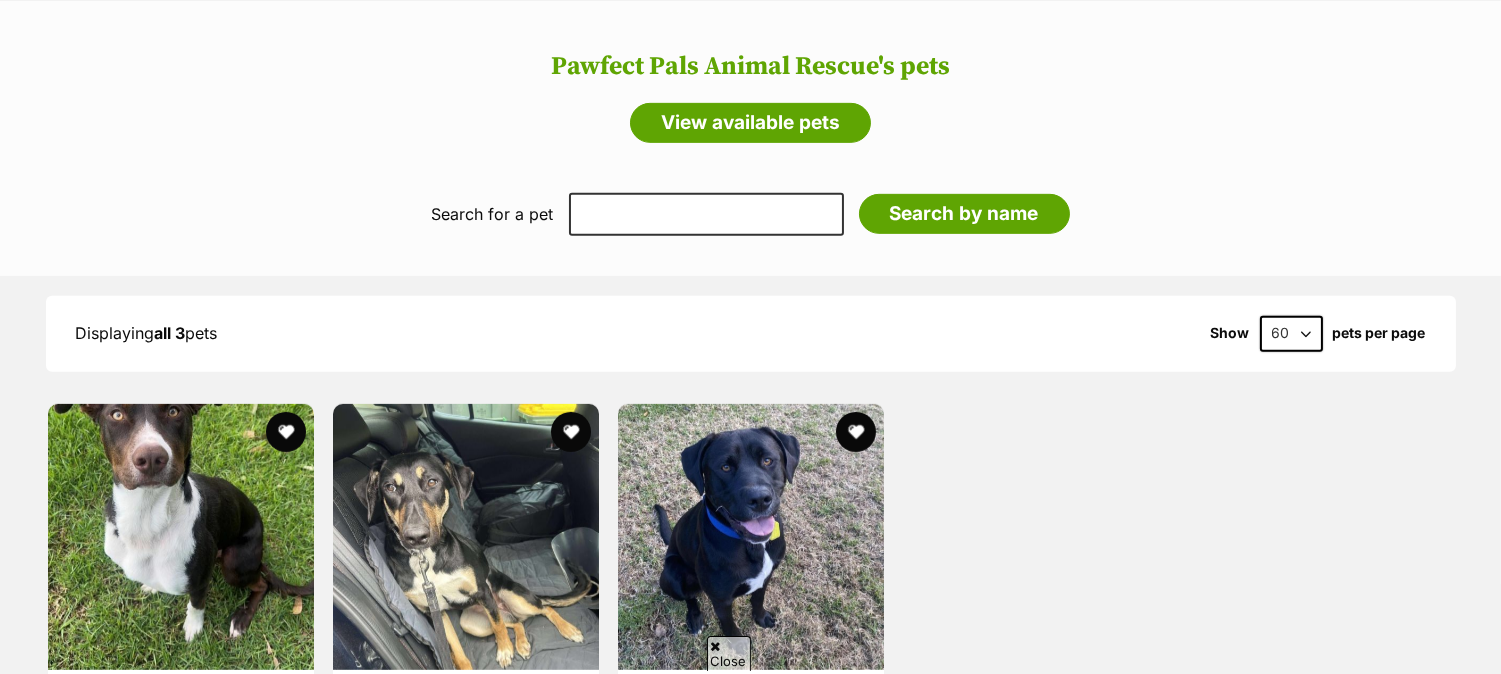scroll, scrollTop: 0, scrollLeft: 0, axis: both 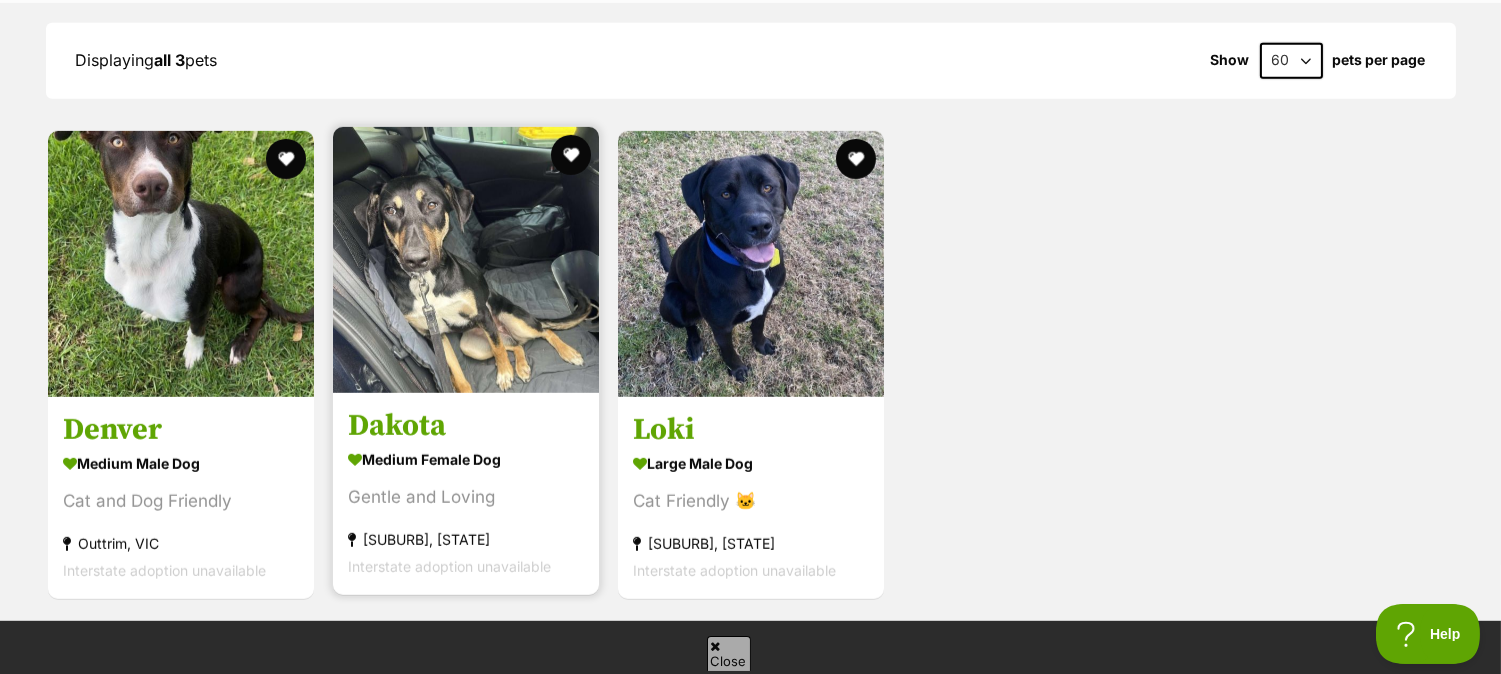 click at bounding box center [466, 260] 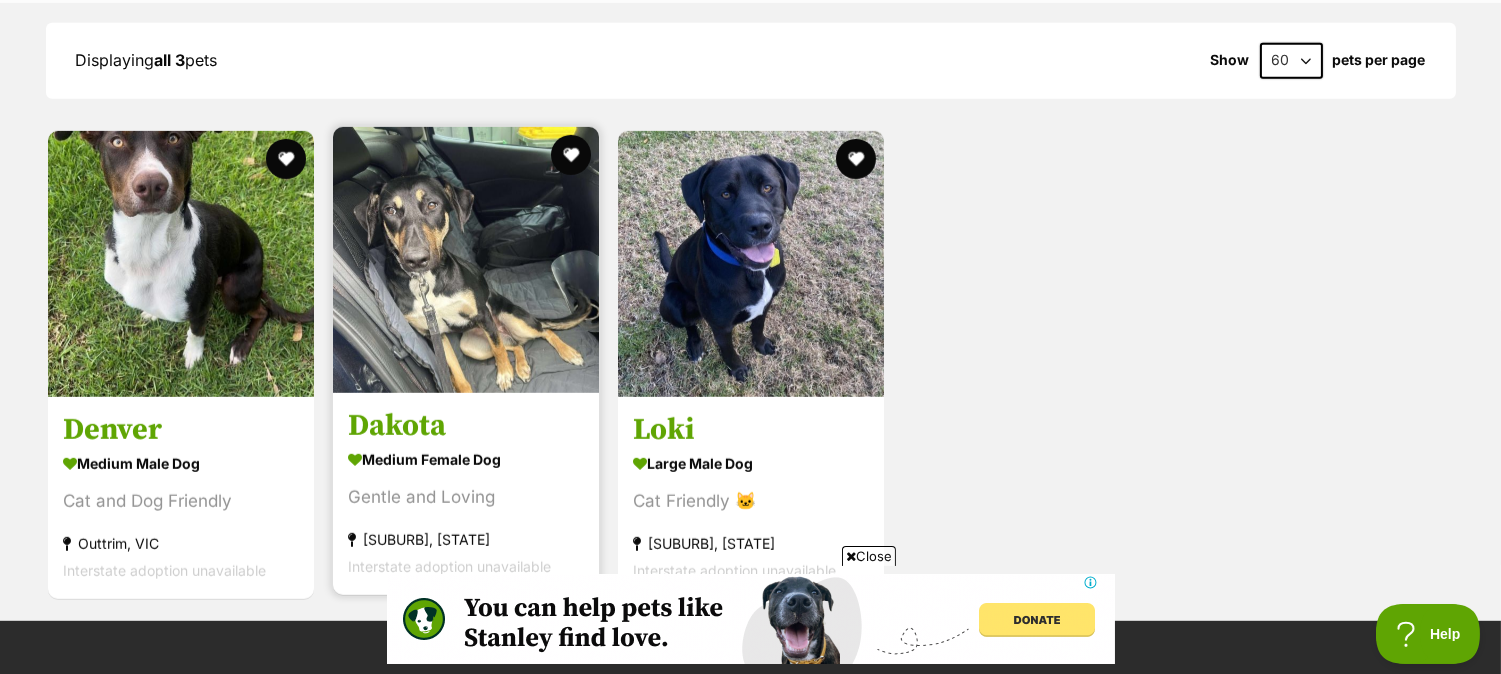 scroll, scrollTop: 0, scrollLeft: 0, axis: both 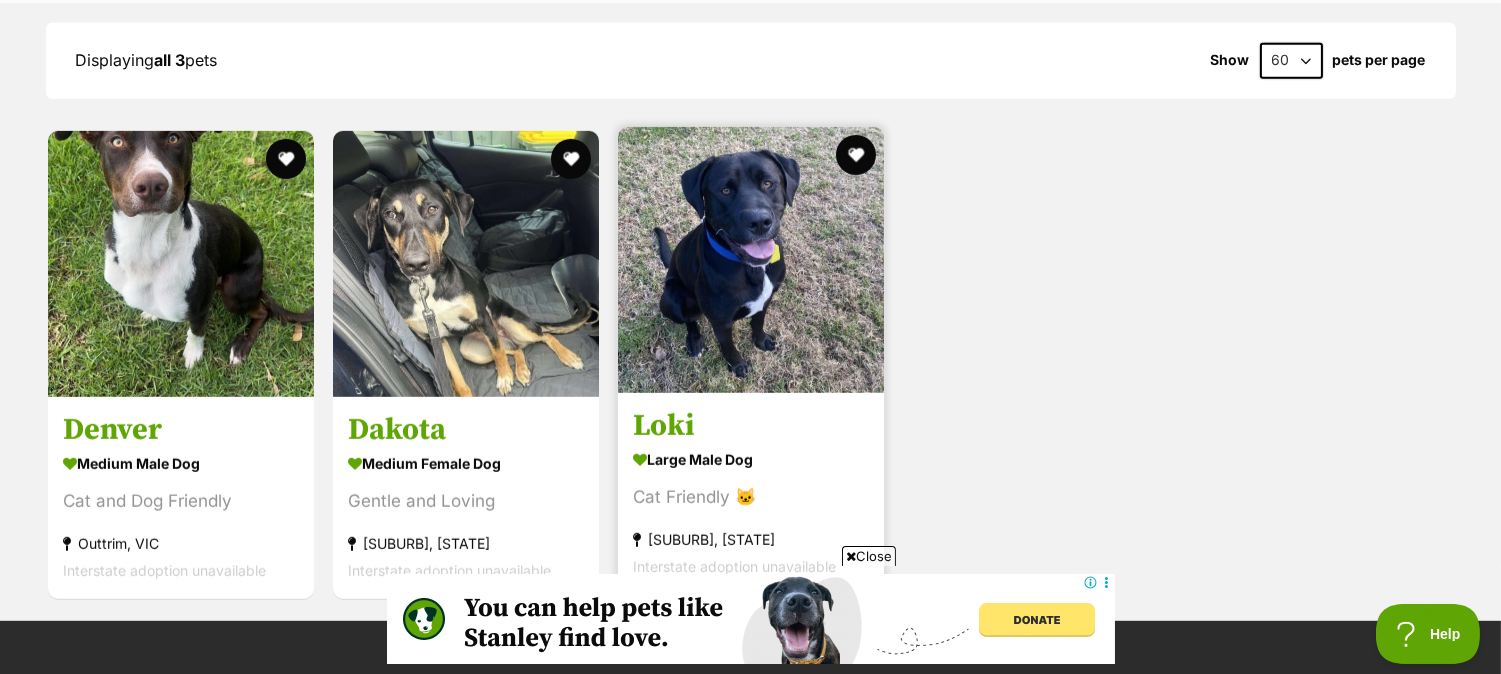 click at bounding box center [751, 260] 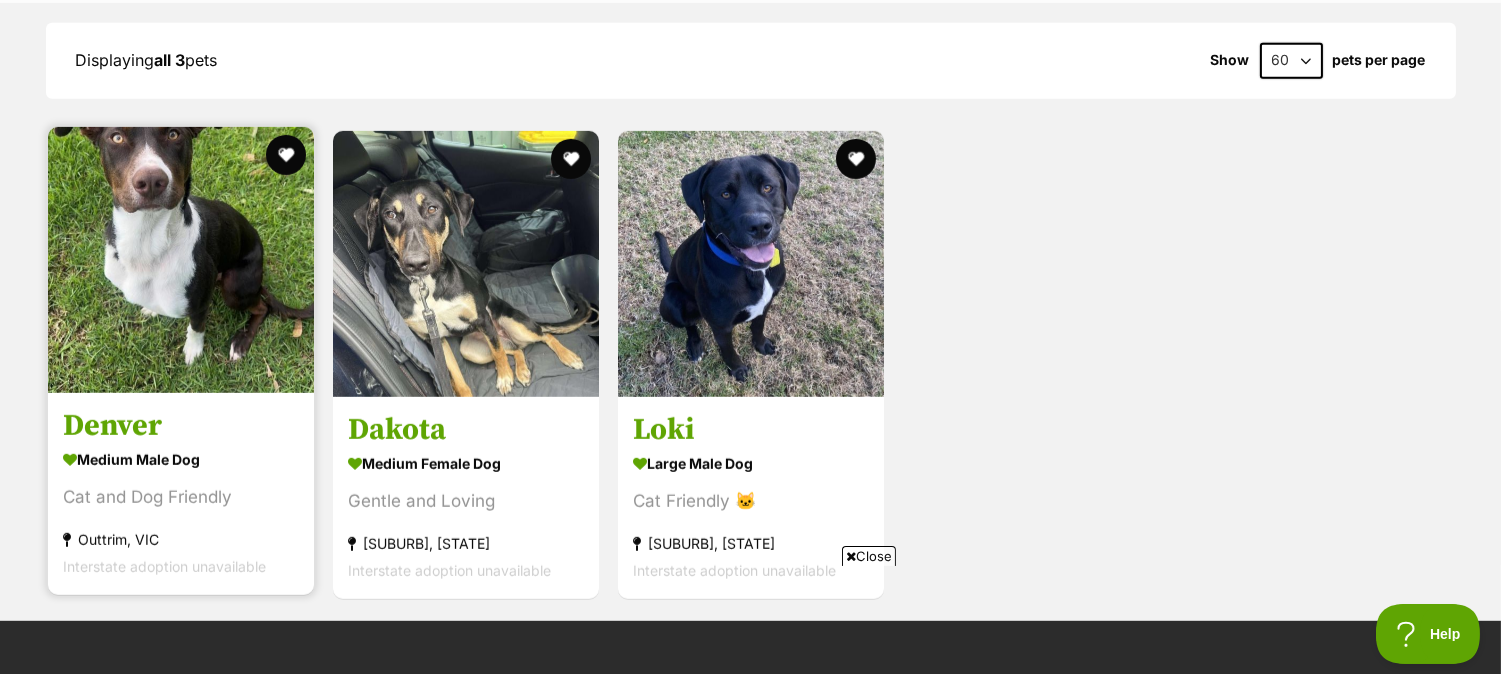 scroll, scrollTop: 0, scrollLeft: 0, axis: both 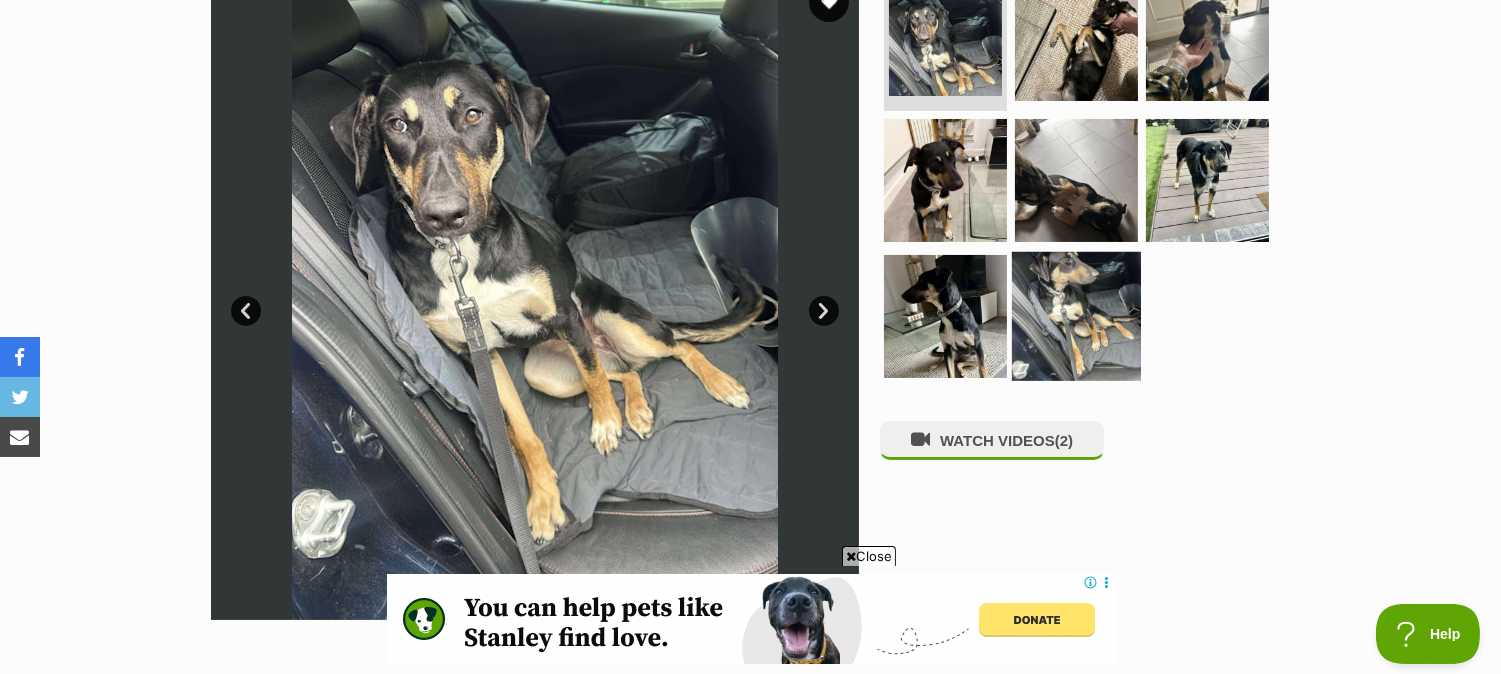 click at bounding box center [1076, 316] 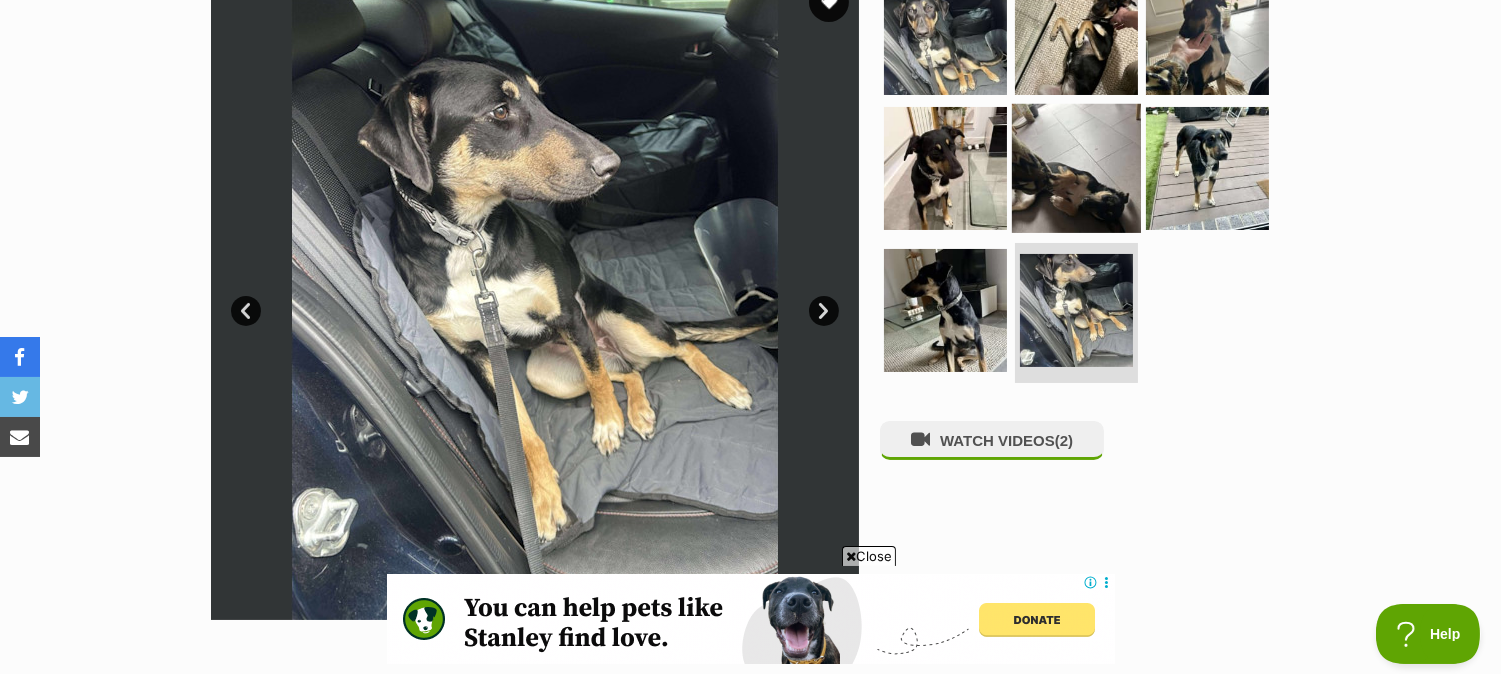scroll, scrollTop: 0, scrollLeft: 0, axis: both 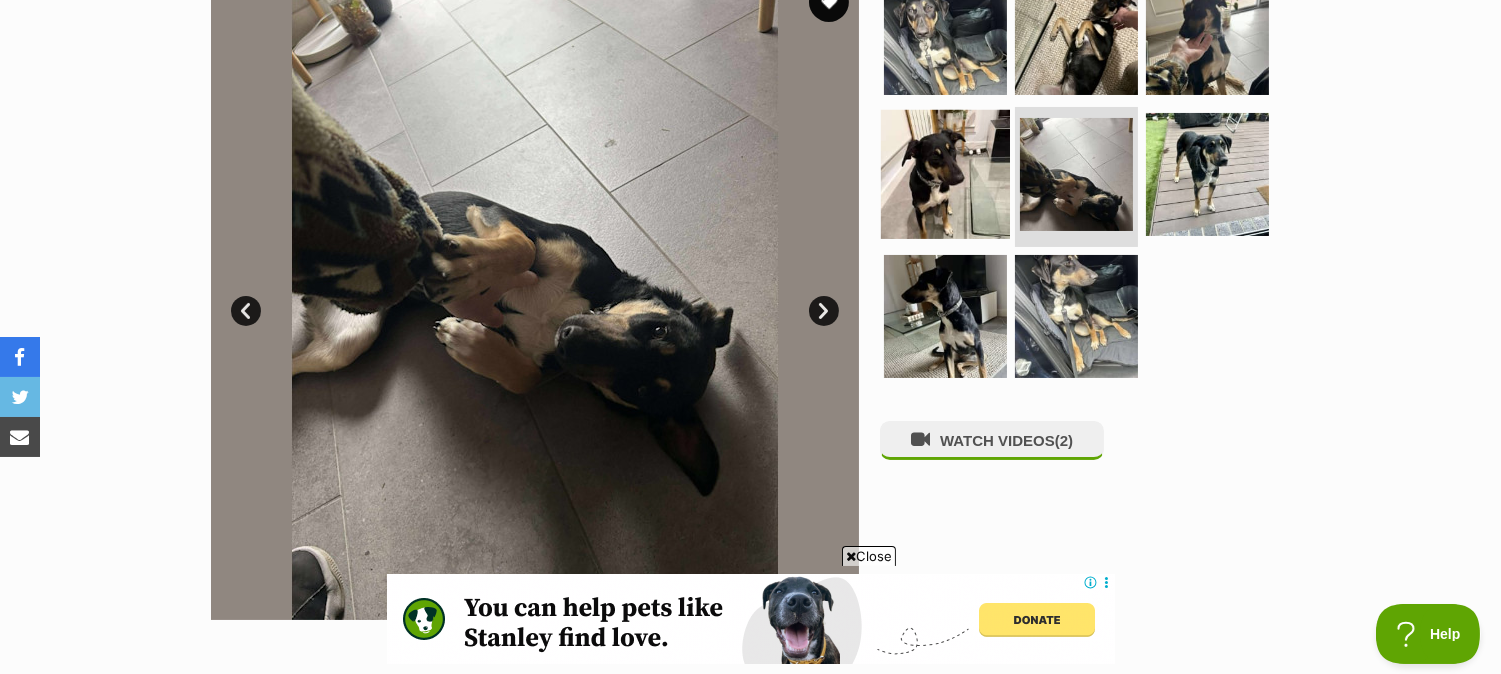 click at bounding box center (945, 174) 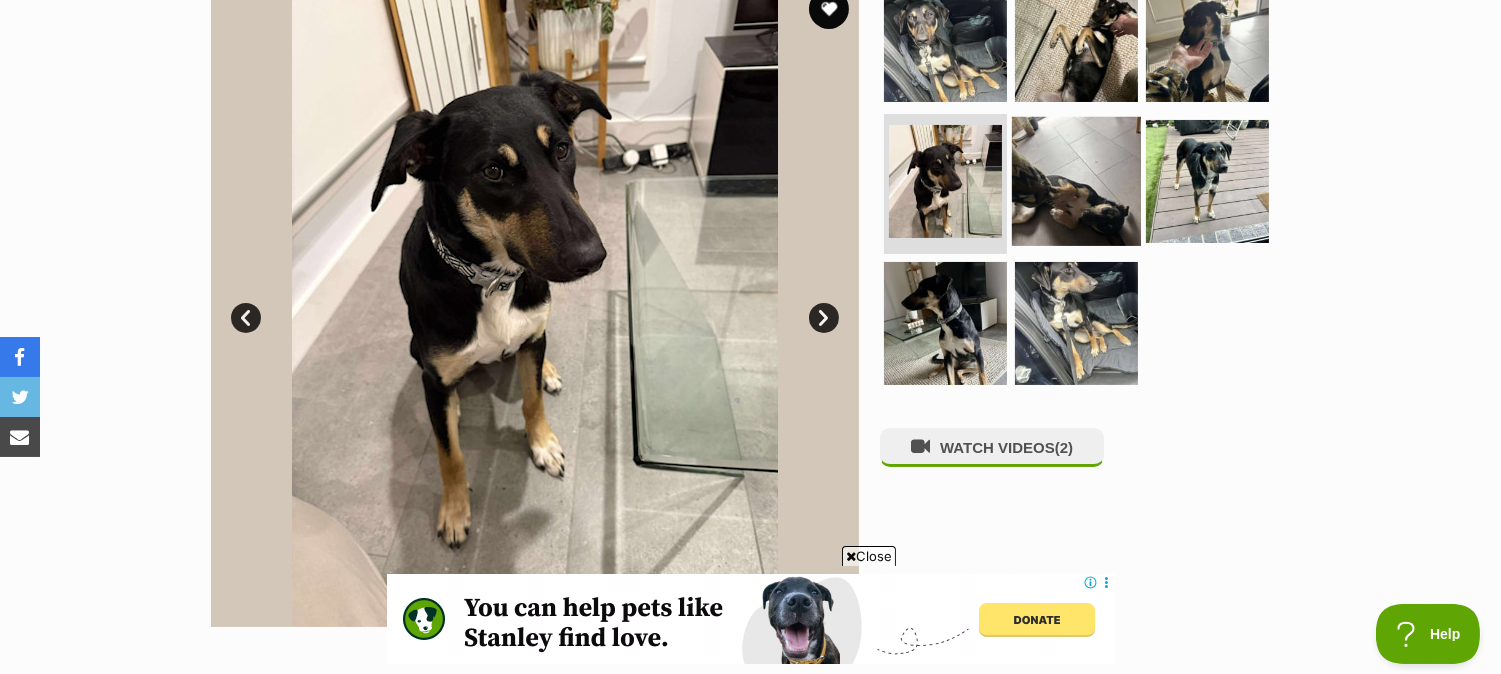 scroll, scrollTop: 333, scrollLeft: 0, axis: vertical 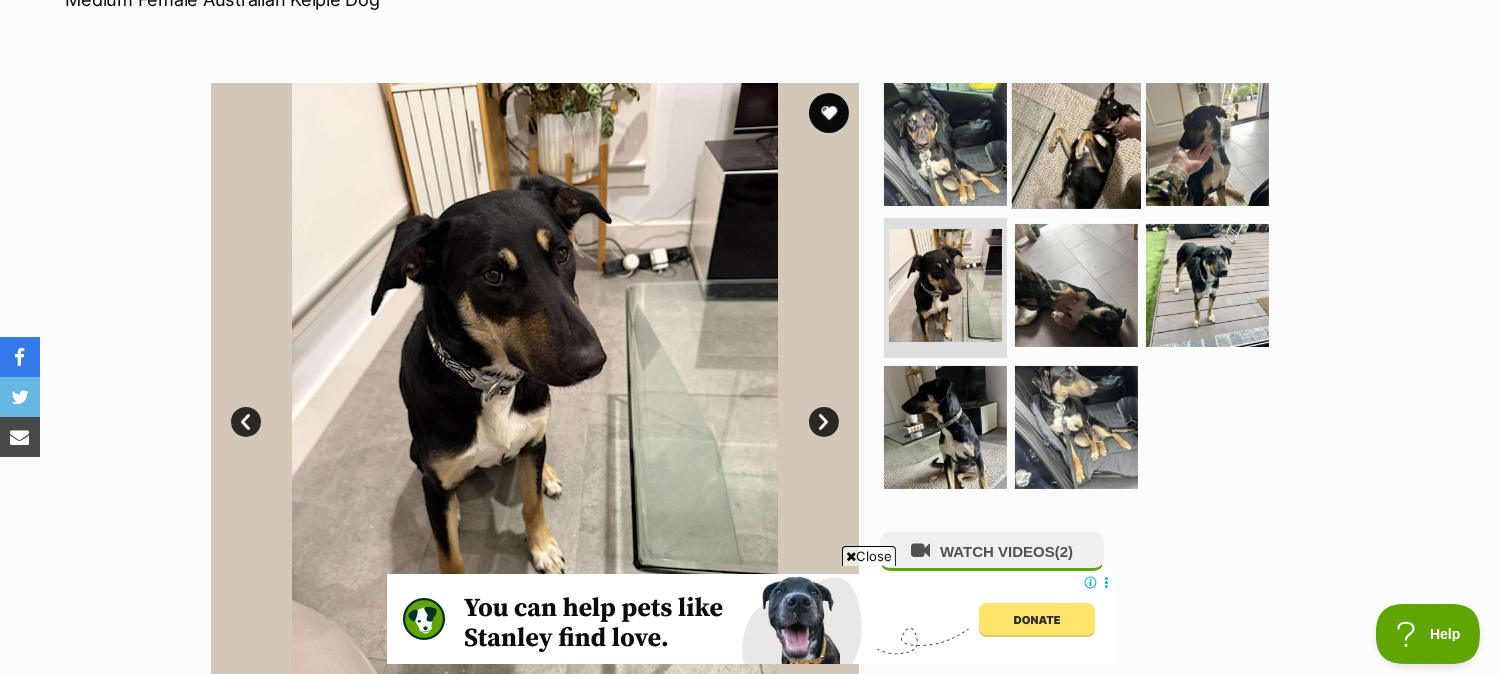 click at bounding box center [1076, 143] 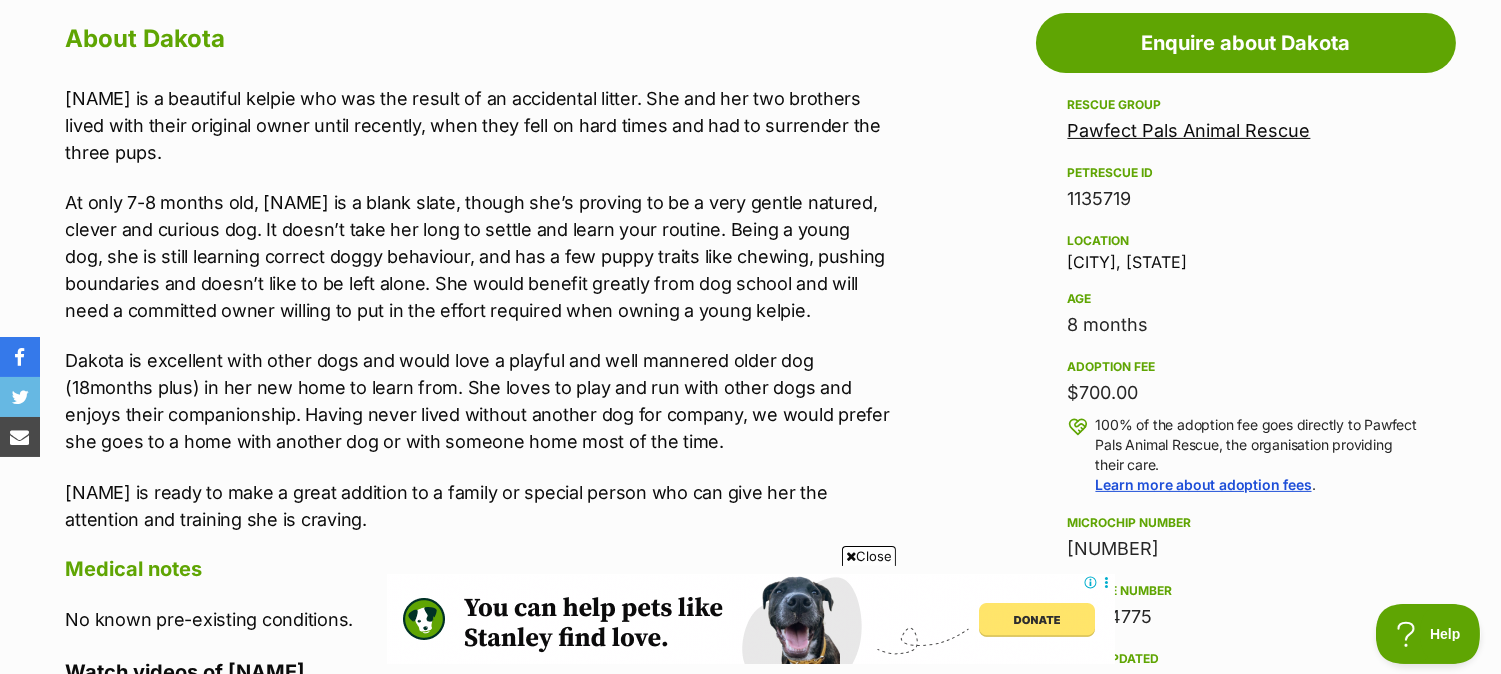 scroll, scrollTop: 1222, scrollLeft: 0, axis: vertical 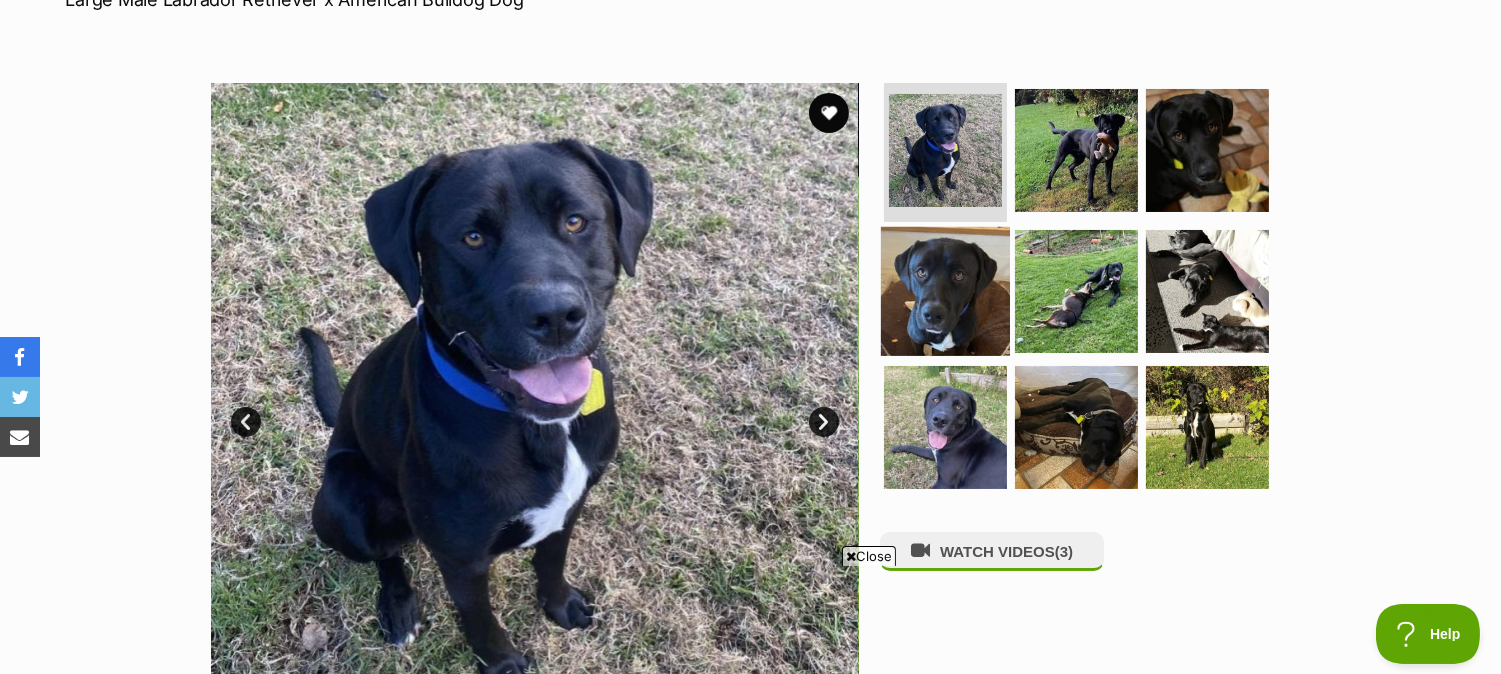 click at bounding box center [945, 291] 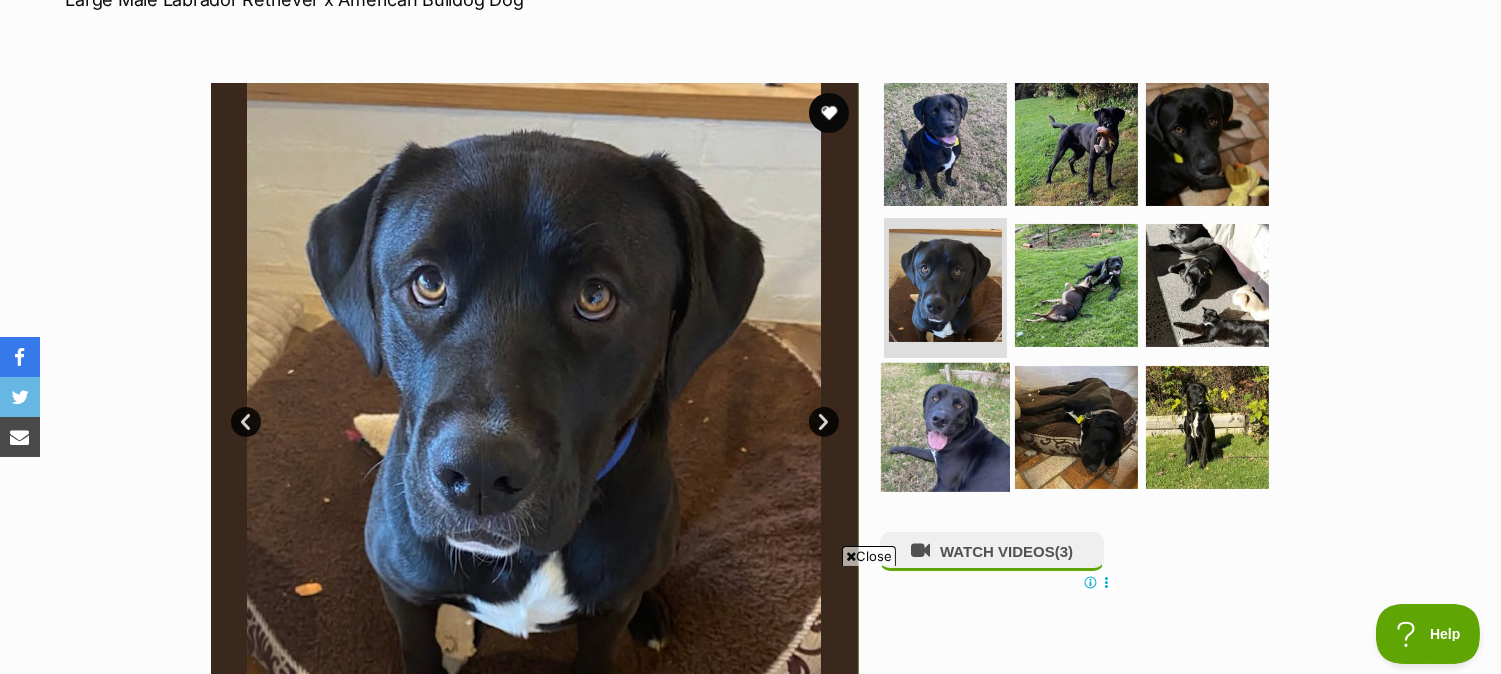 scroll, scrollTop: 0, scrollLeft: 0, axis: both 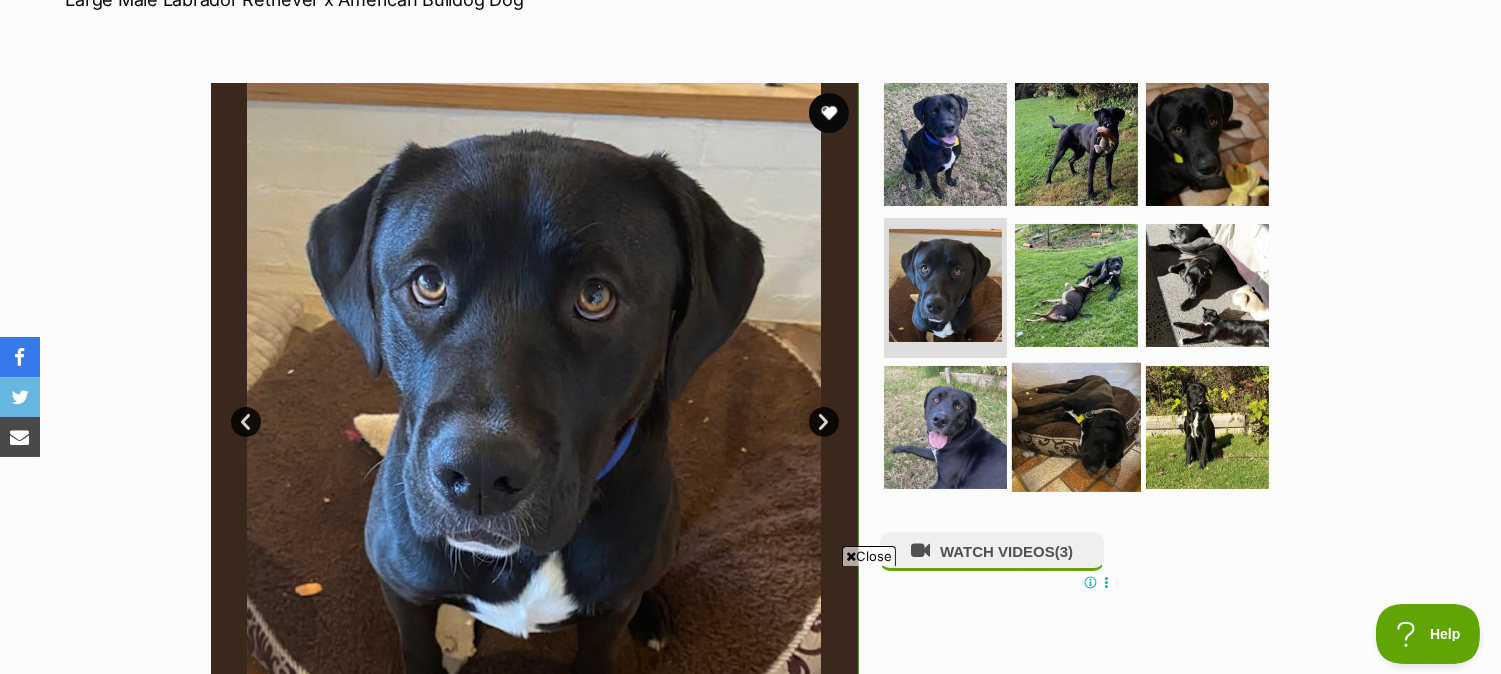 click at bounding box center (1076, 427) 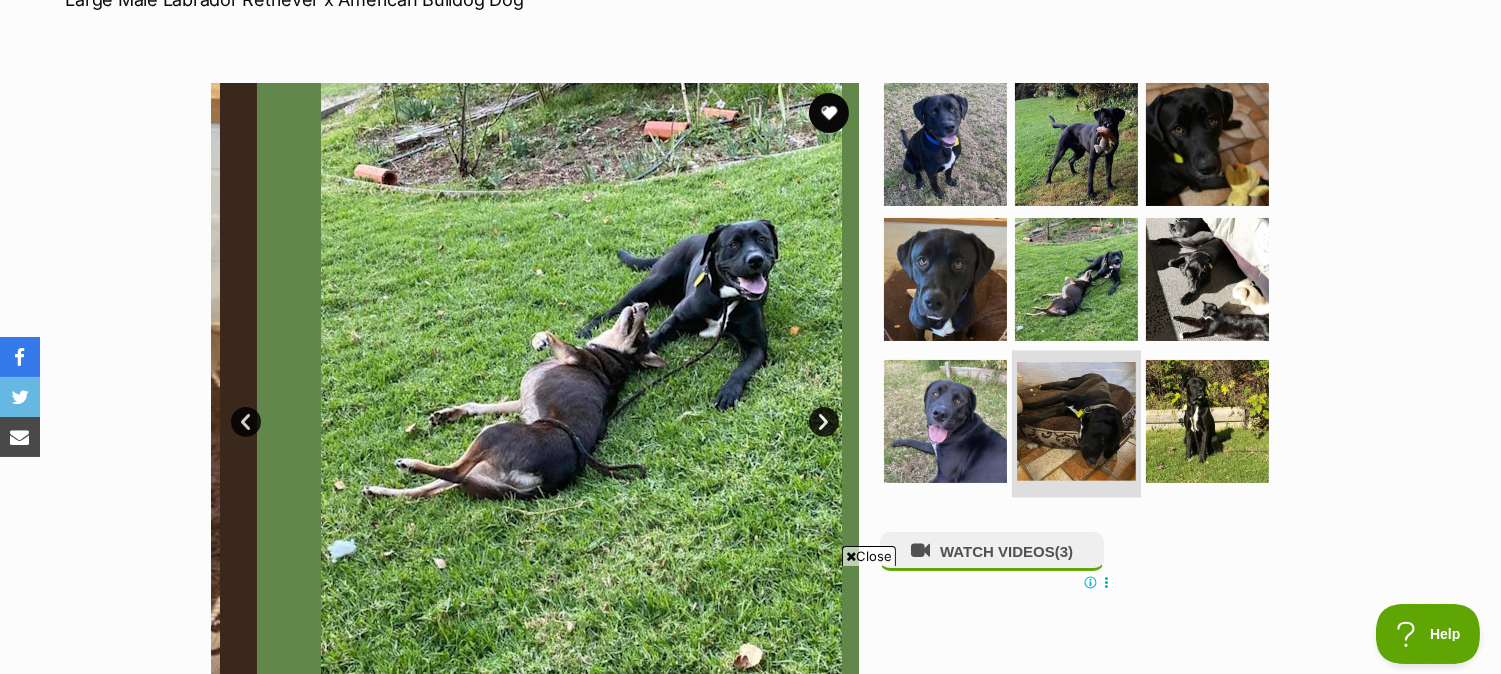scroll, scrollTop: 0, scrollLeft: 0, axis: both 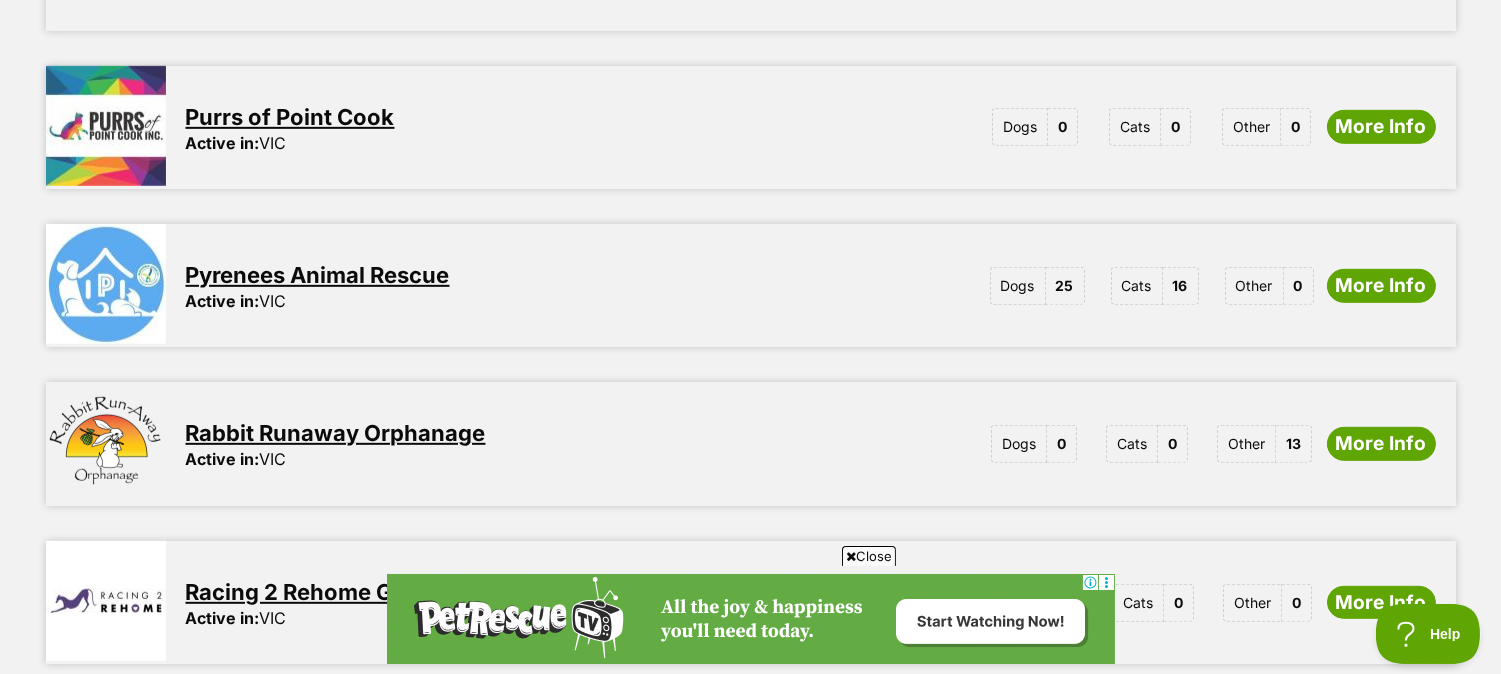 click on "Pyrenees Animal Rescue" at bounding box center (318, 275) 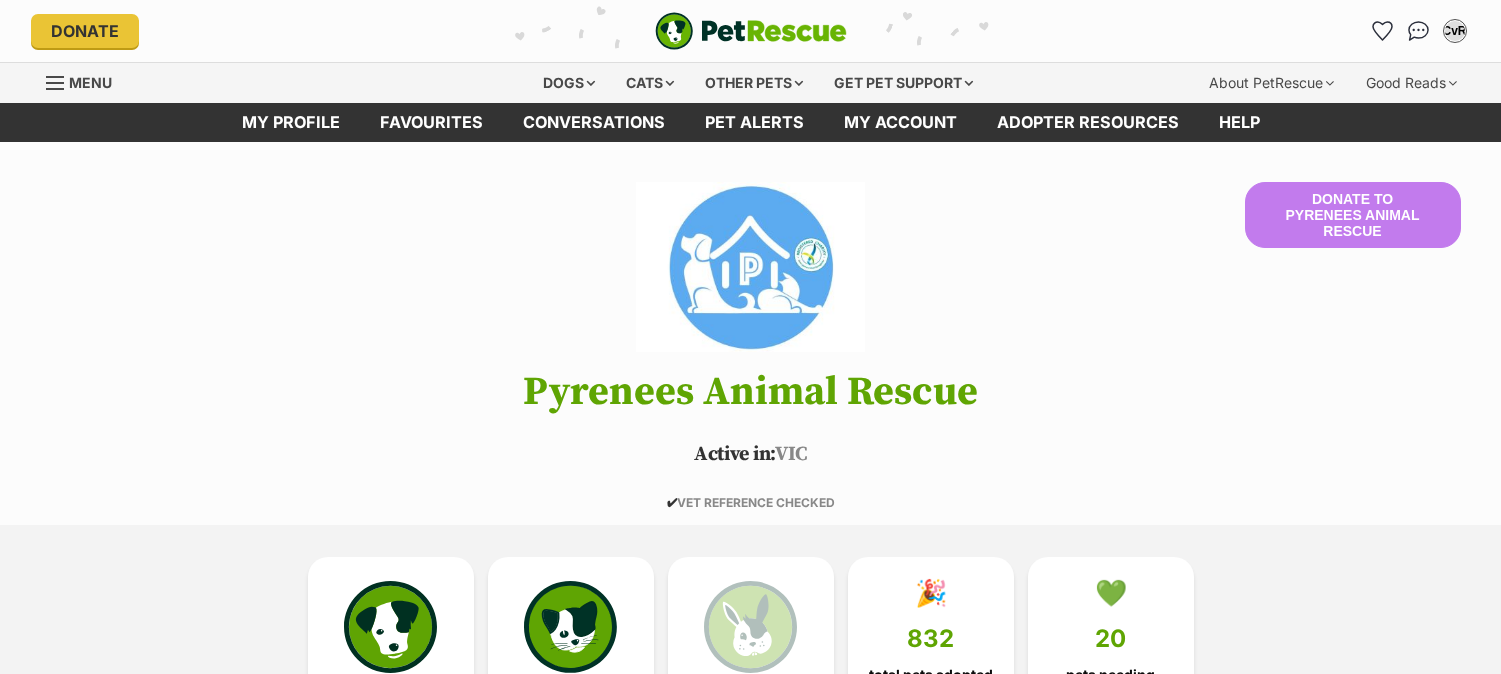 scroll, scrollTop: 0, scrollLeft: 0, axis: both 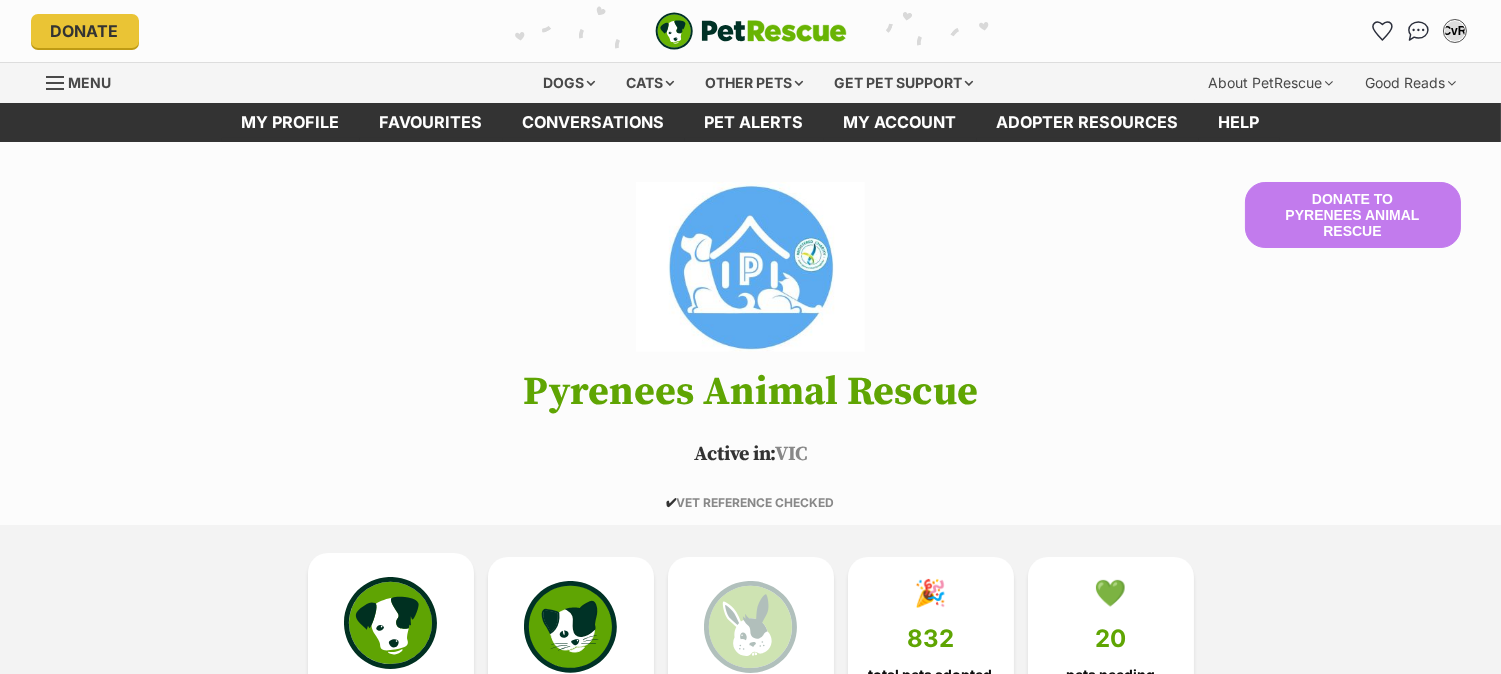 click at bounding box center (390, 623) 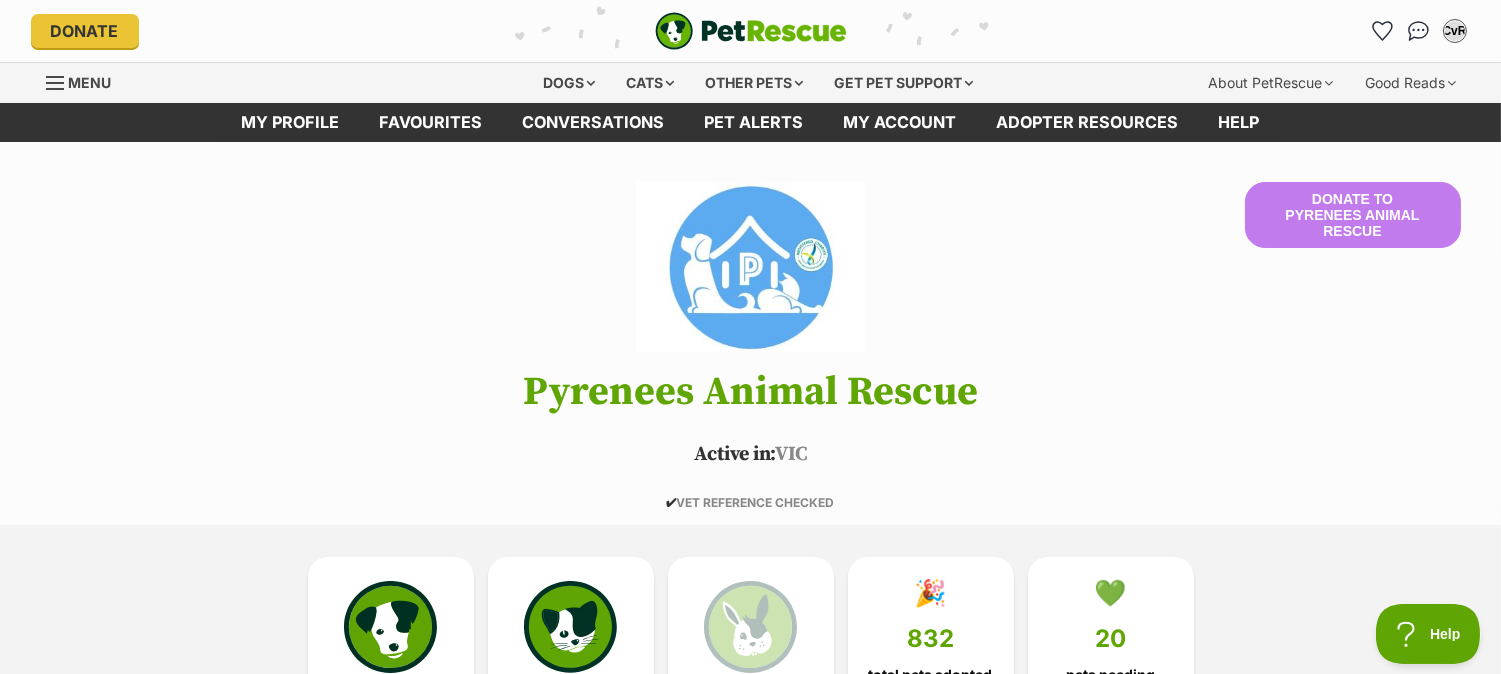 scroll, scrollTop: 0, scrollLeft: 0, axis: both 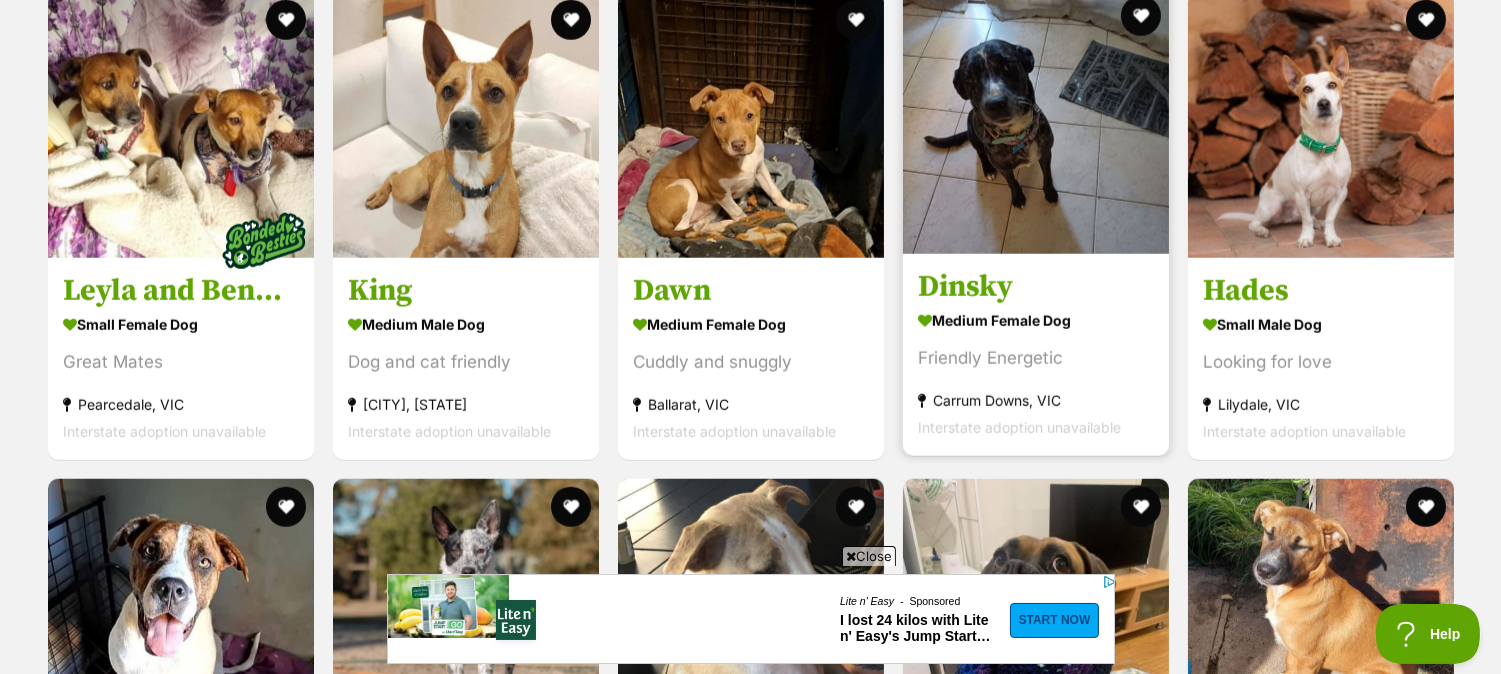 click at bounding box center (1036, 121) 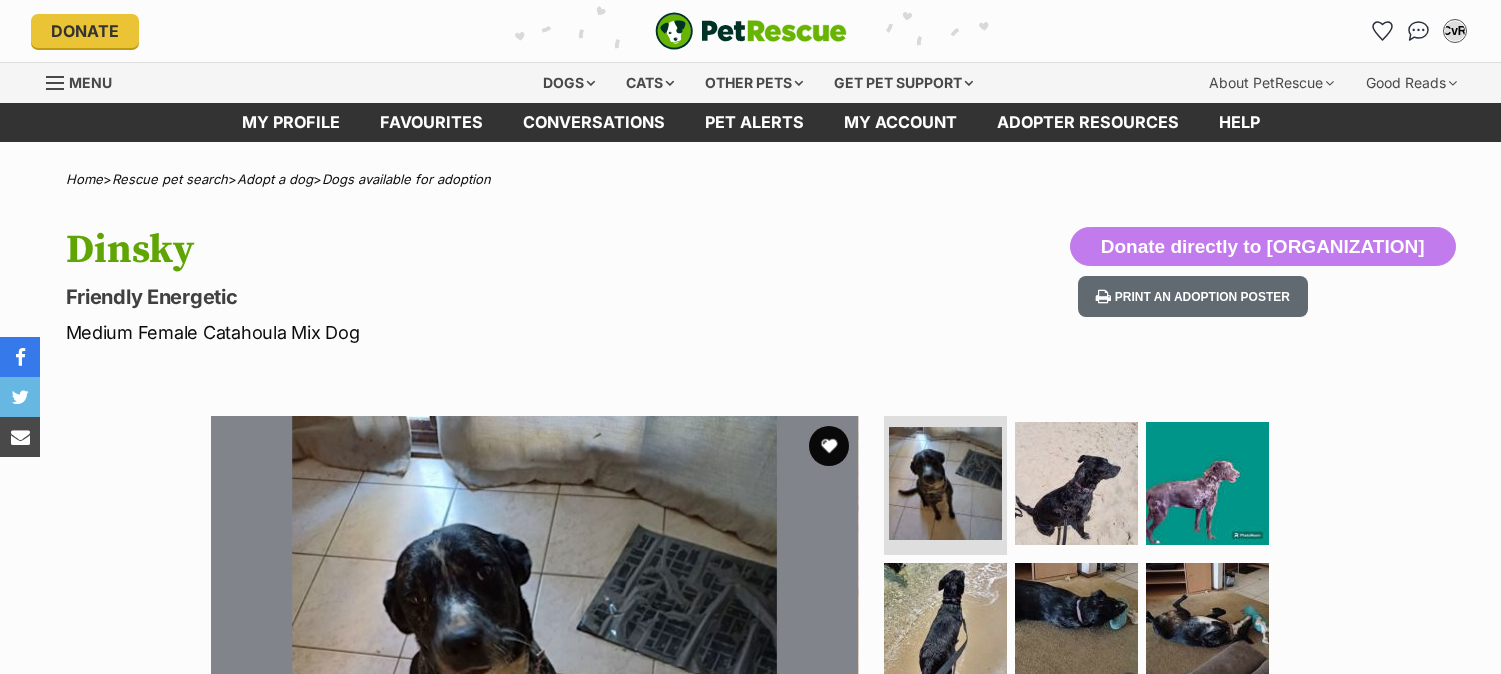 scroll, scrollTop: 0, scrollLeft: 0, axis: both 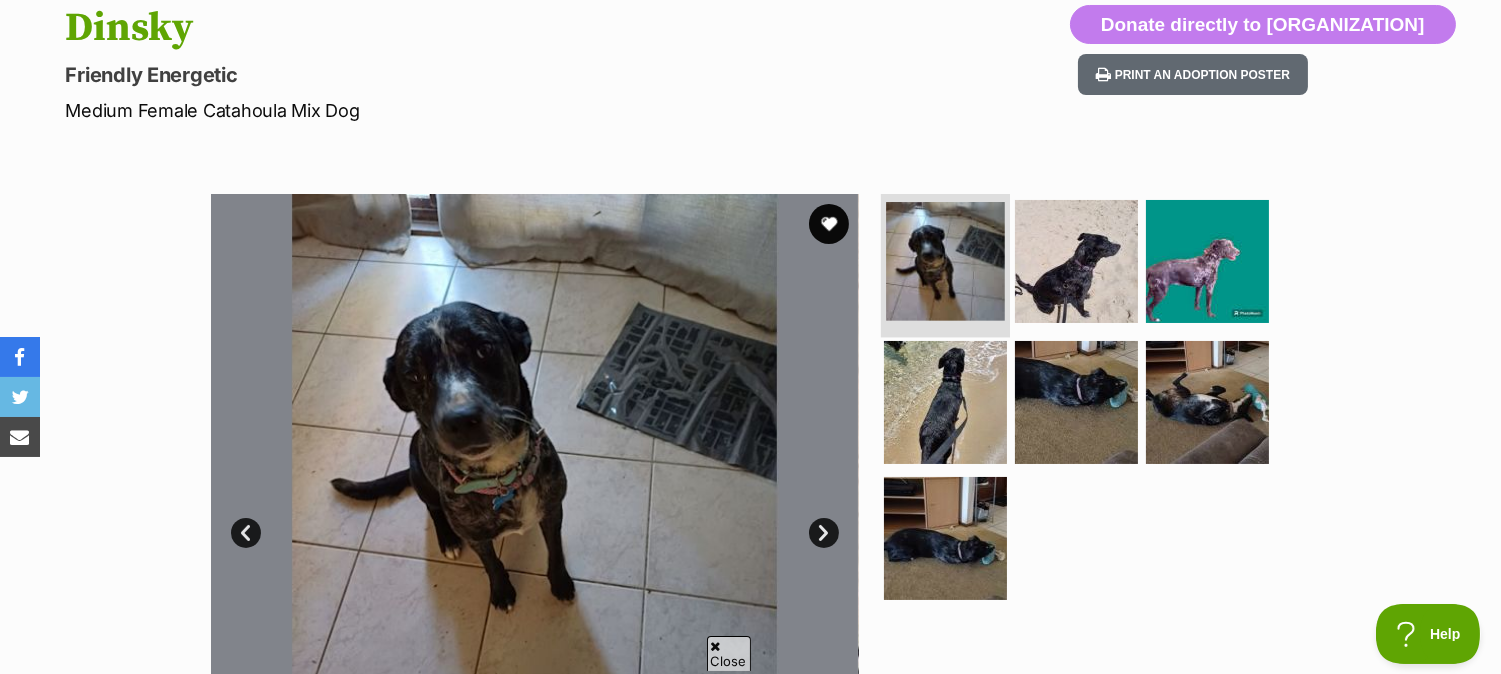 click at bounding box center (945, 314) 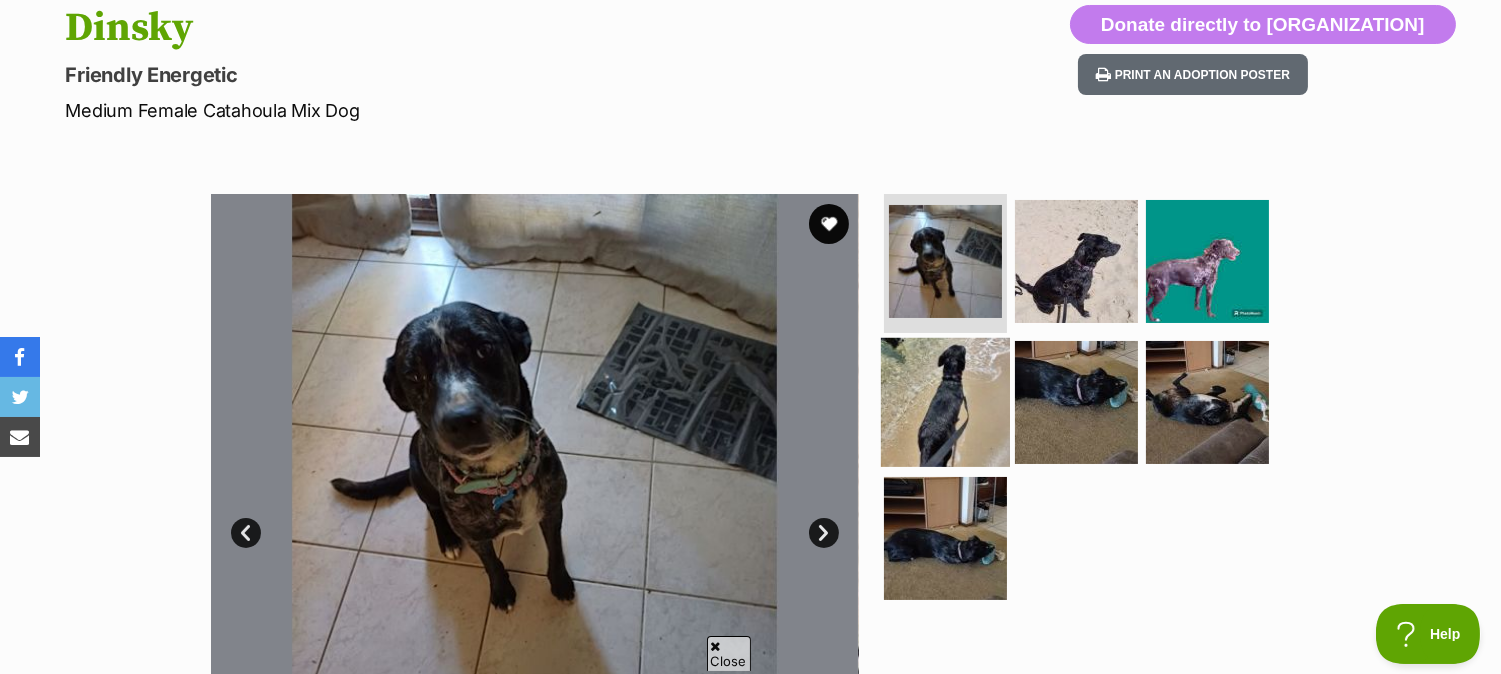 click at bounding box center [945, 402] 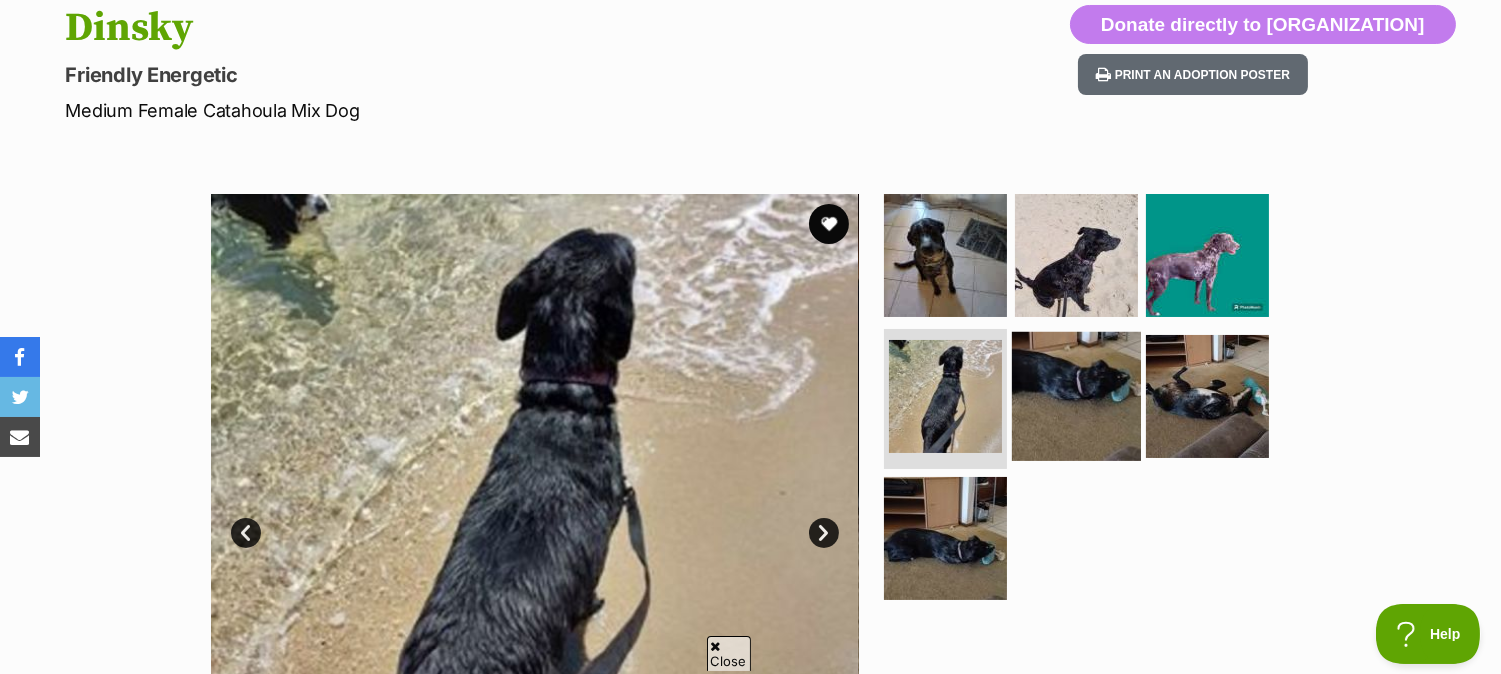click at bounding box center (1076, 396) 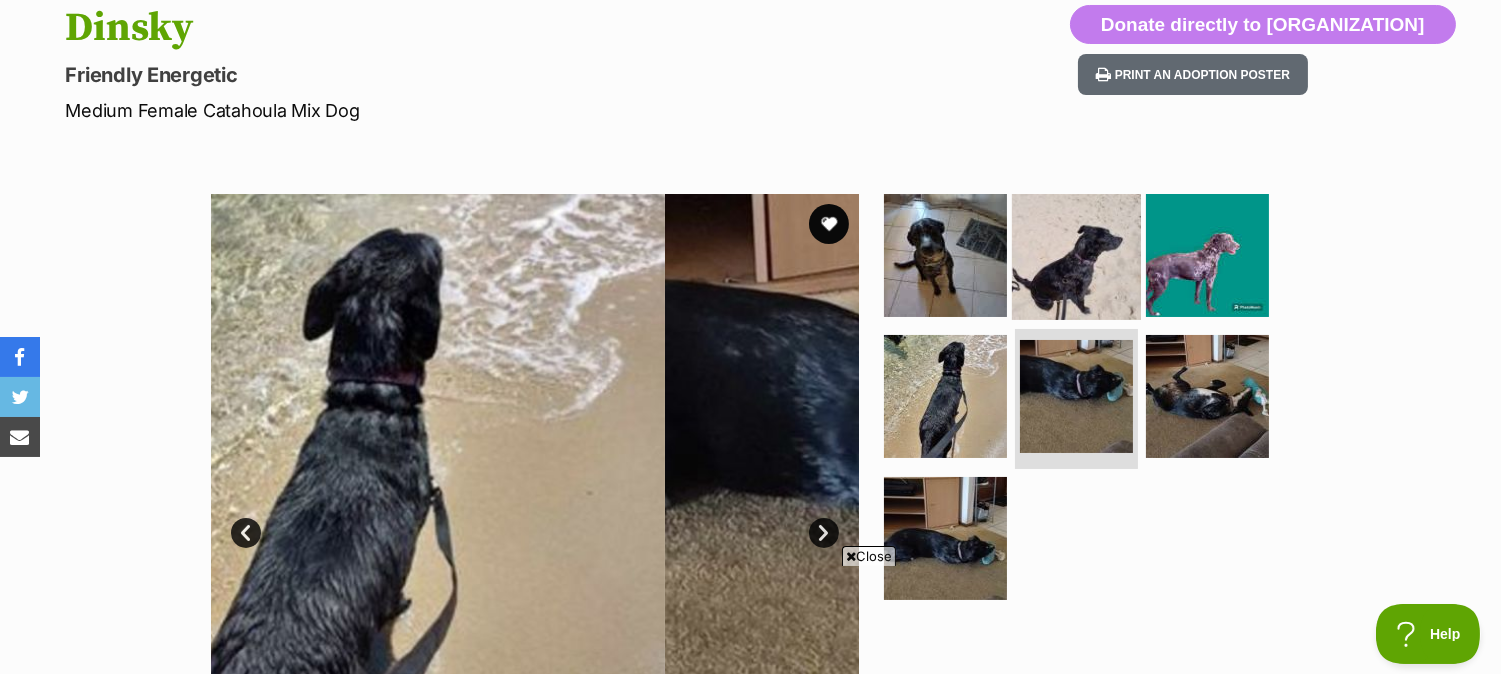 scroll, scrollTop: 0, scrollLeft: 0, axis: both 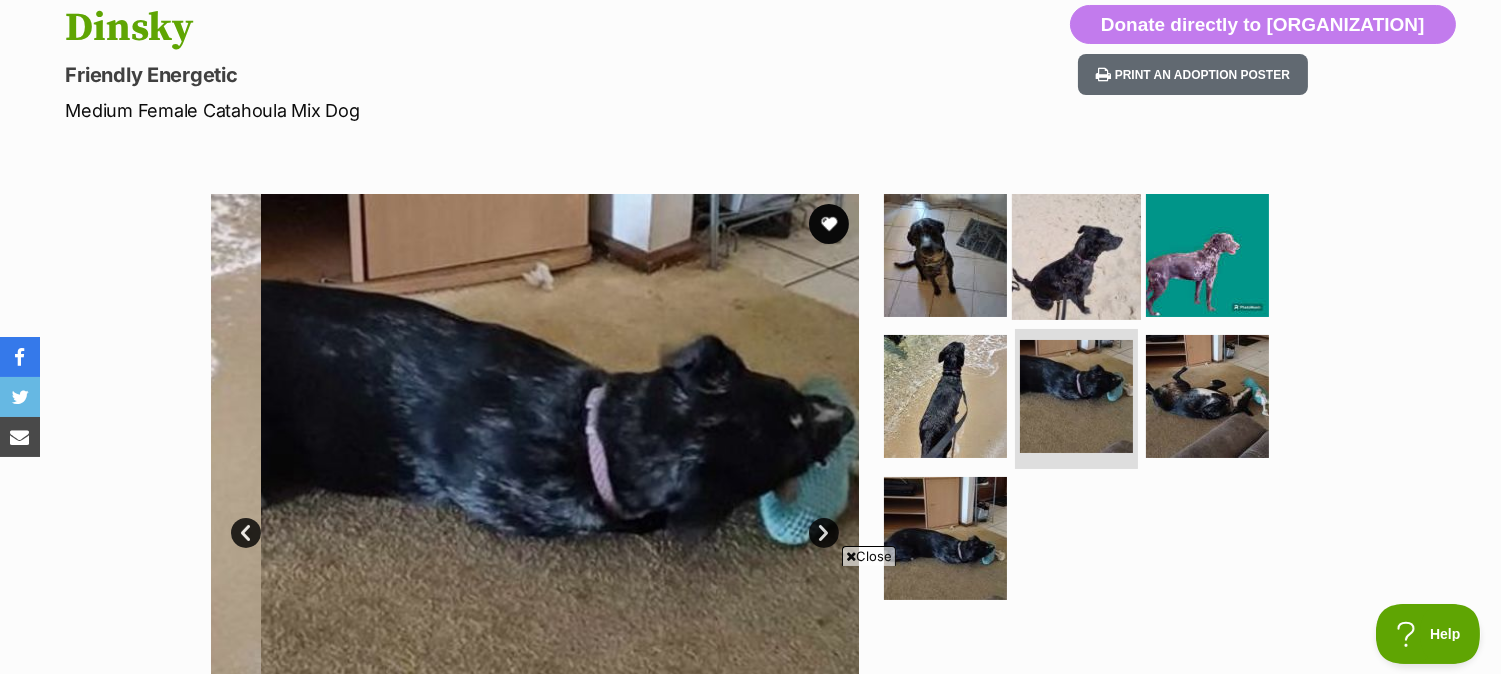 click at bounding box center [1076, 254] 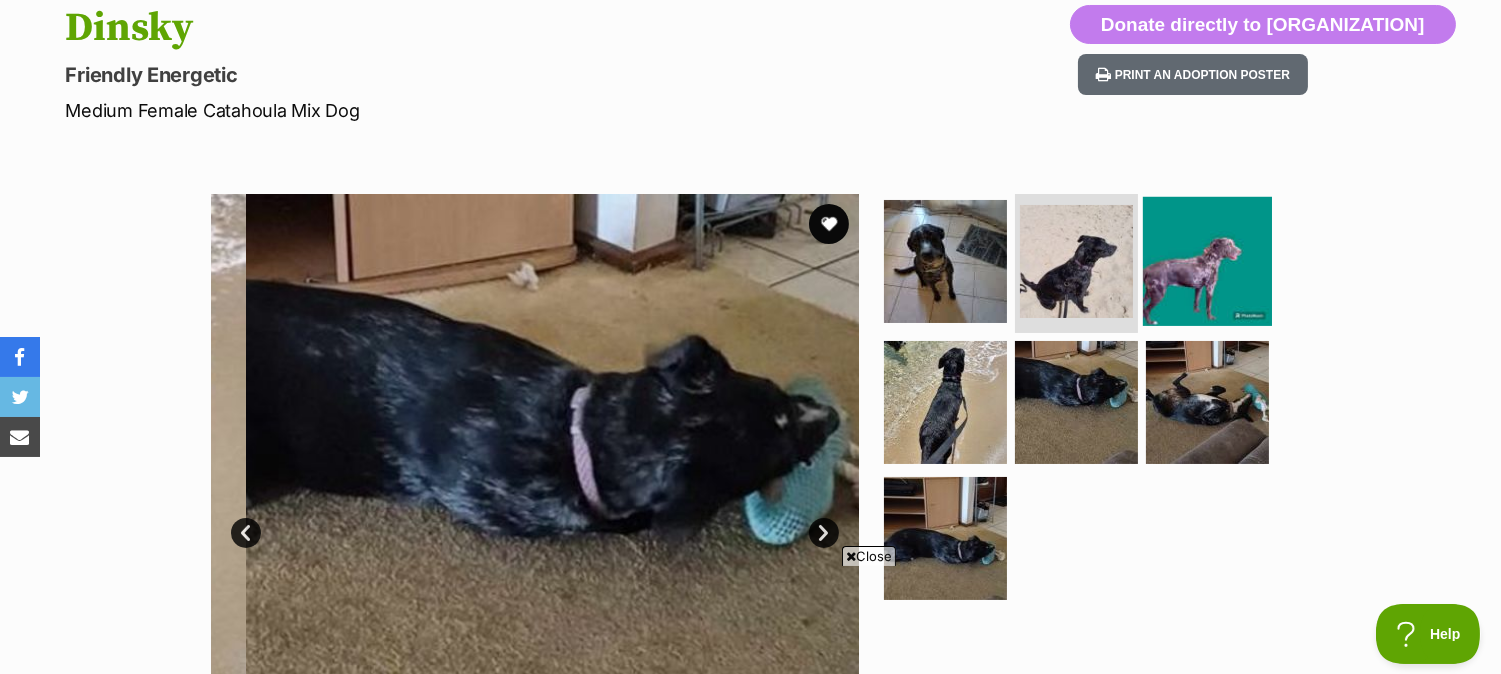scroll, scrollTop: 0, scrollLeft: 0, axis: both 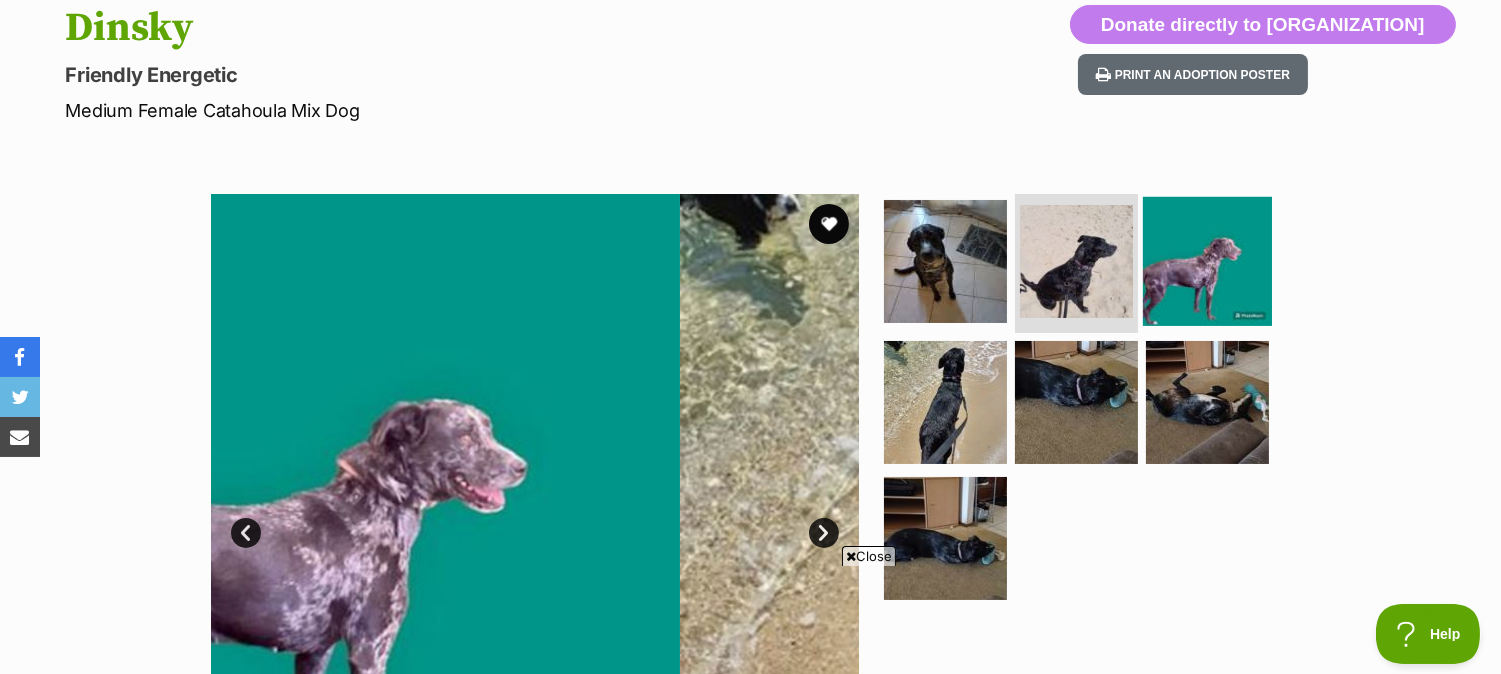 click at bounding box center [1207, 260] 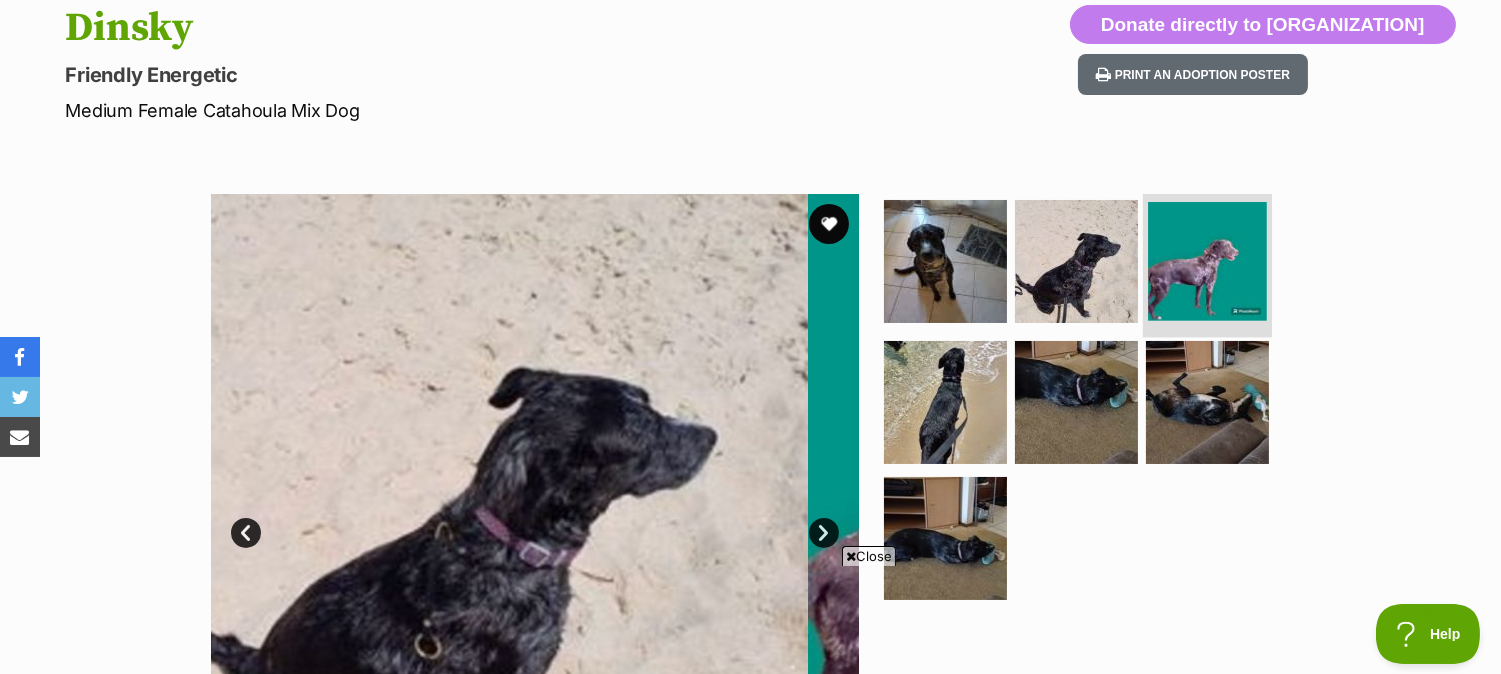 scroll, scrollTop: 0, scrollLeft: 0, axis: both 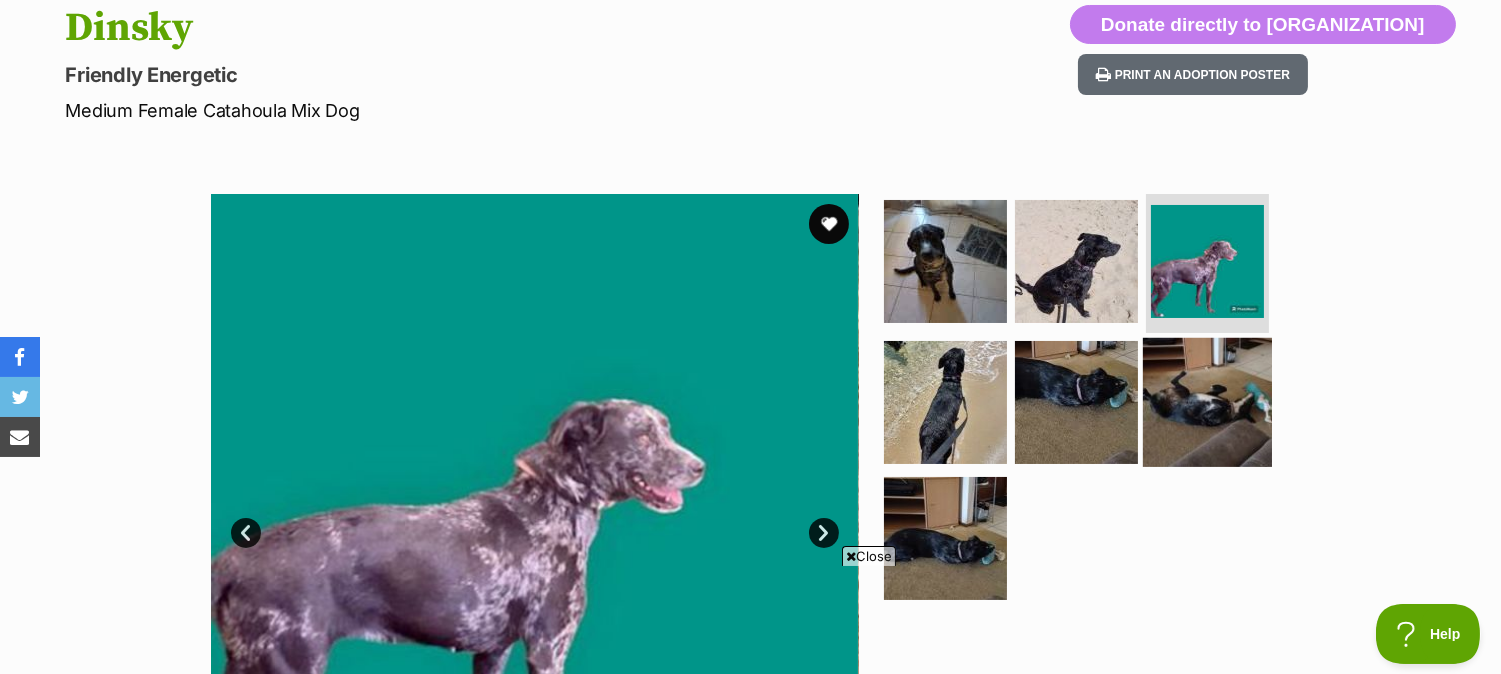 click at bounding box center [1207, 402] 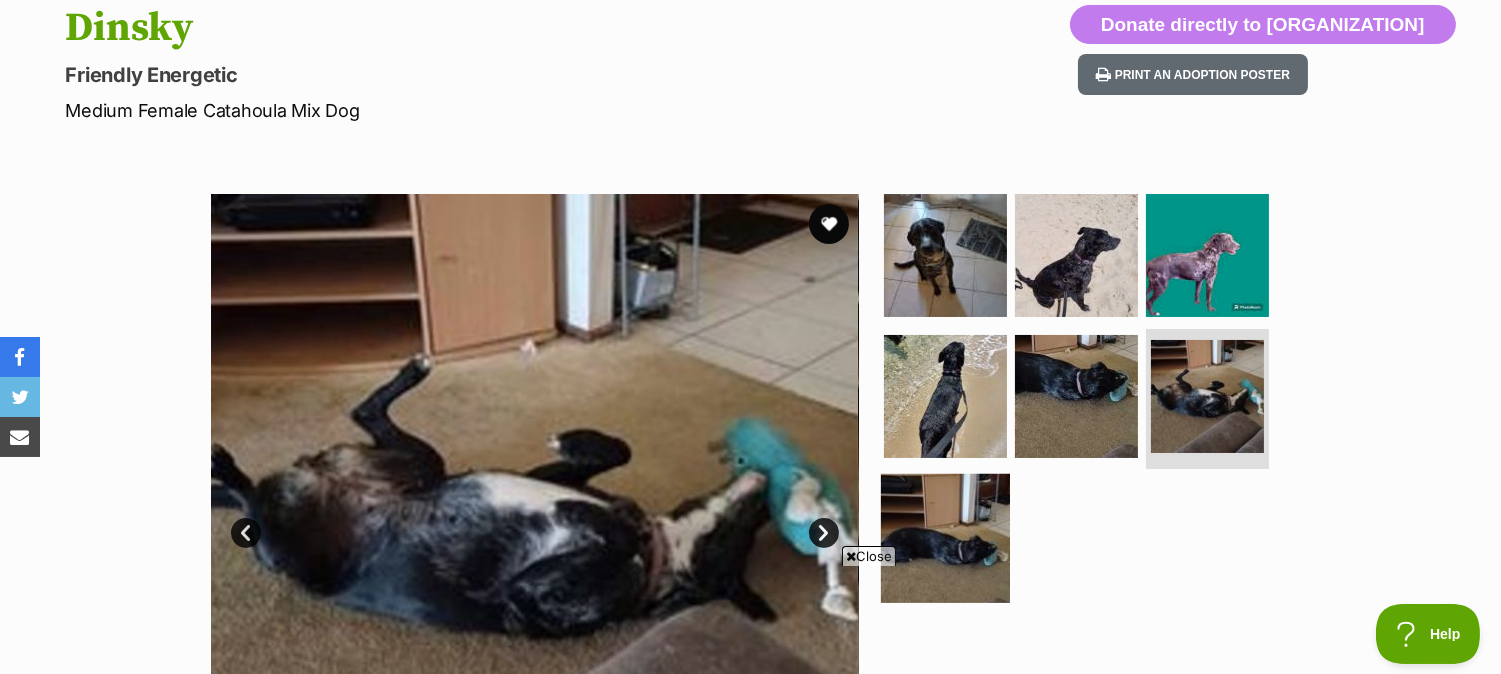 click at bounding box center [945, 538] 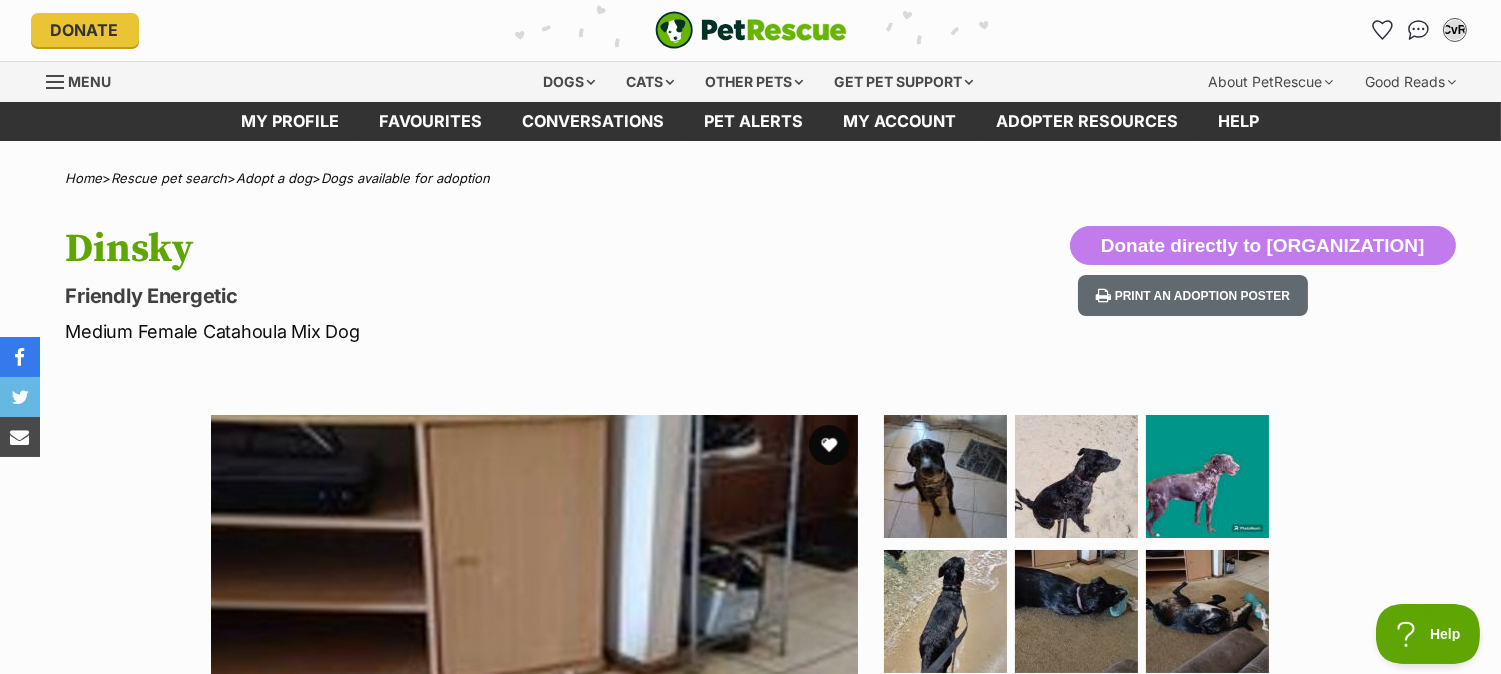 scroll, scrollTop: 0, scrollLeft: 0, axis: both 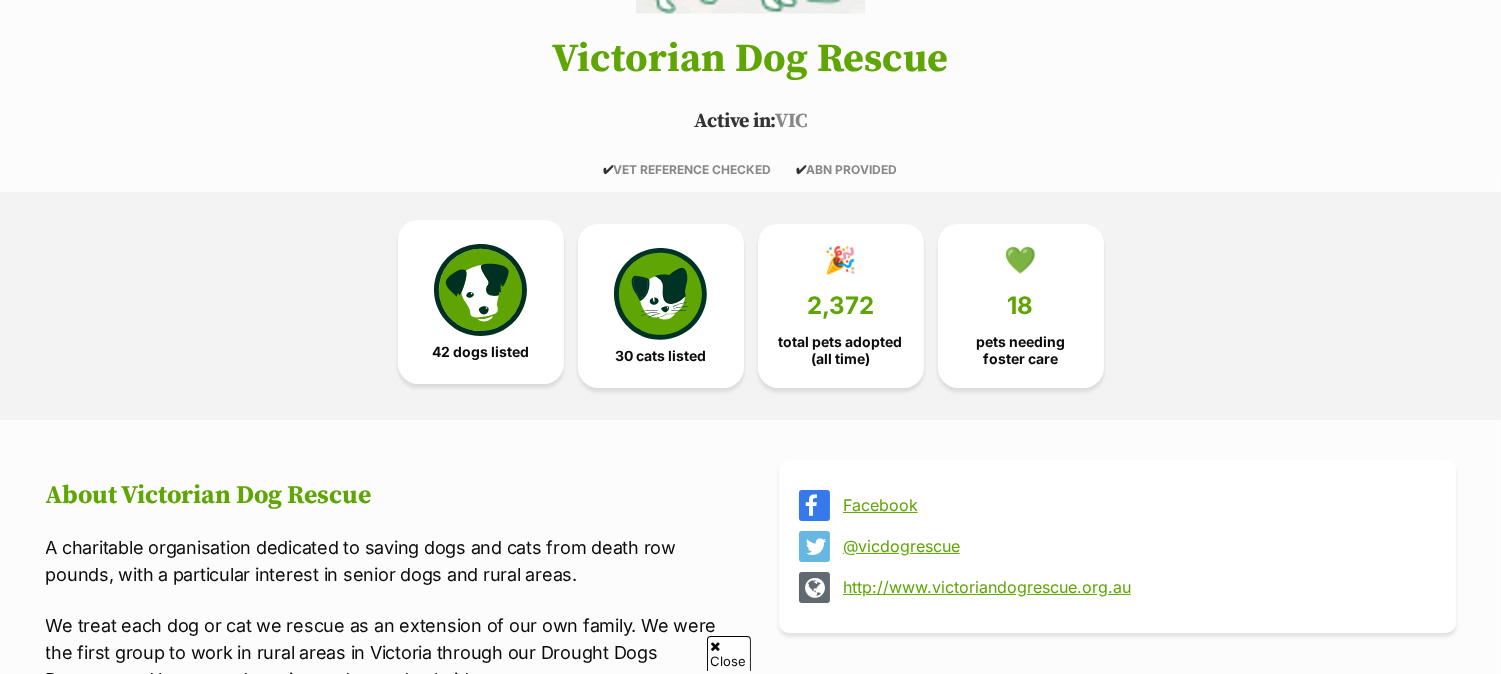 drag, startPoint x: 0, startPoint y: 0, endPoint x: 501, endPoint y: 293, distance: 580.3878 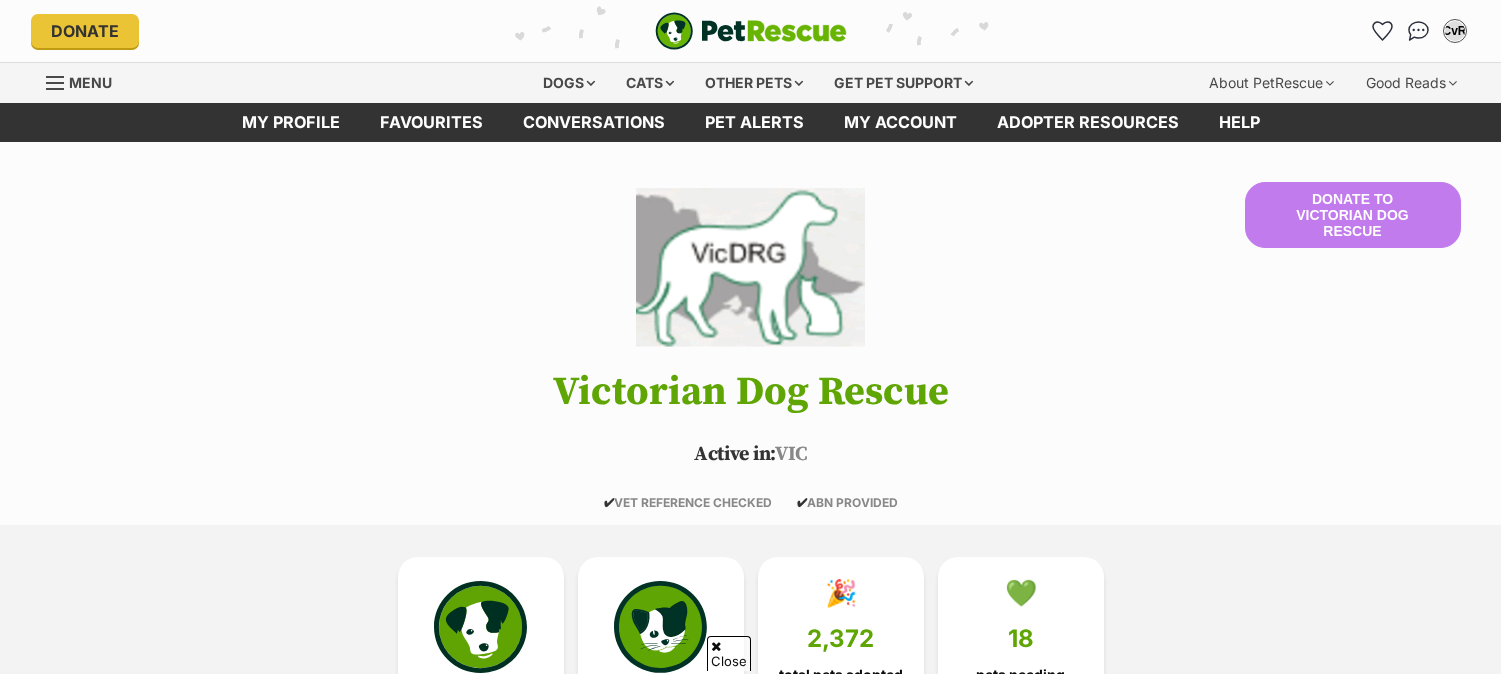 scroll, scrollTop: 1704, scrollLeft: 0, axis: vertical 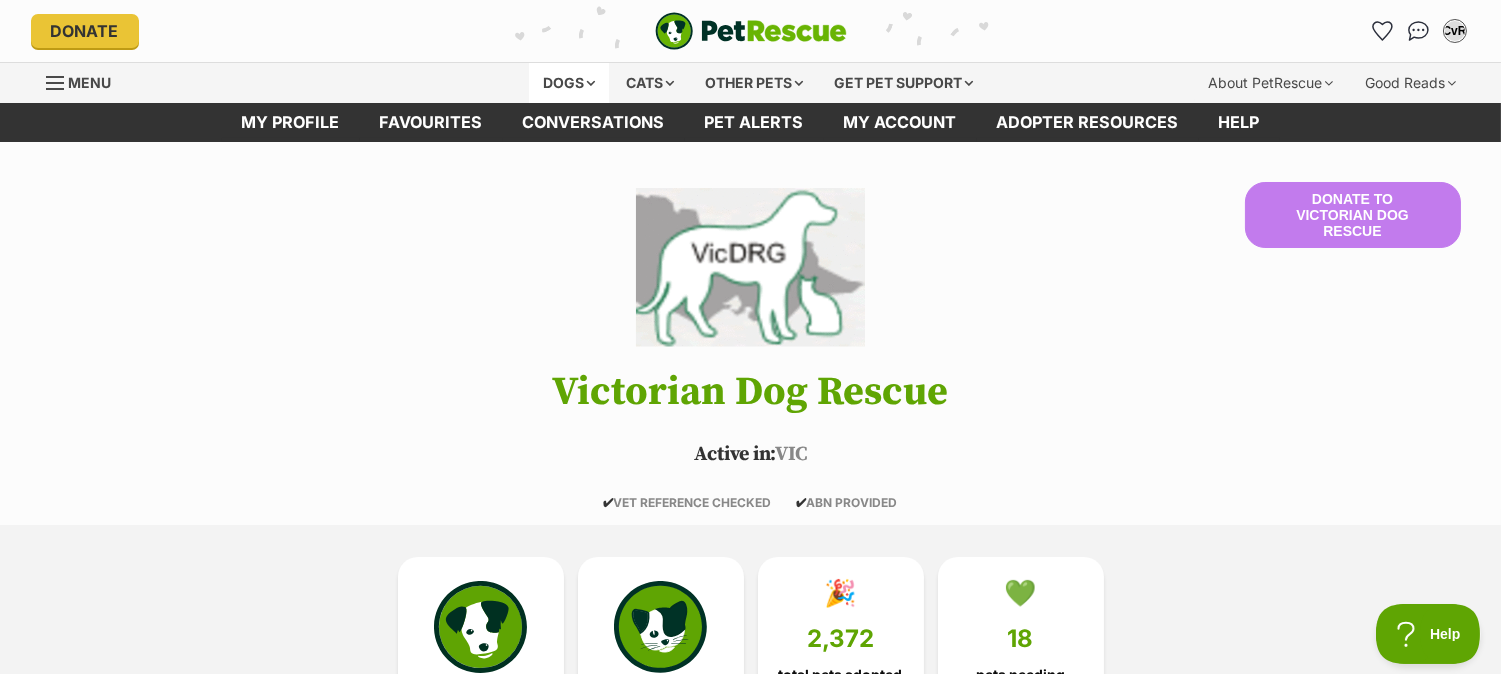 click on "Dogs" at bounding box center (569, 83) 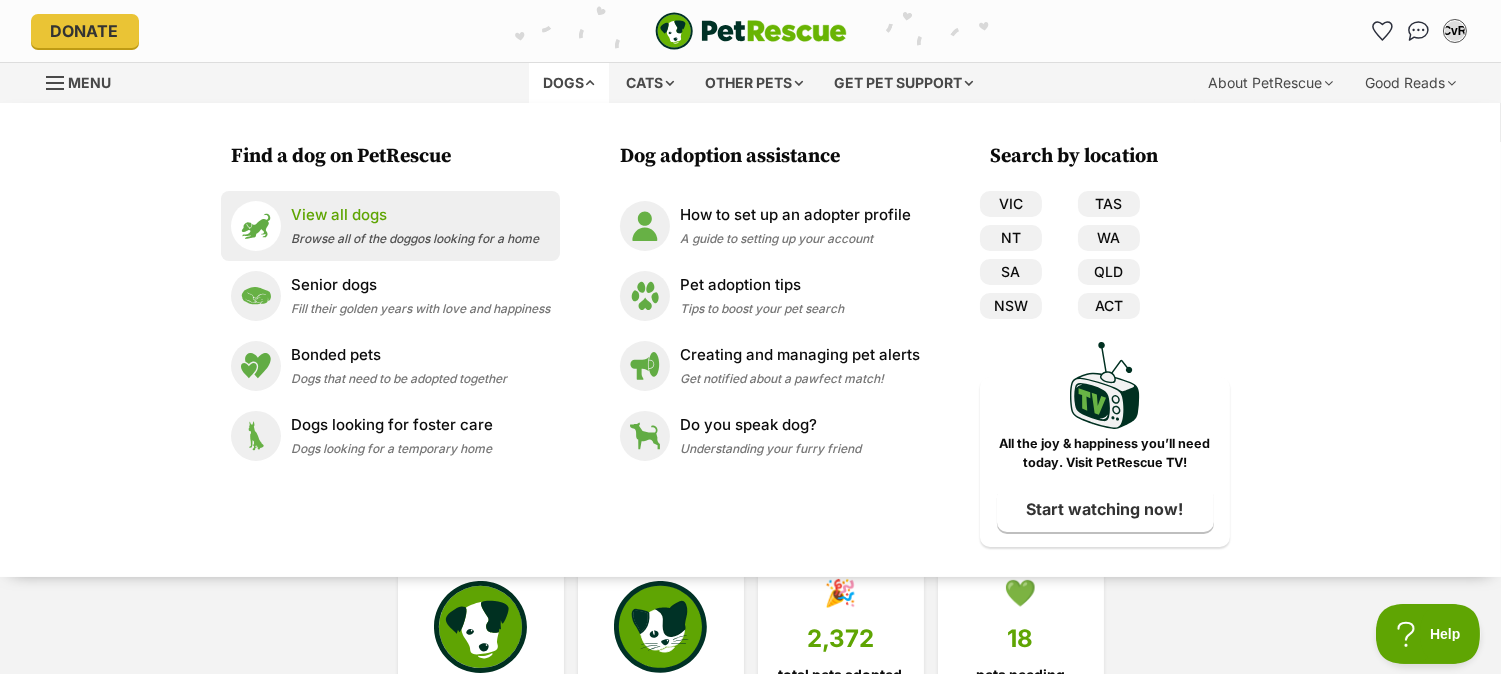 click on "View all dogs" at bounding box center [415, 215] 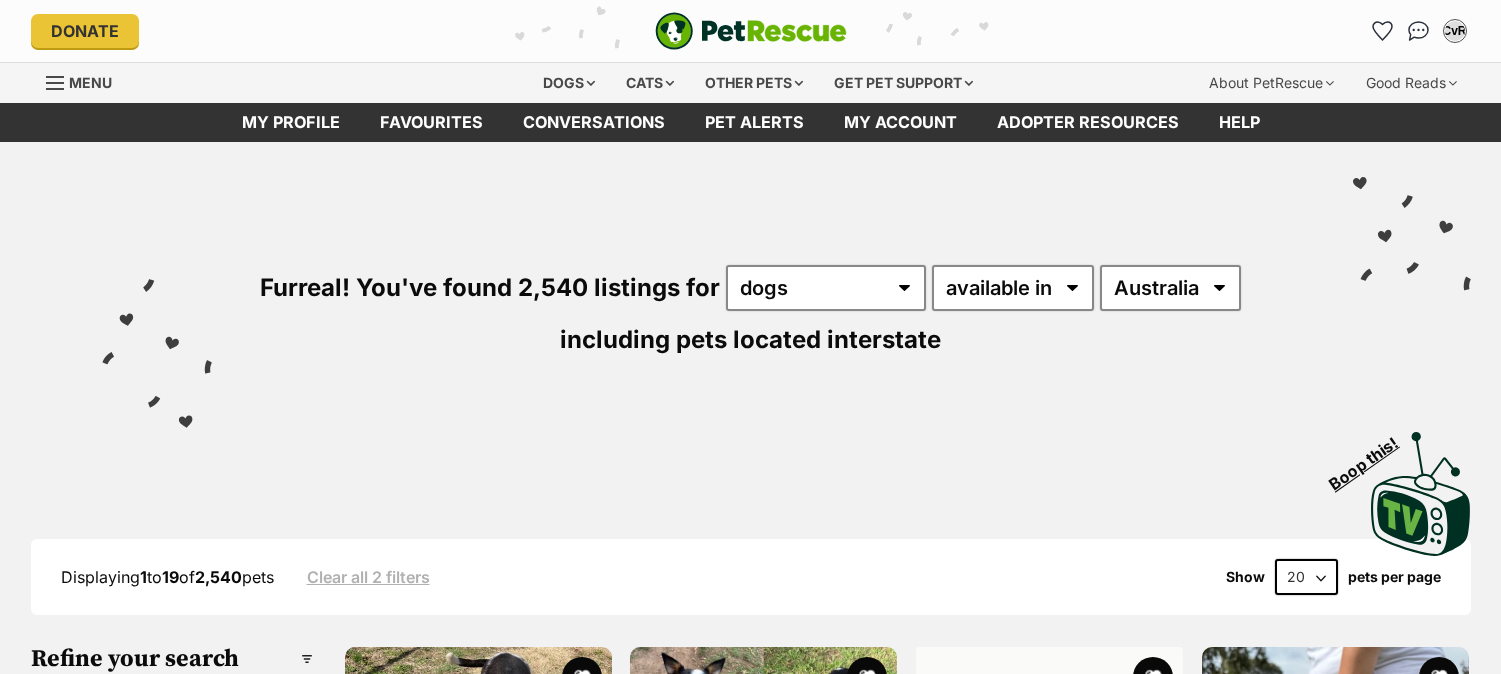scroll, scrollTop: 0, scrollLeft: 0, axis: both 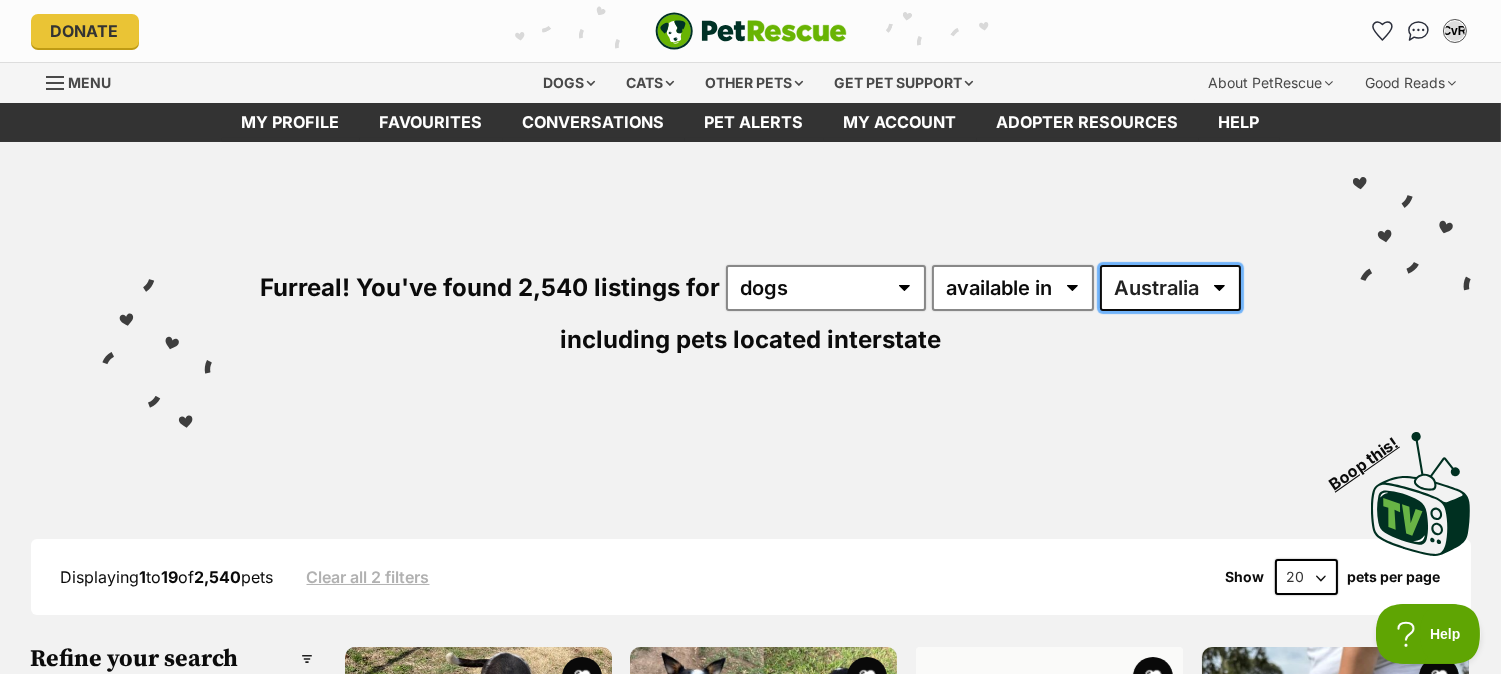 click on "Australia
ACT
NSW
NT
QLD
SA
TAS
VIC
WA" at bounding box center (1170, 288) 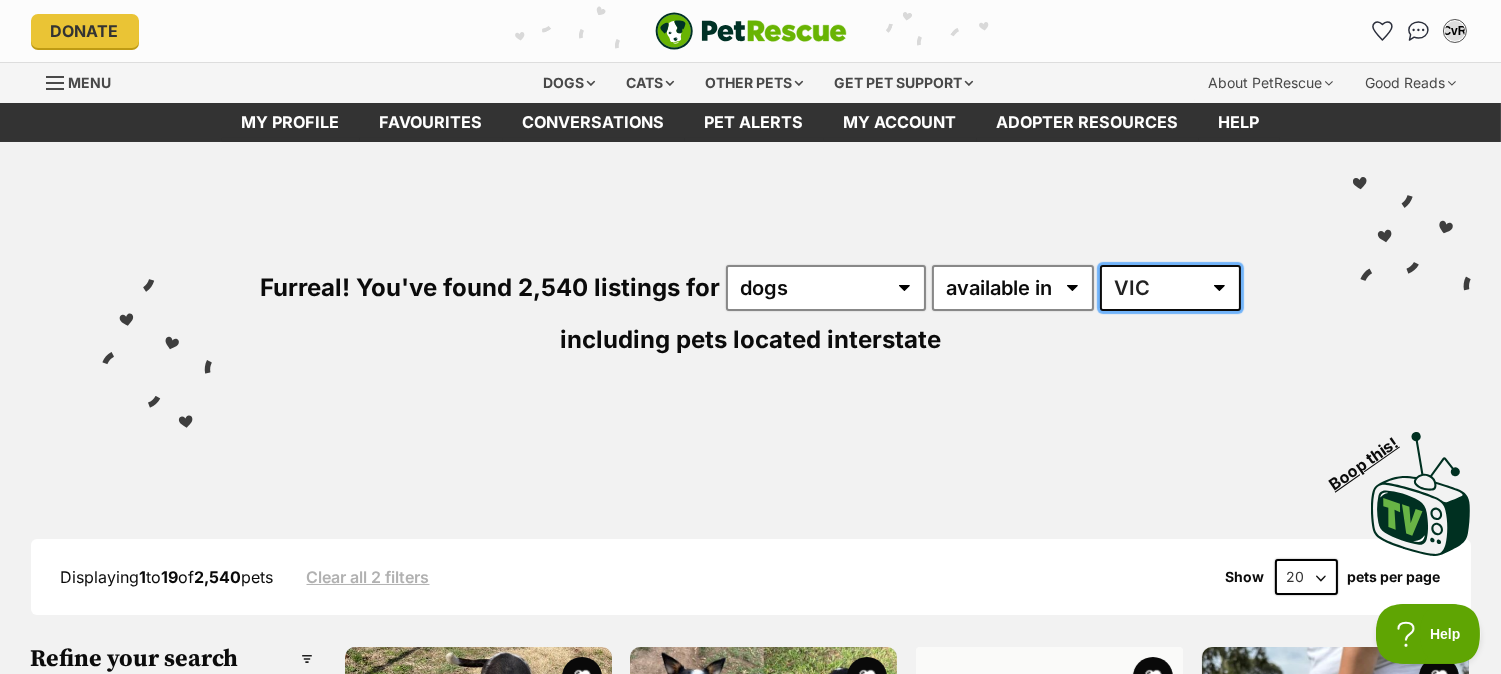 click on "Australia
ACT
NSW
NT
QLD
SA
TAS
VIC
WA" at bounding box center (1170, 288) 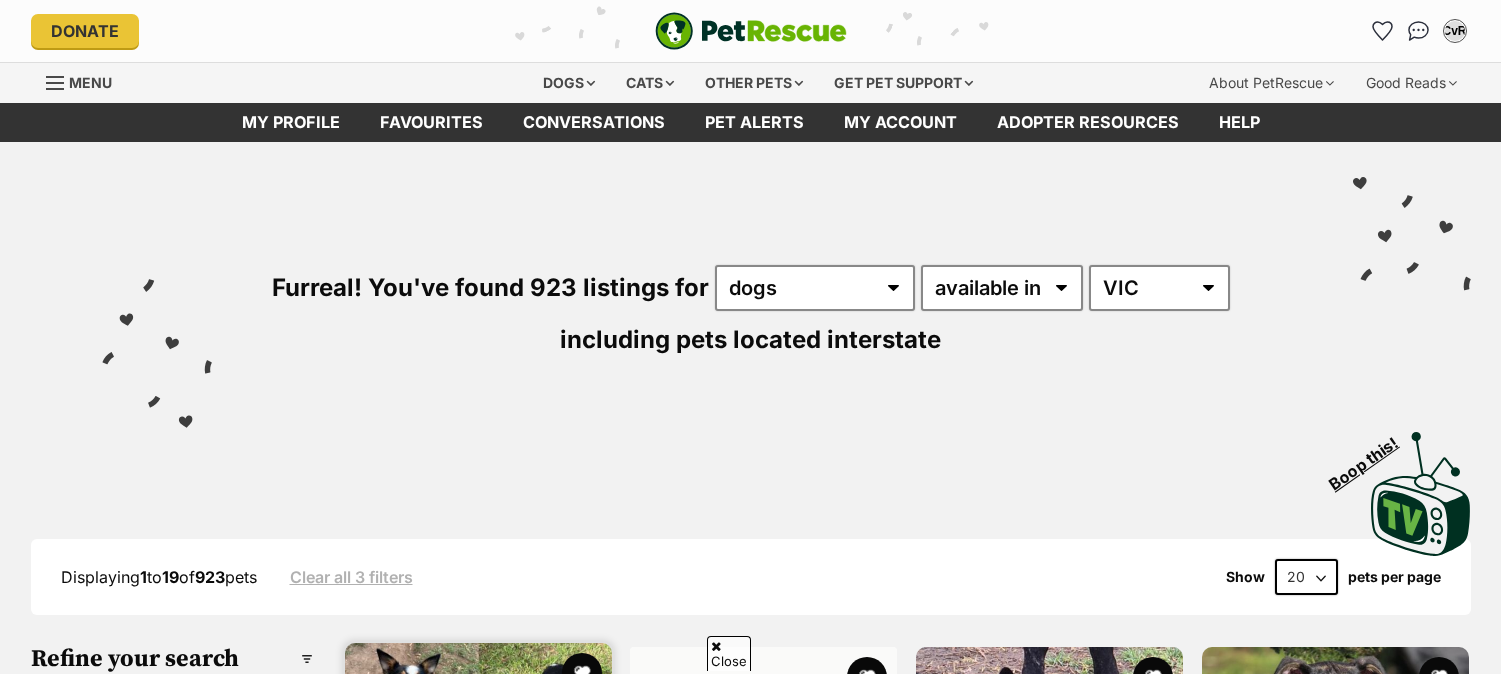 scroll, scrollTop: 666, scrollLeft: 0, axis: vertical 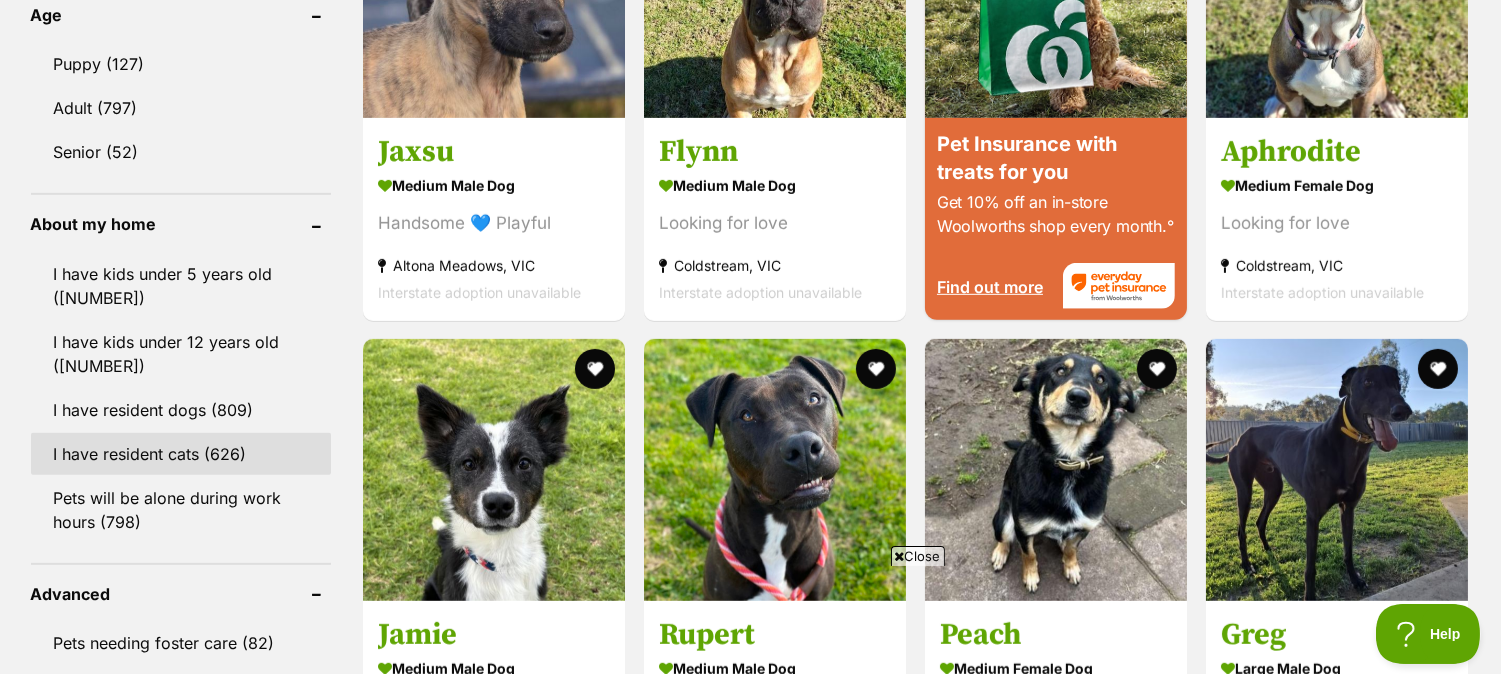 click on "I have resident cats (626)" at bounding box center (181, 454) 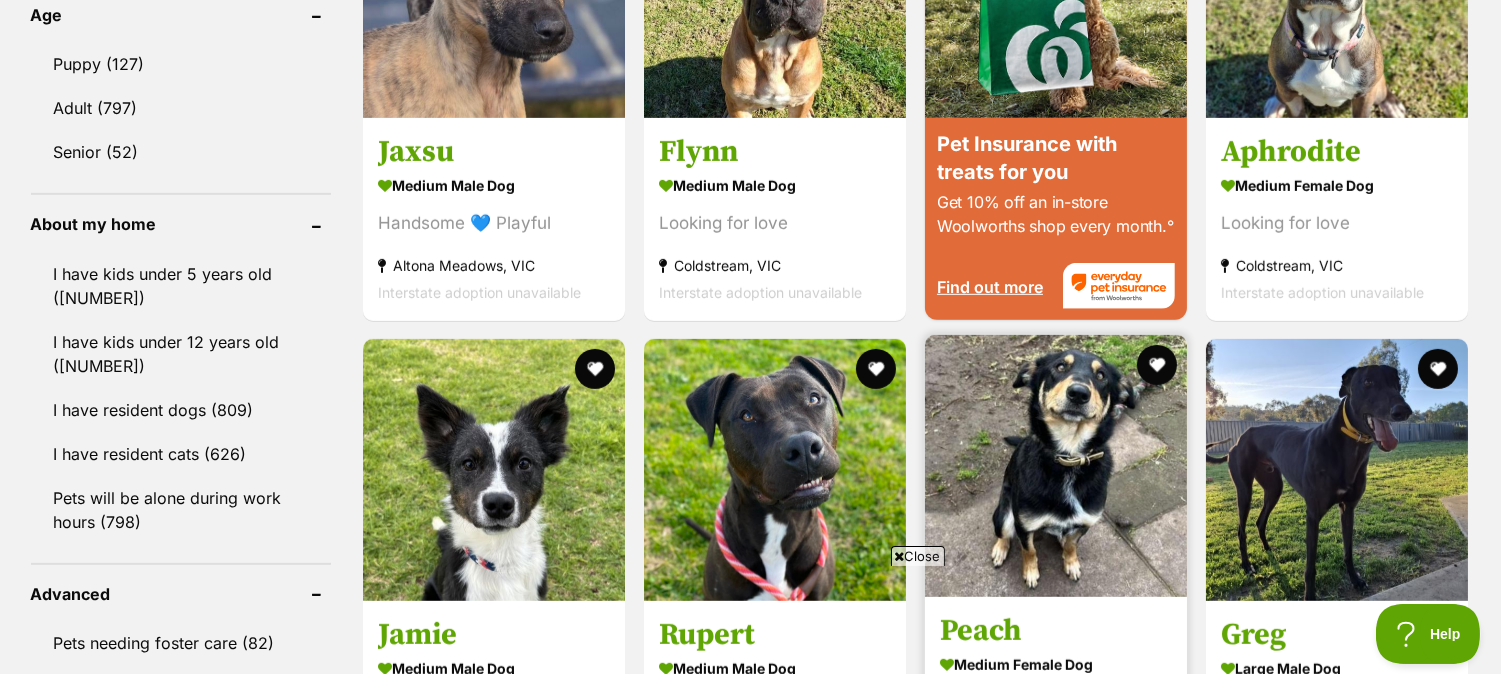 scroll, scrollTop: 2183, scrollLeft: 0, axis: vertical 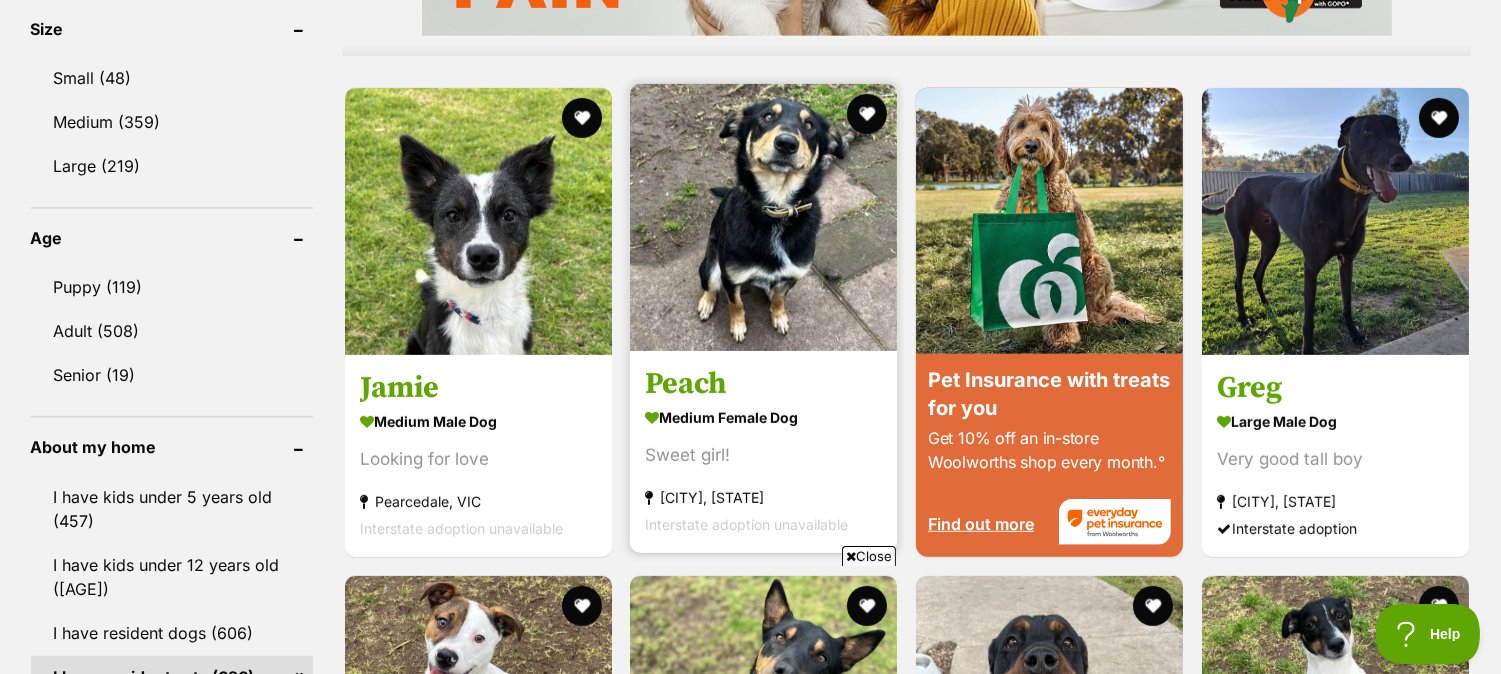 click at bounding box center (763, 217) 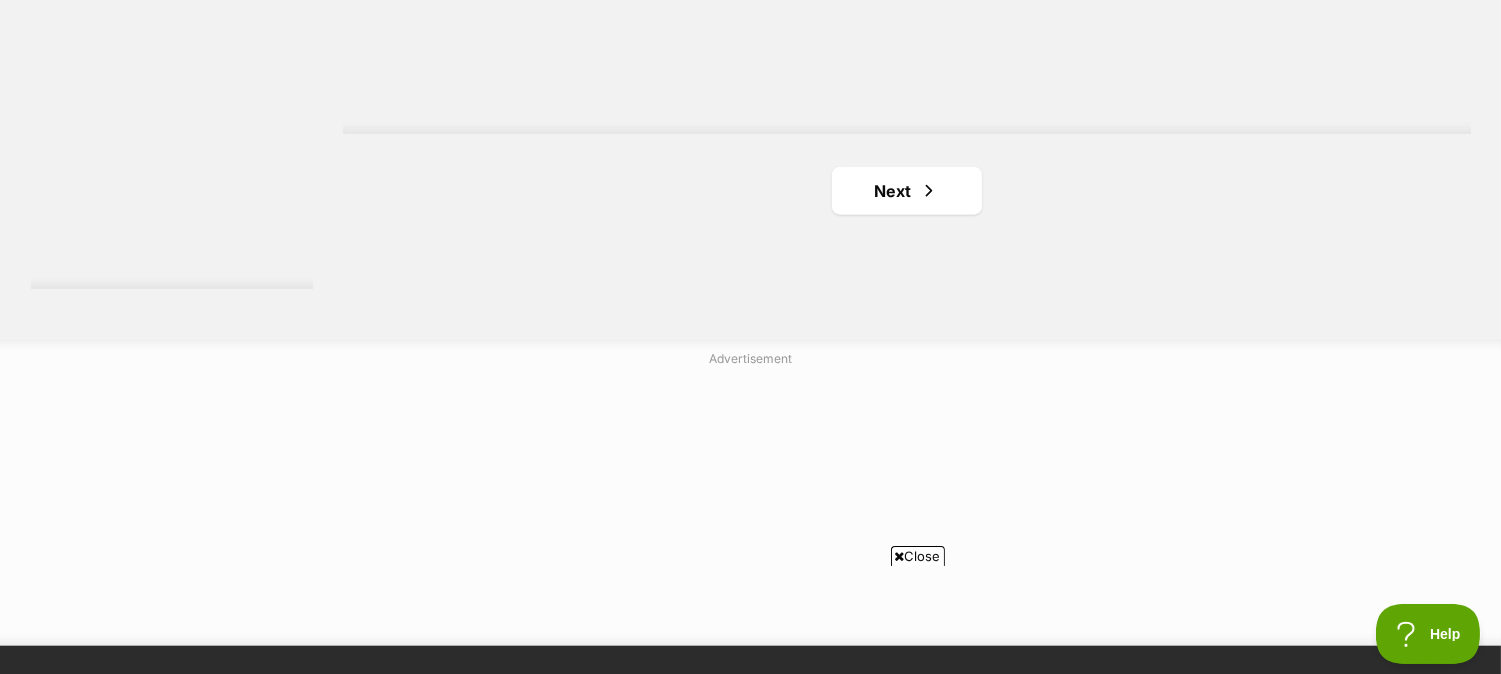 scroll, scrollTop: 4000, scrollLeft: 0, axis: vertical 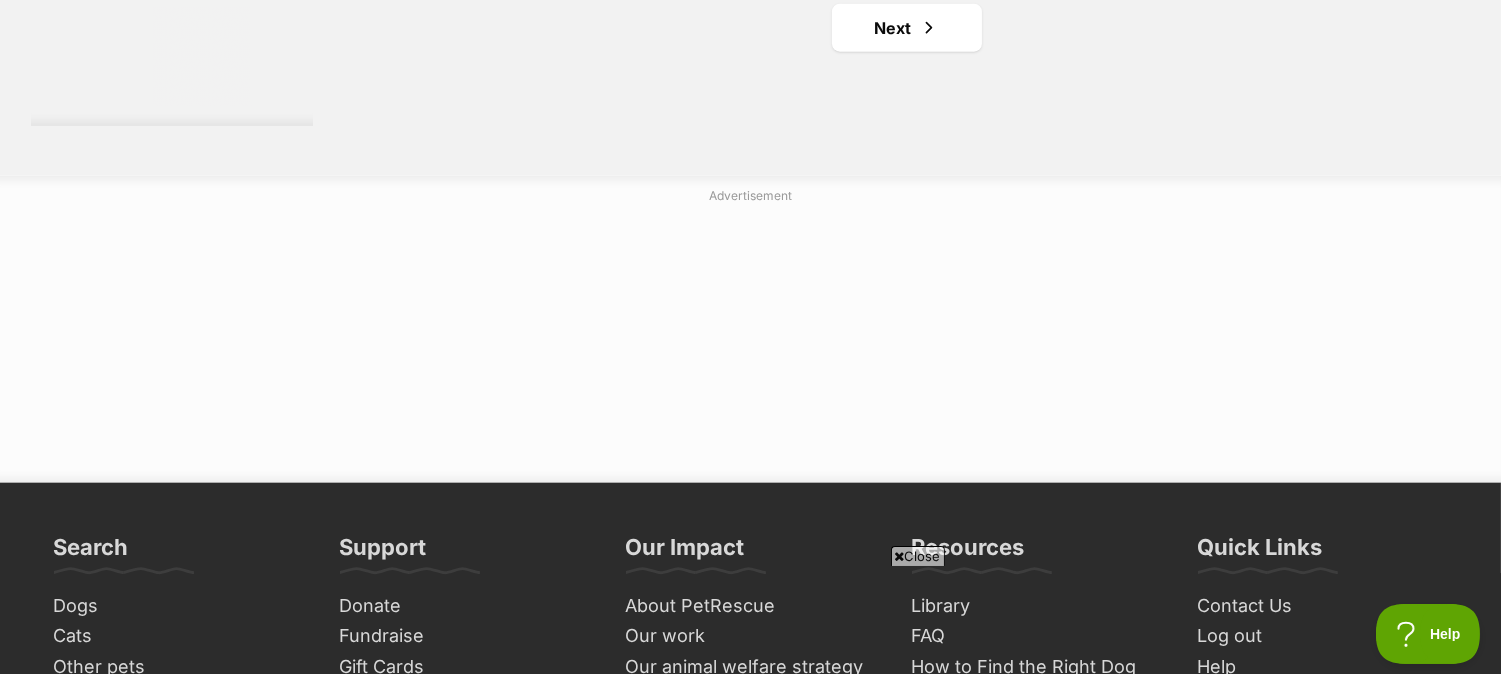 click on "Buddy (66667)
medium male Dog
Looking for love
Moolap, [STATE]
Interstate adoption unavailable
Cruze (66404)
medium male Dog
Looking for love
Moolap, [STATE]
Interstate adoption unavailable
Skarlax
medium female Dog
🩷Loving Sweet Pup🩷
Airport West, [STATE]
Interstate adoption unavailable
Maggie Moo
medium female Dog
Absolute Sweetheart💖💖
Eltham, [STATE]
Interstate adoption unavailable
Blaed
medium male Dog
Sweet❤️Affectionate
Airport West, [STATE]
Interstate adoption unavailable
Jaxsu
medium male Dog
Handsome 💙 Playful
Altona Meadows, [STATE]
Interstate adoption unavailable
Advertisement
Flynn
medium male Dog" at bounding box center [907, -1615] 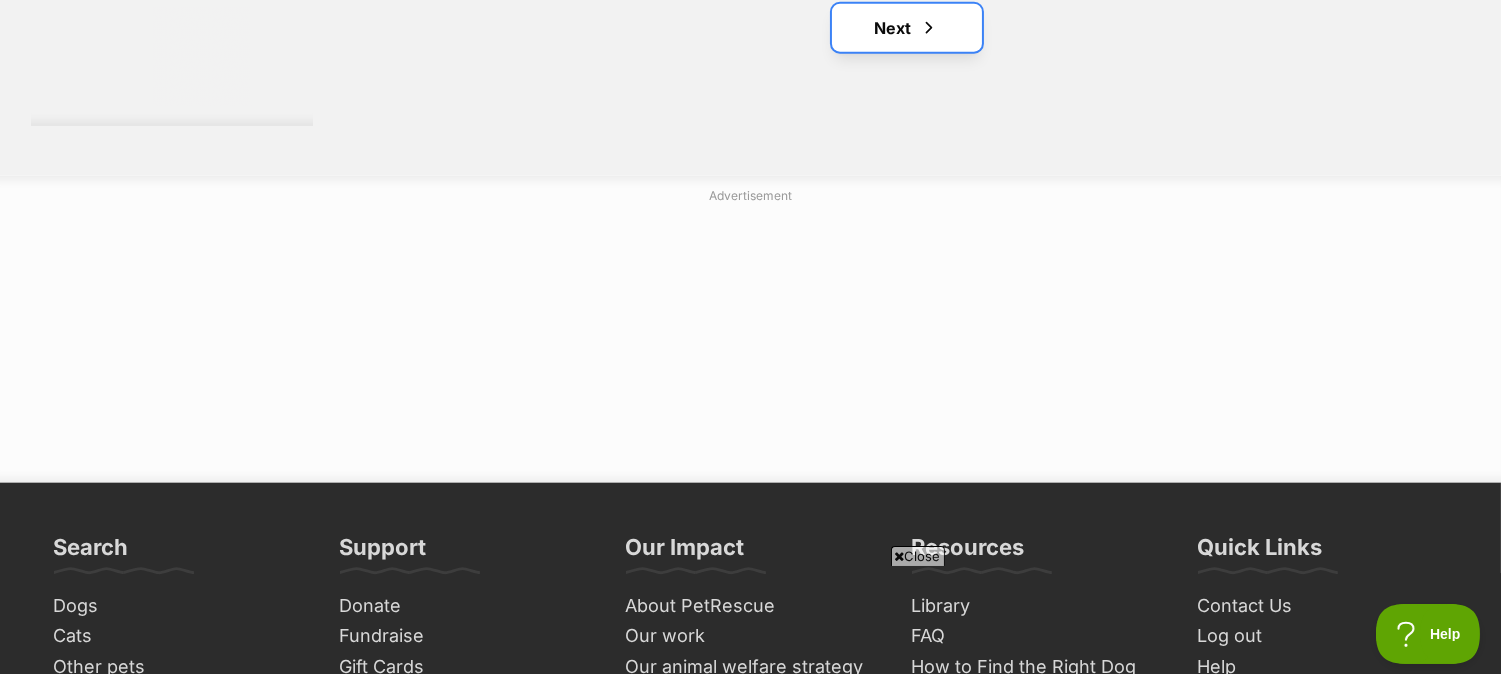 click on "Next" at bounding box center (907, 28) 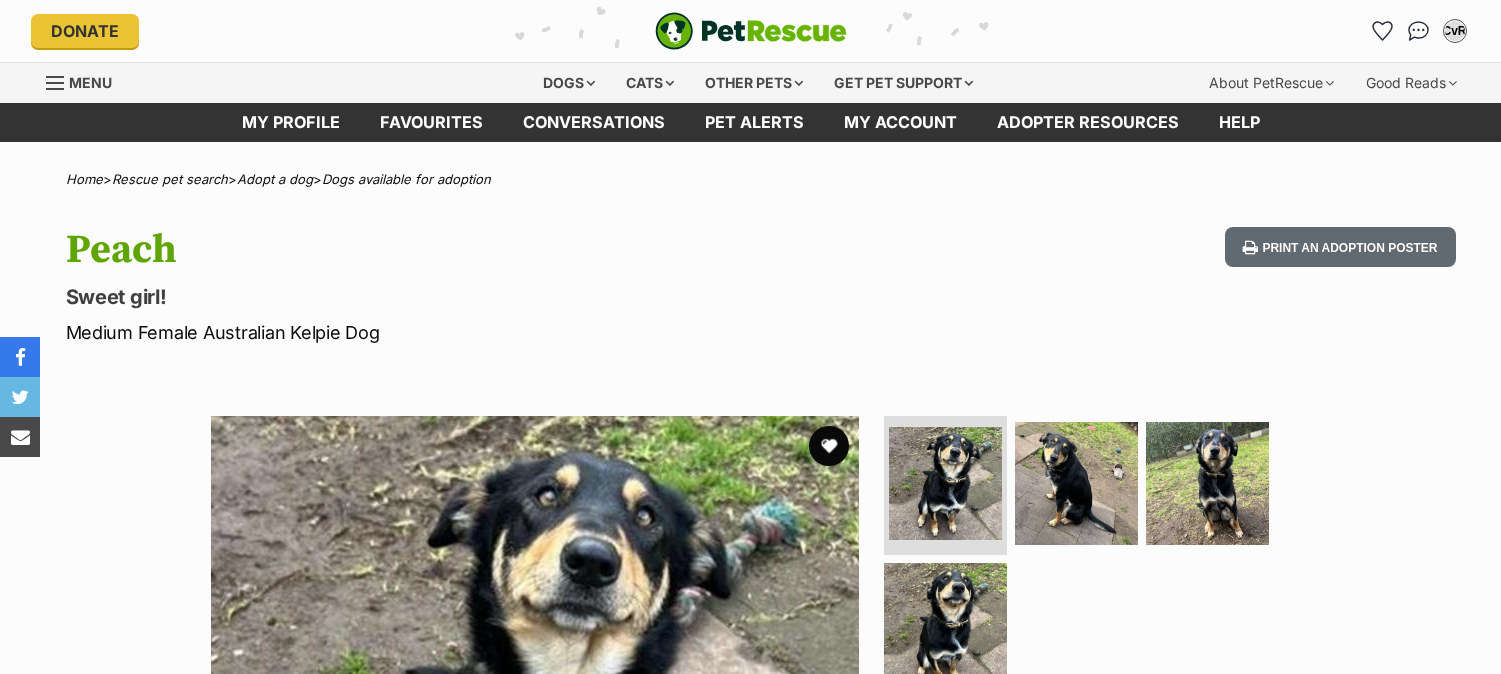 scroll, scrollTop: 44, scrollLeft: 0, axis: vertical 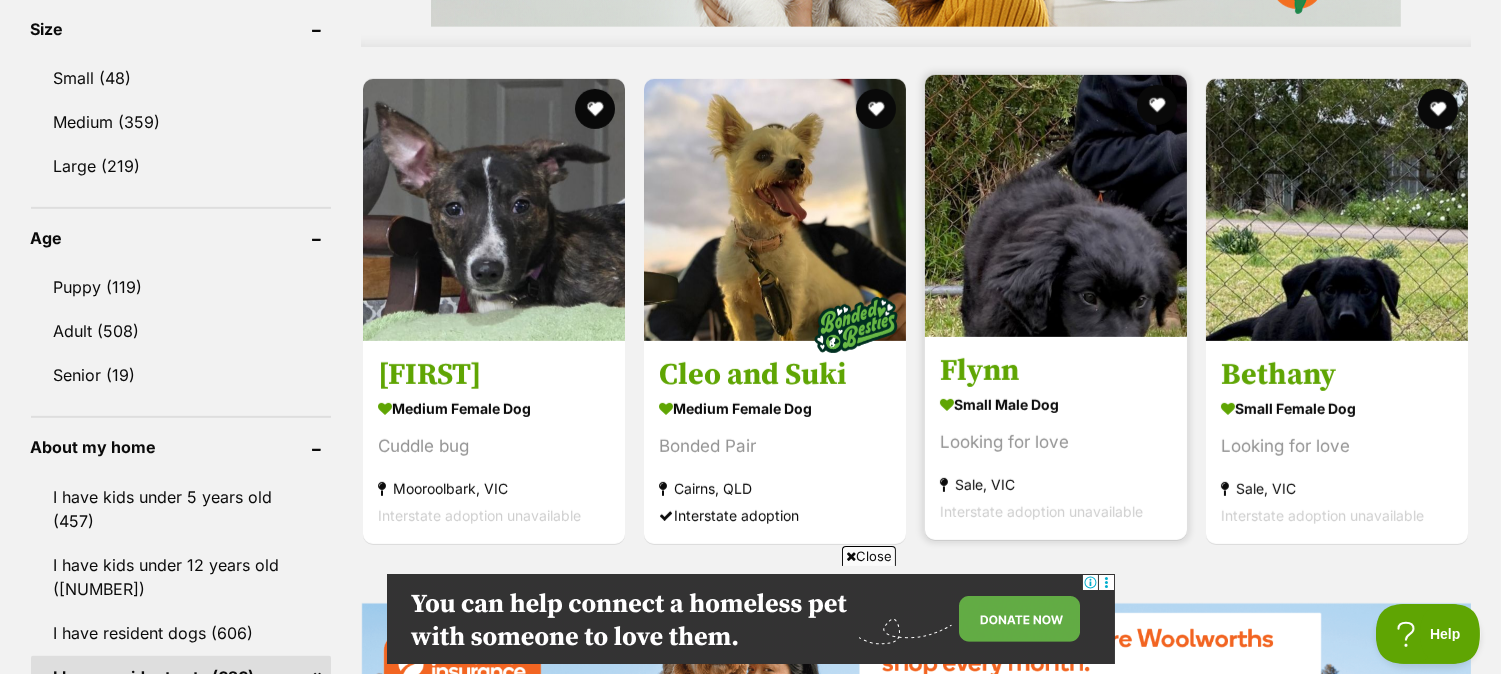 click at bounding box center (1056, 206) 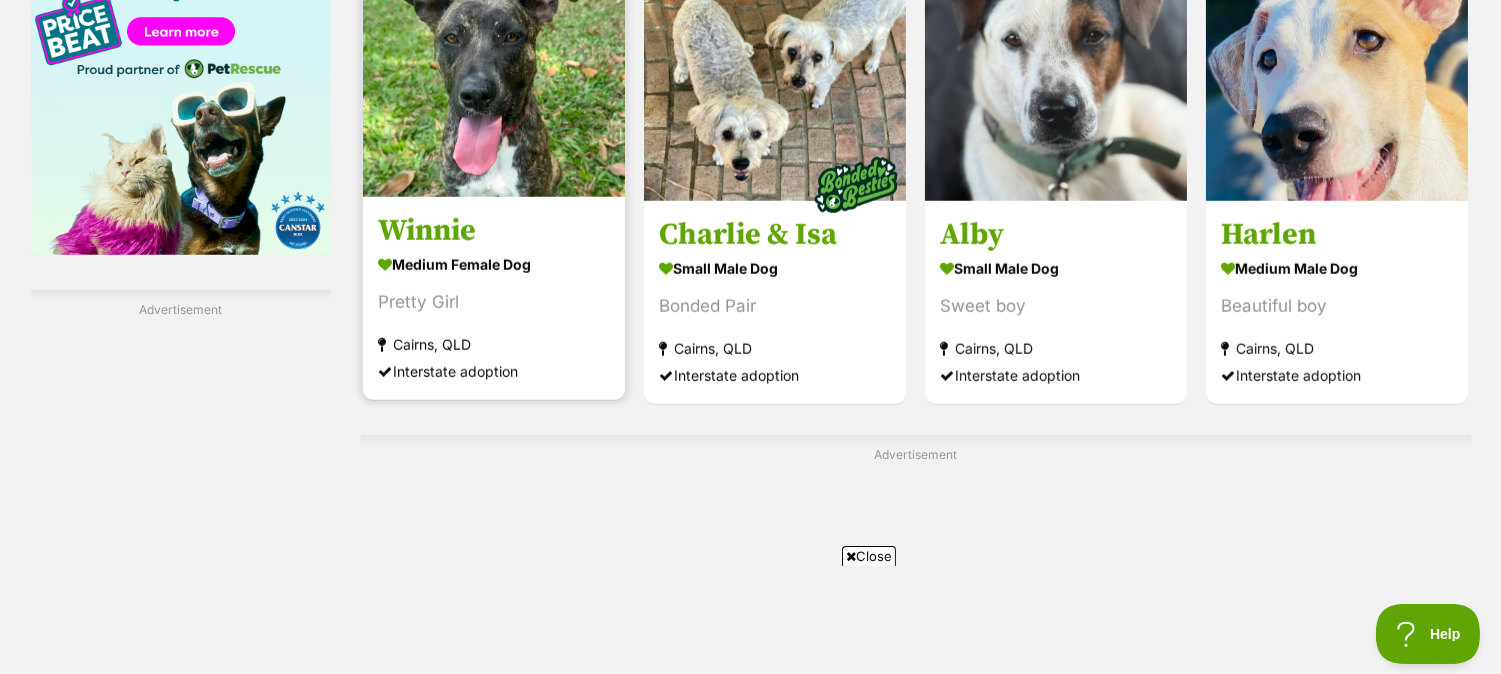 scroll, scrollTop: 3222, scrollLeft: 0, axis: vertical 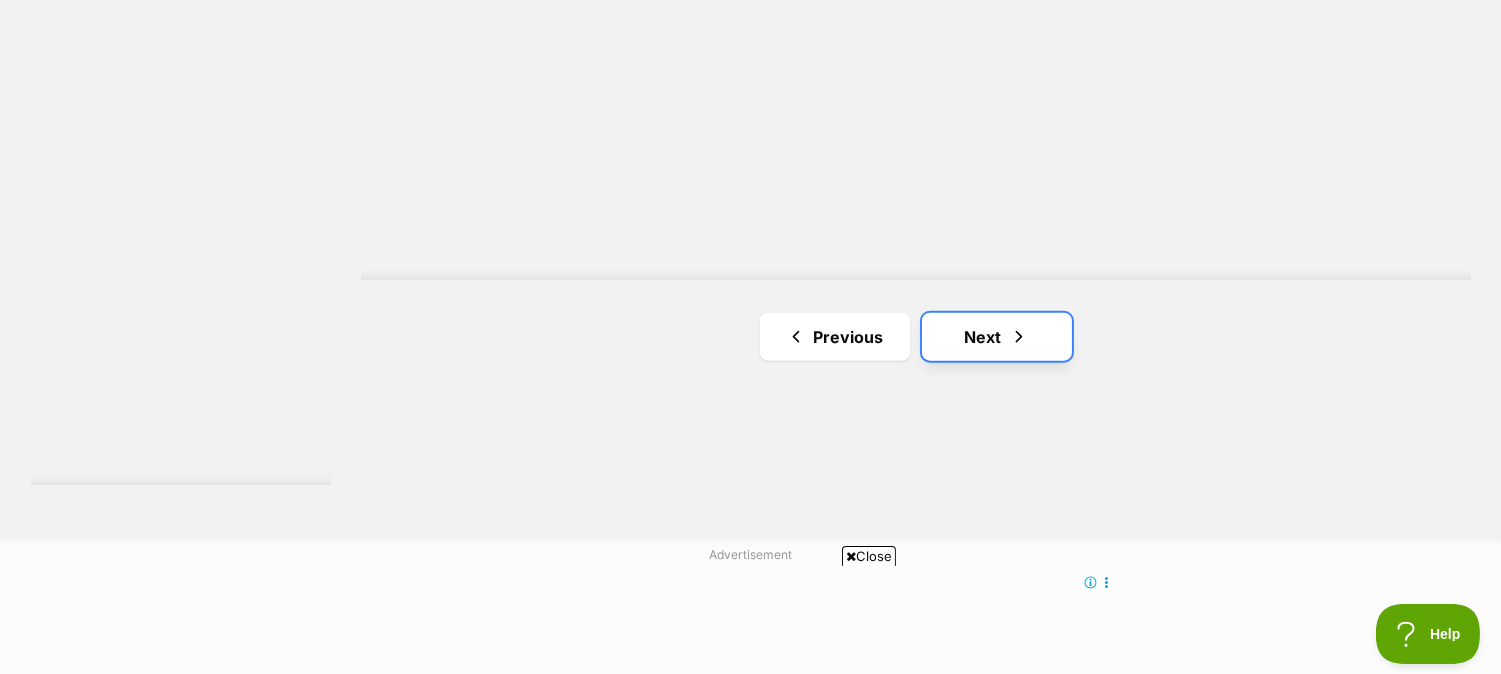 click on "Next" at bounding box center [997, 337] 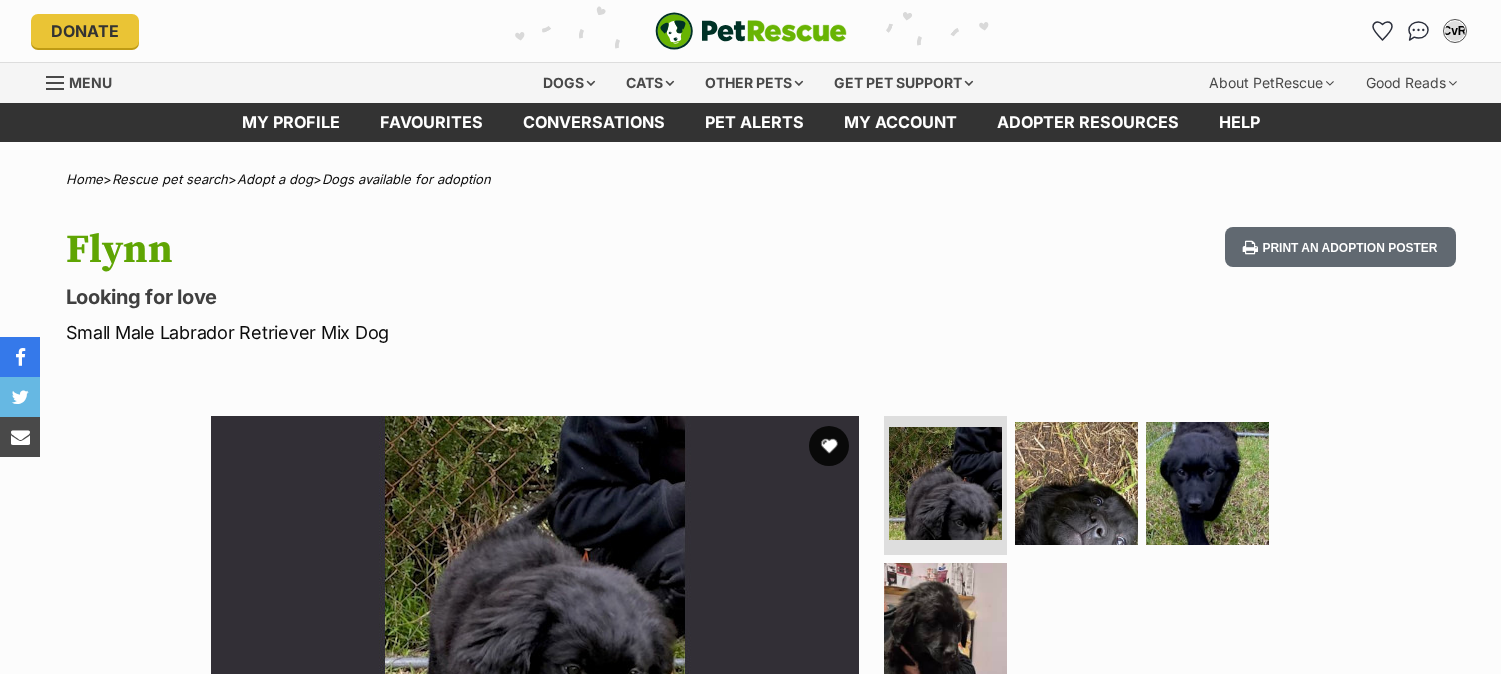 scroll, scrollTop: 0, scrollLeft: 0, axis: both 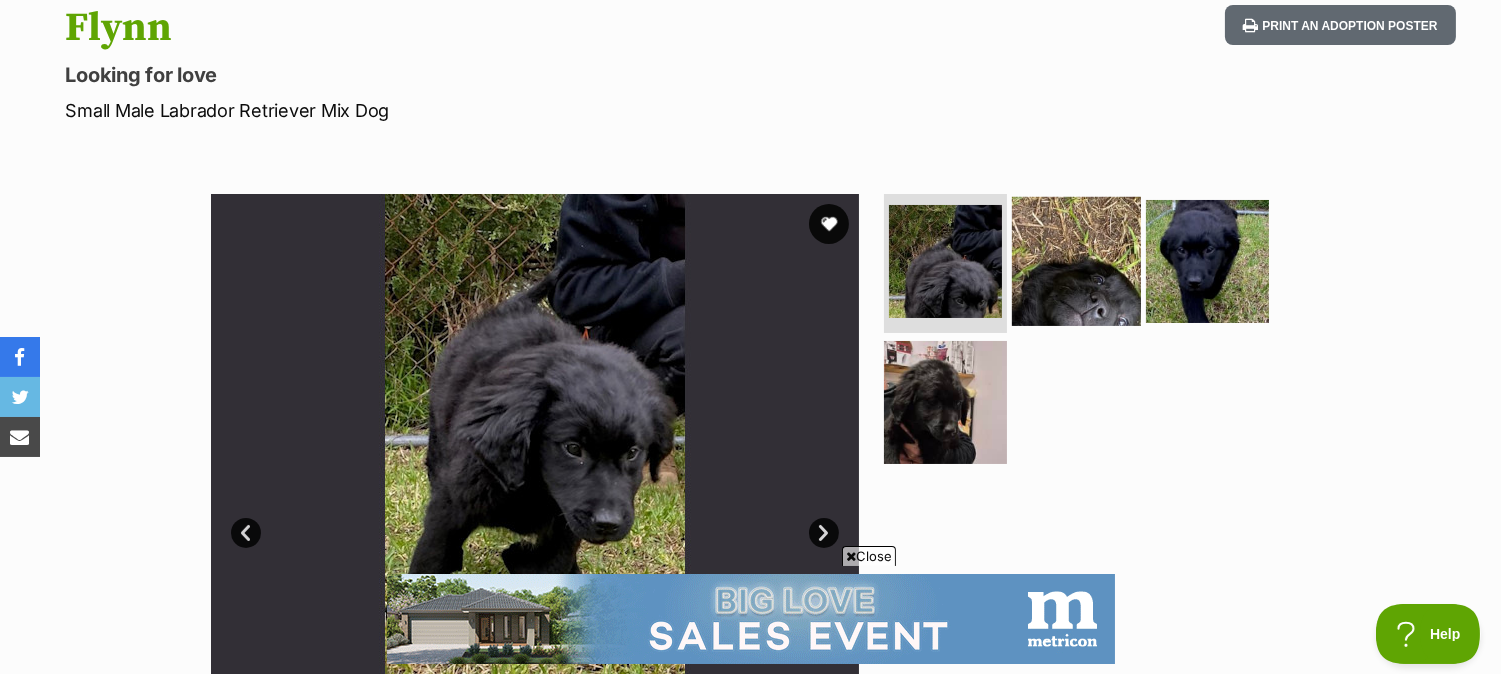 click at bounding box center (1076, 260) 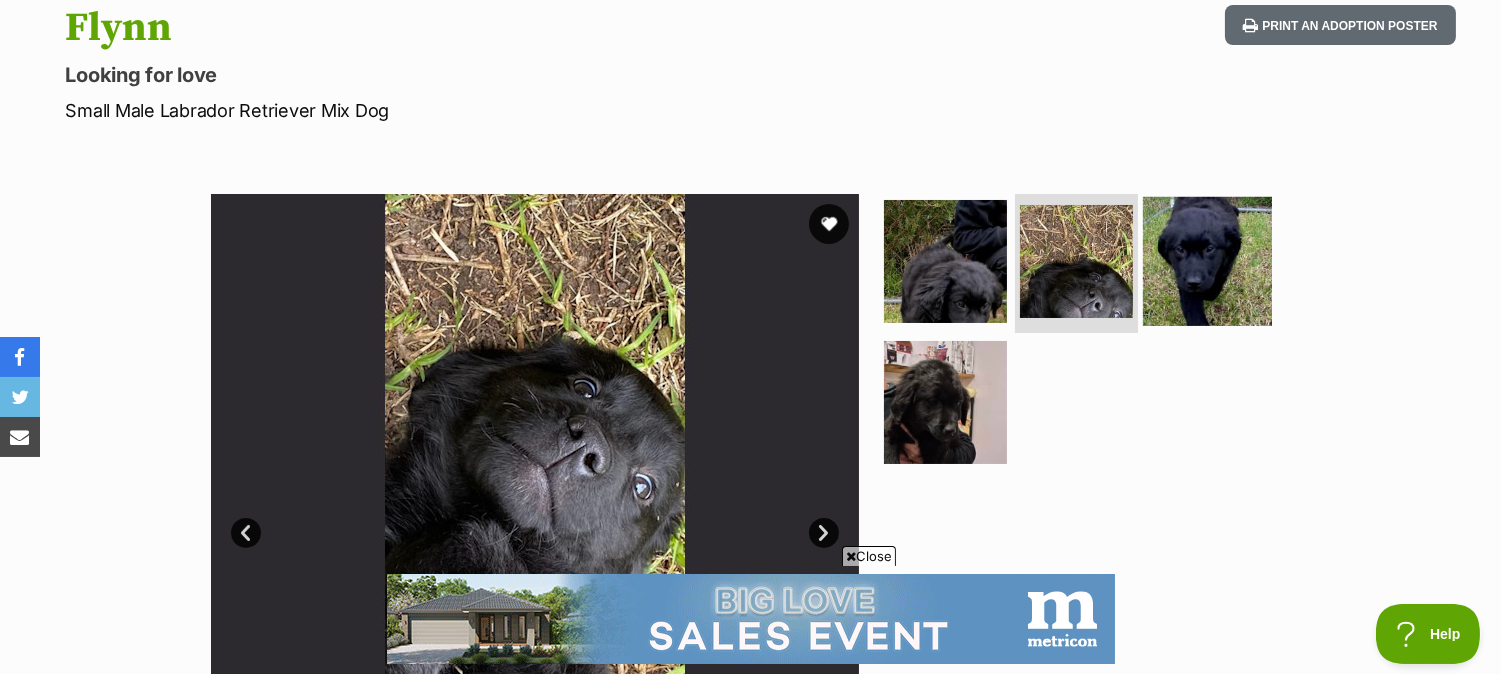 scroll, scrollTop: 0, scrollLeft: 0, axis: both 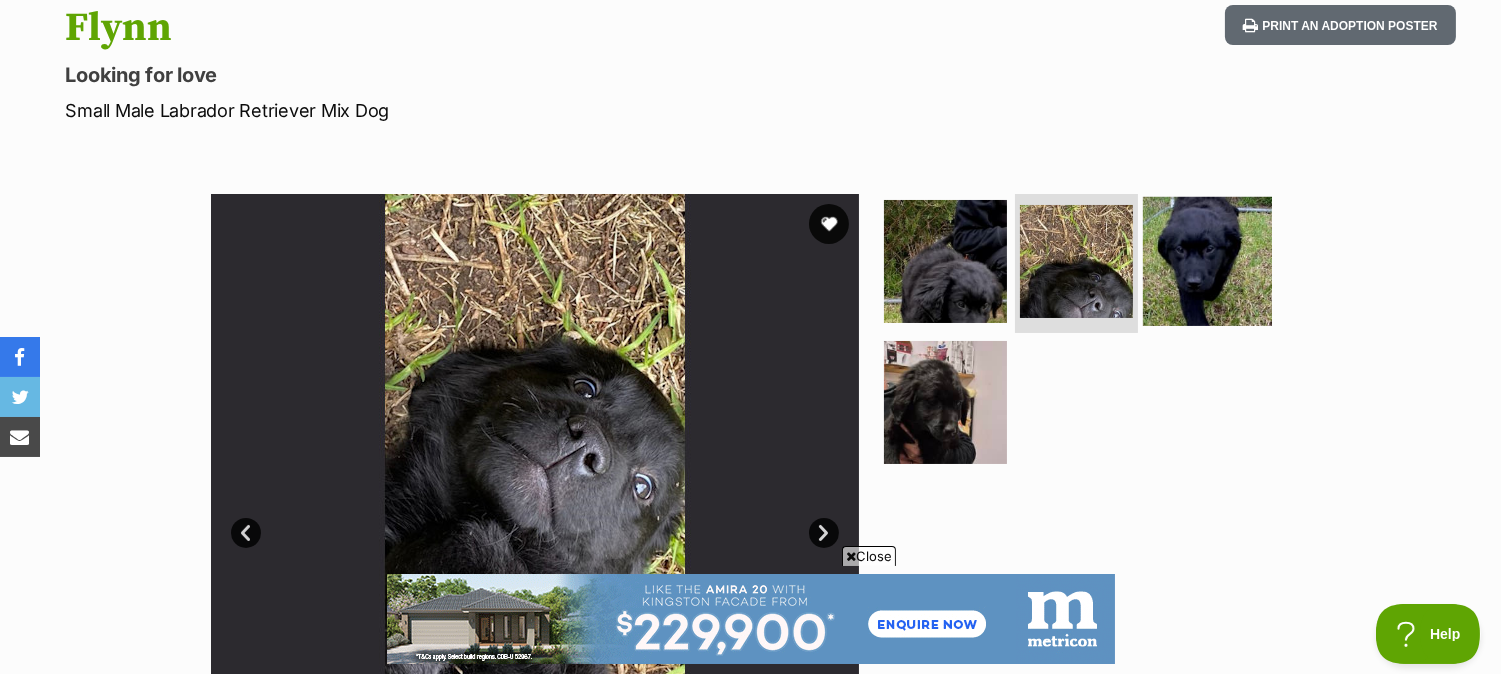 click at bounding box center (1207, 260) 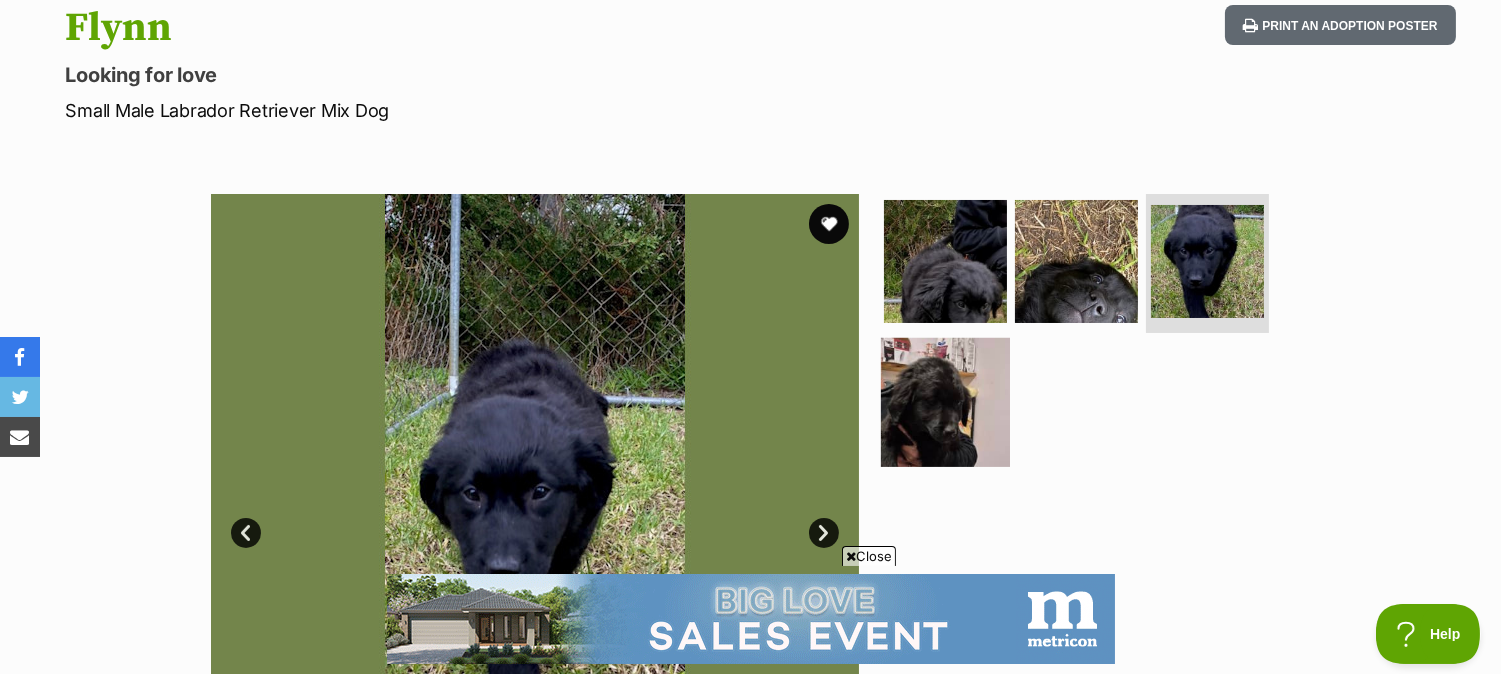 click at bounding box center (945, 402) 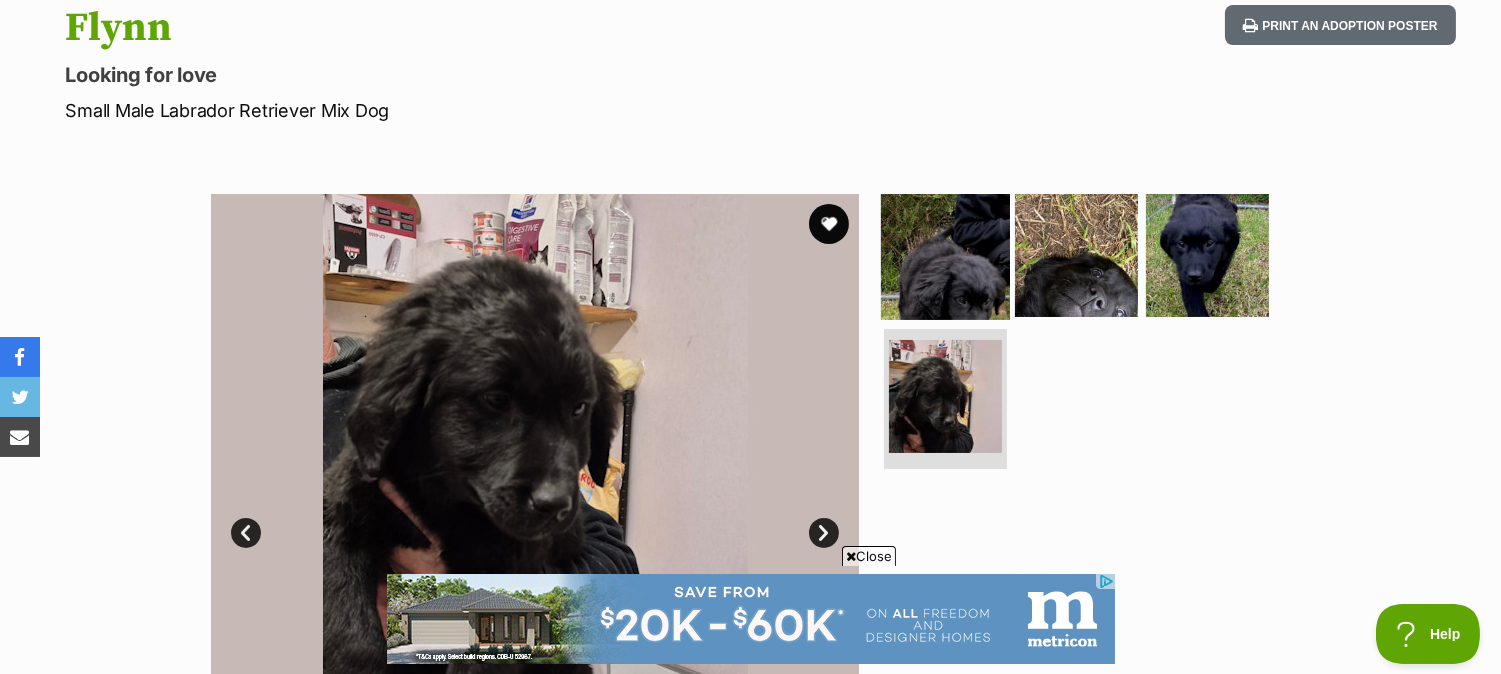 scroll, scrollTop: 0, scrollLeft: 0, axis: both 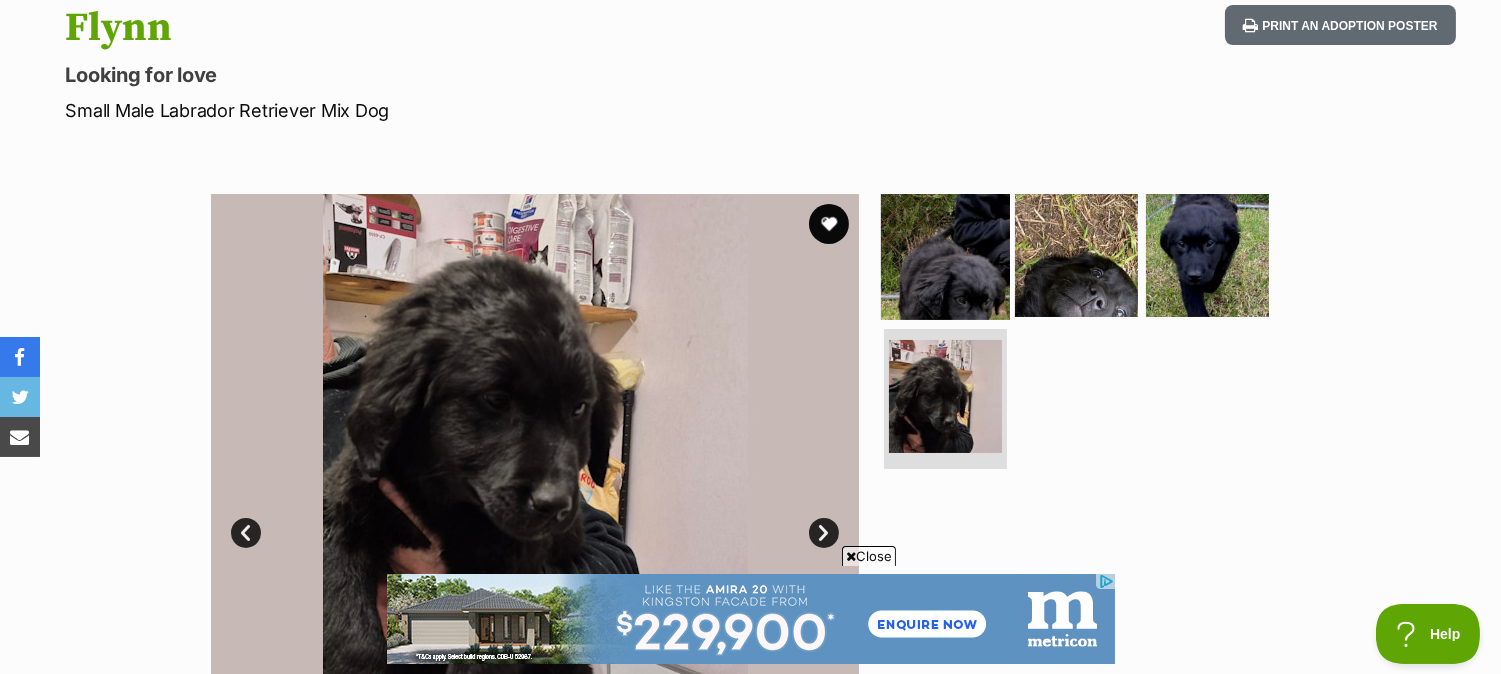 click at bounding box center [945, 254] 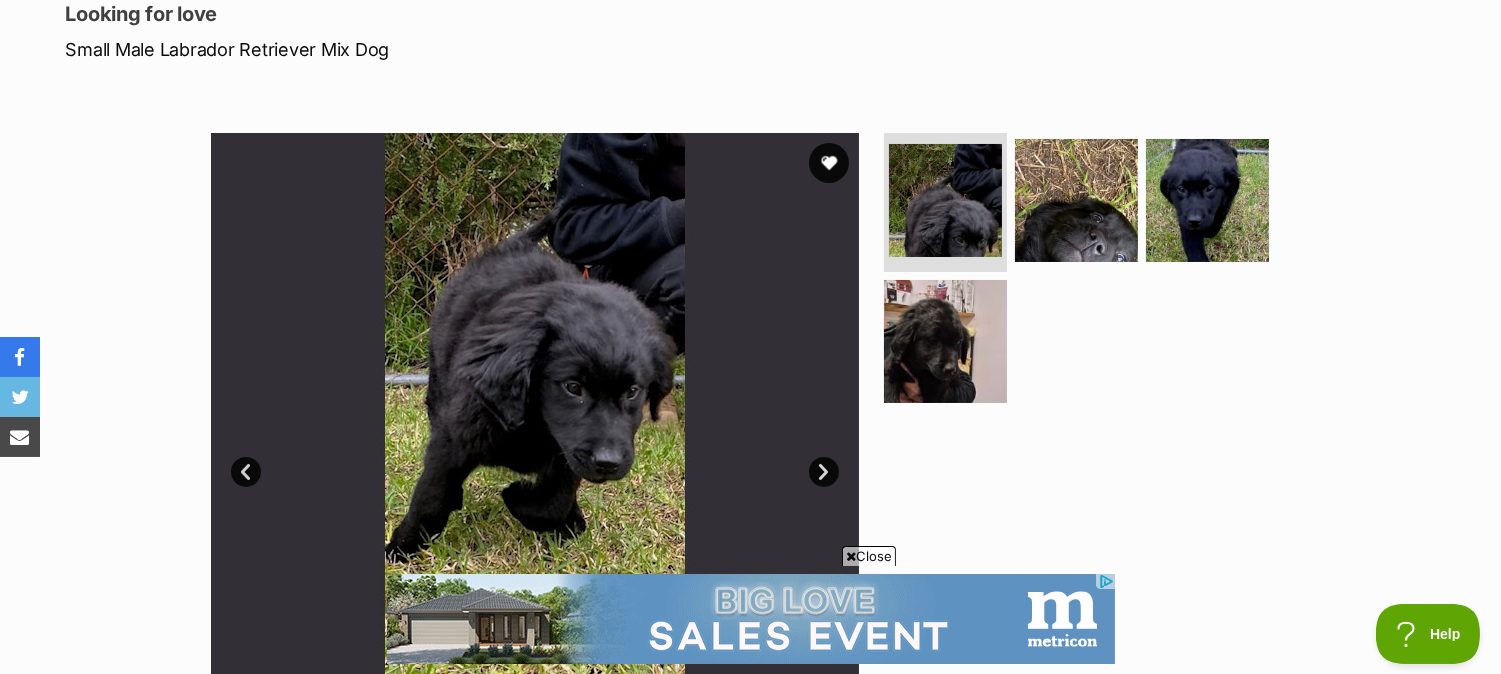 scroll, scrollTop: 111, scrollLeft: 0, axis: vertical 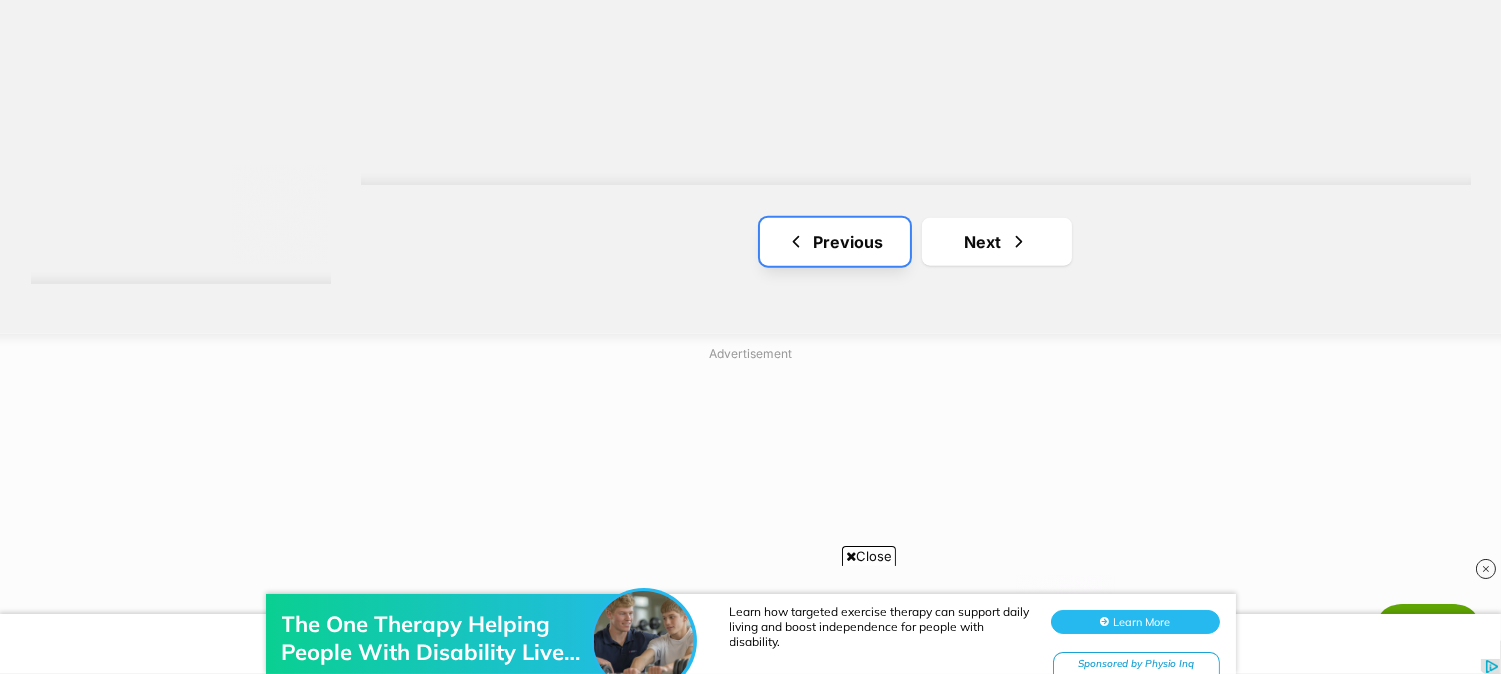 click on "Previous" at bounding box center [835, 242] 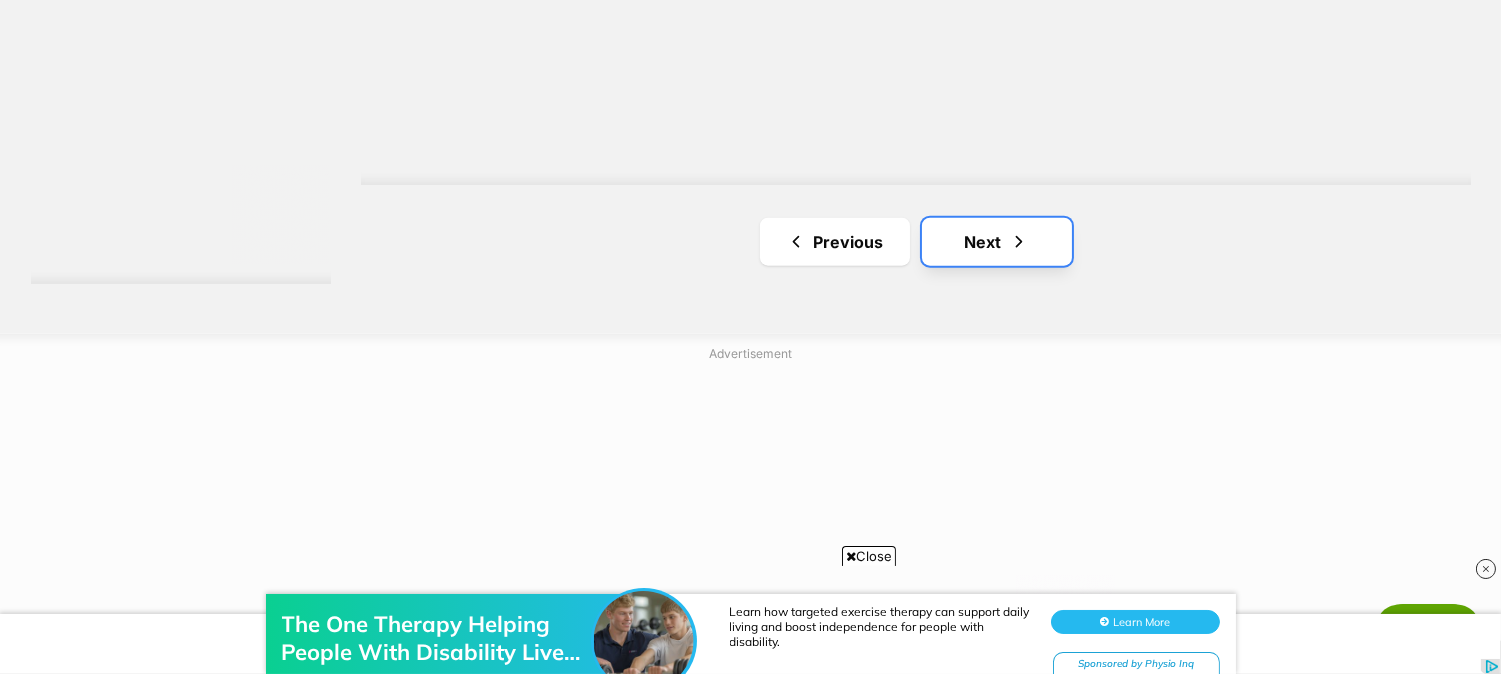 click on "Next" at bounding box center (997, 242) 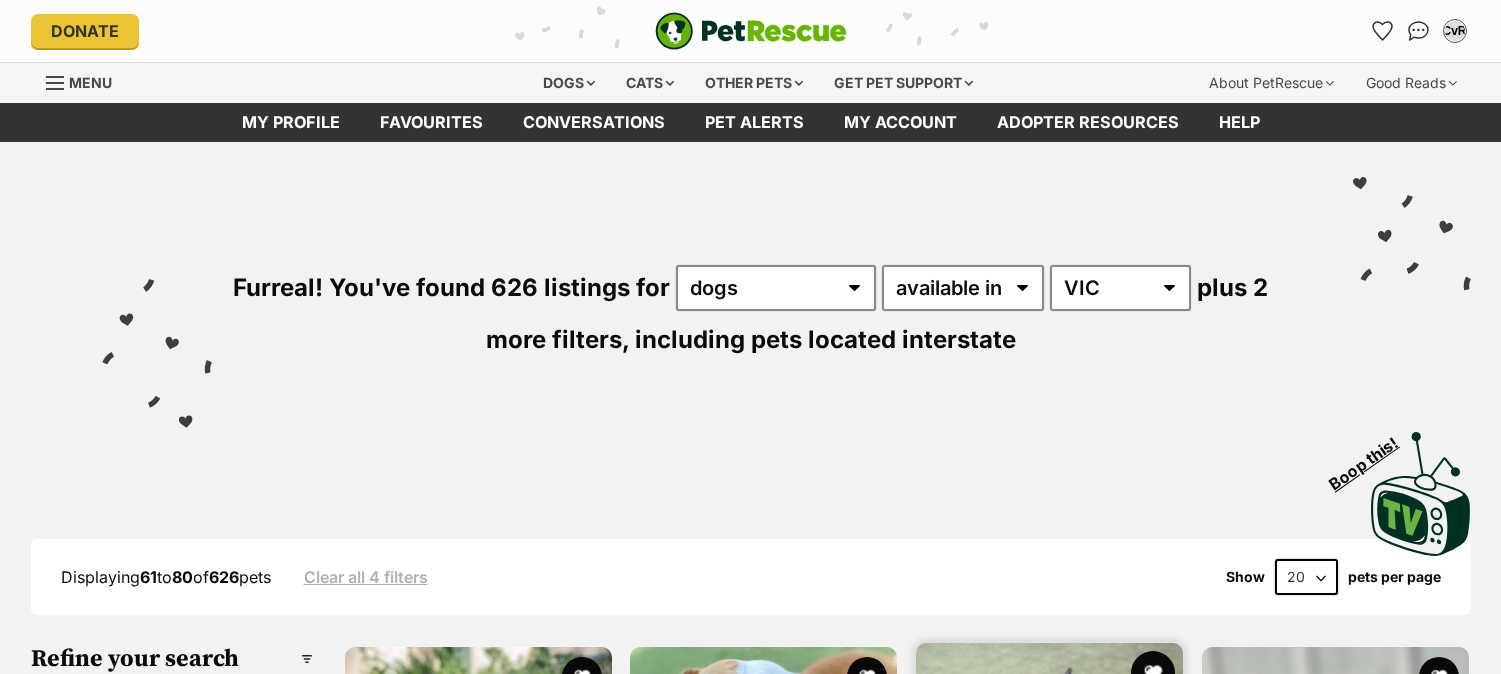 scroll, scrollTop: 390, scrollLeft: 0, axis: vertical 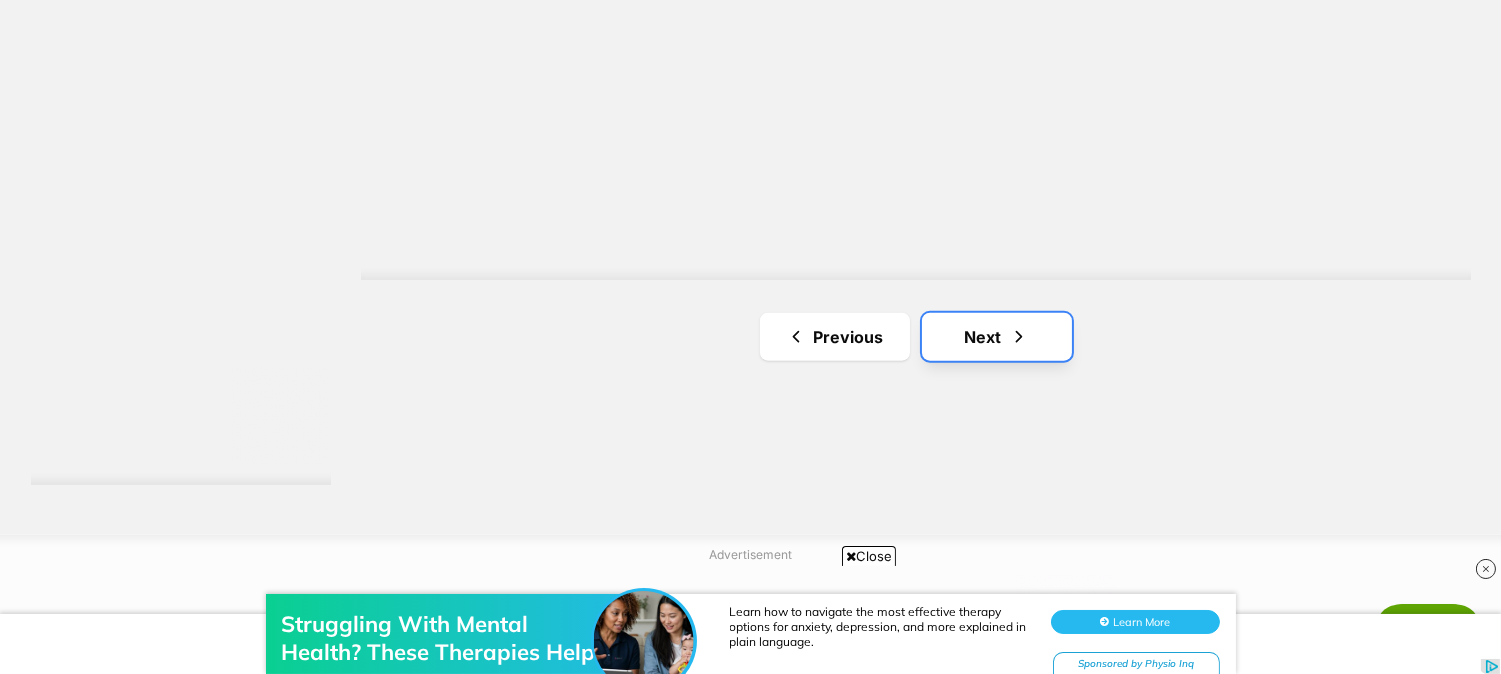 click on "Next" at bounding box center [997, 337] 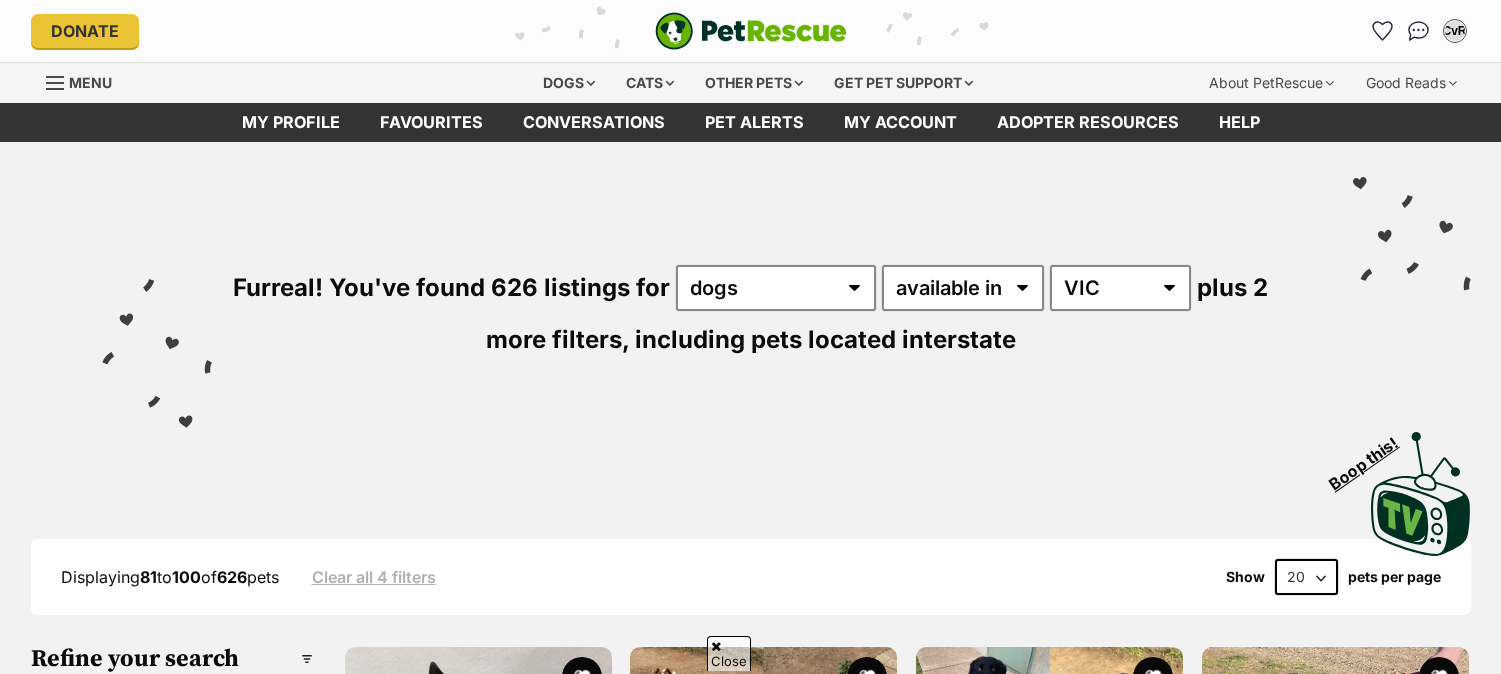 scroll, scrollTop: 555, scrollLeft: 0, axis: vertical 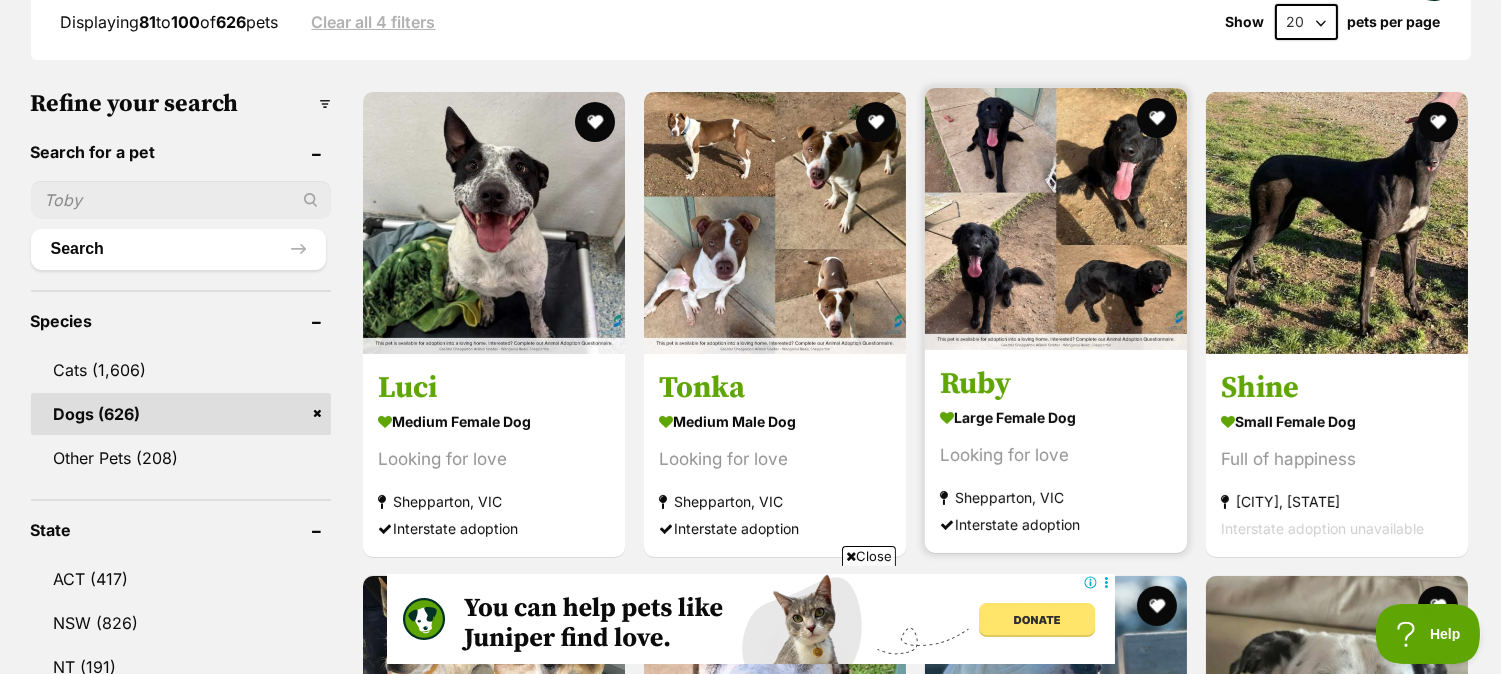 click at bounding box center (1056, 219) 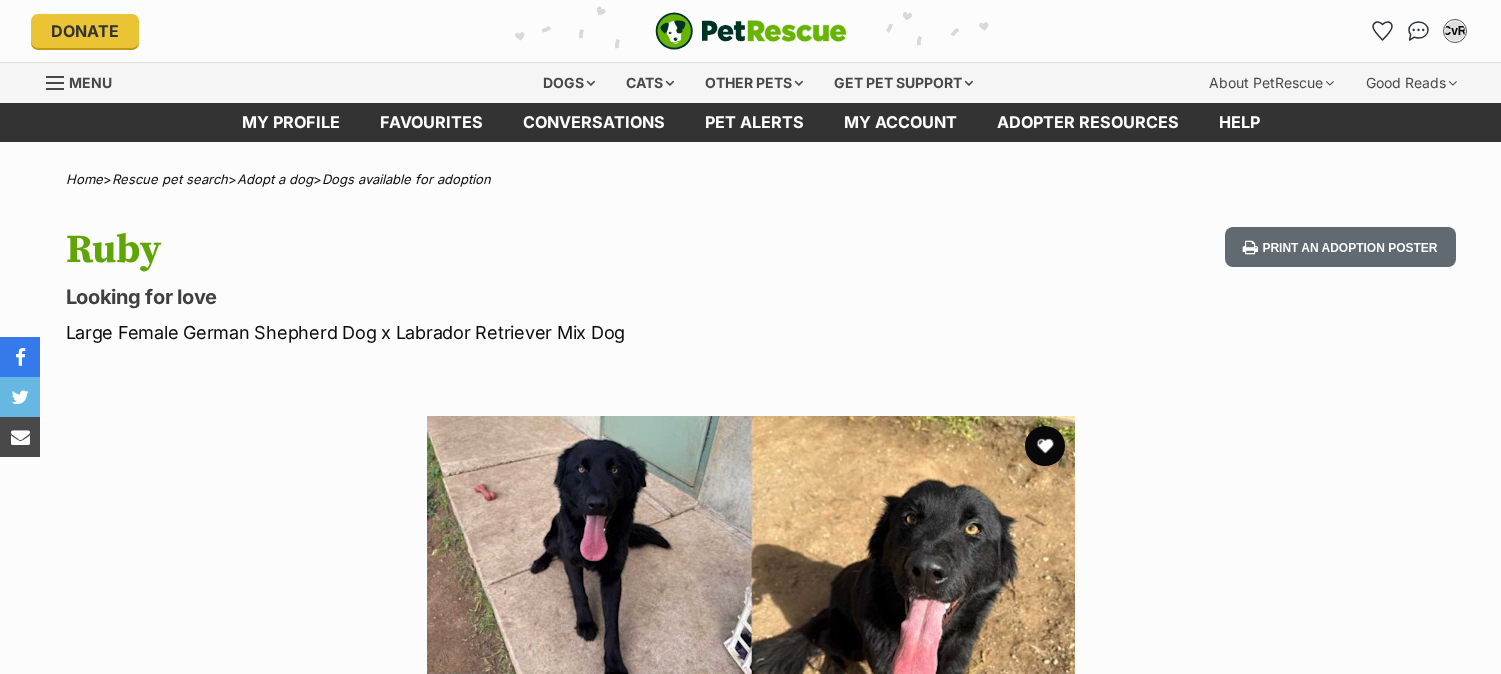 scroll, scrollTop: 0, scrollLeft: 0, axis: both 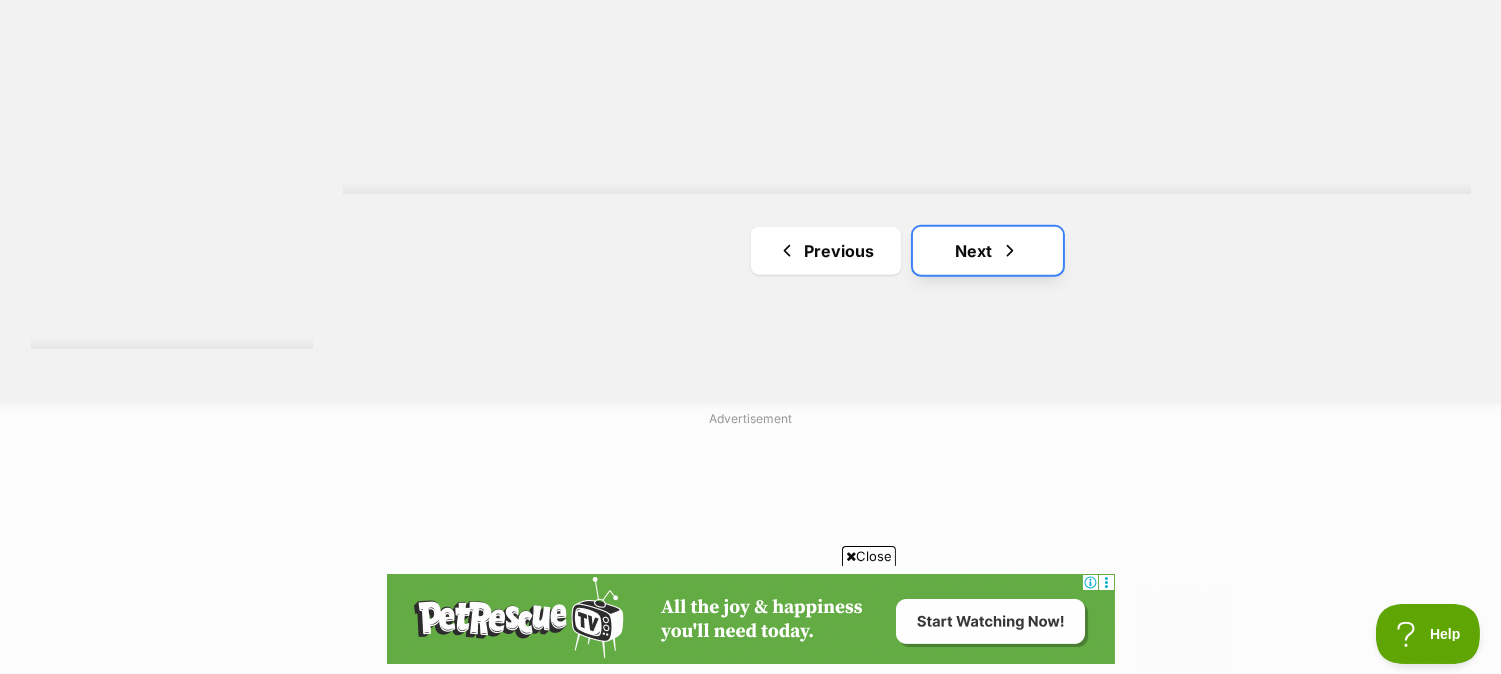 click on "Next" at bounding box center (988, 251) 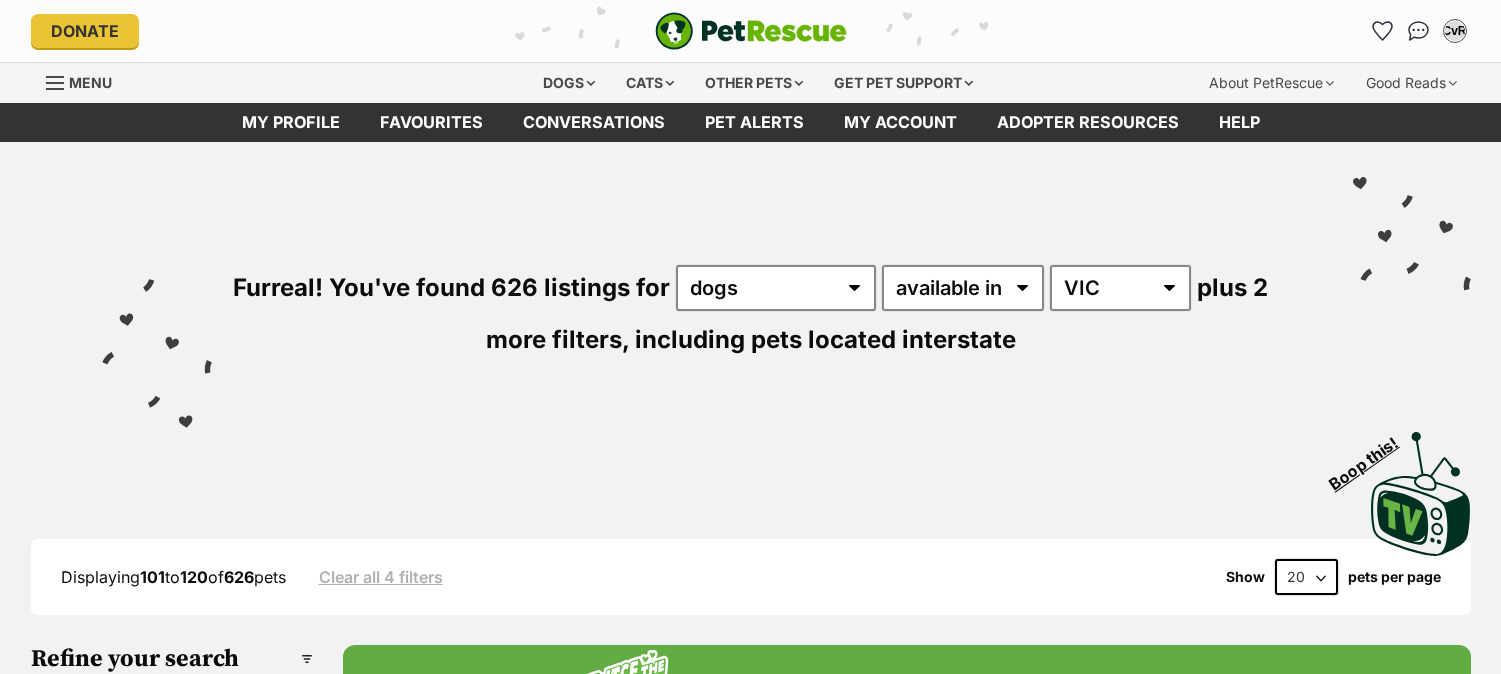 scroll, scrollTop: 0, scrollLeft: 0, axis: both 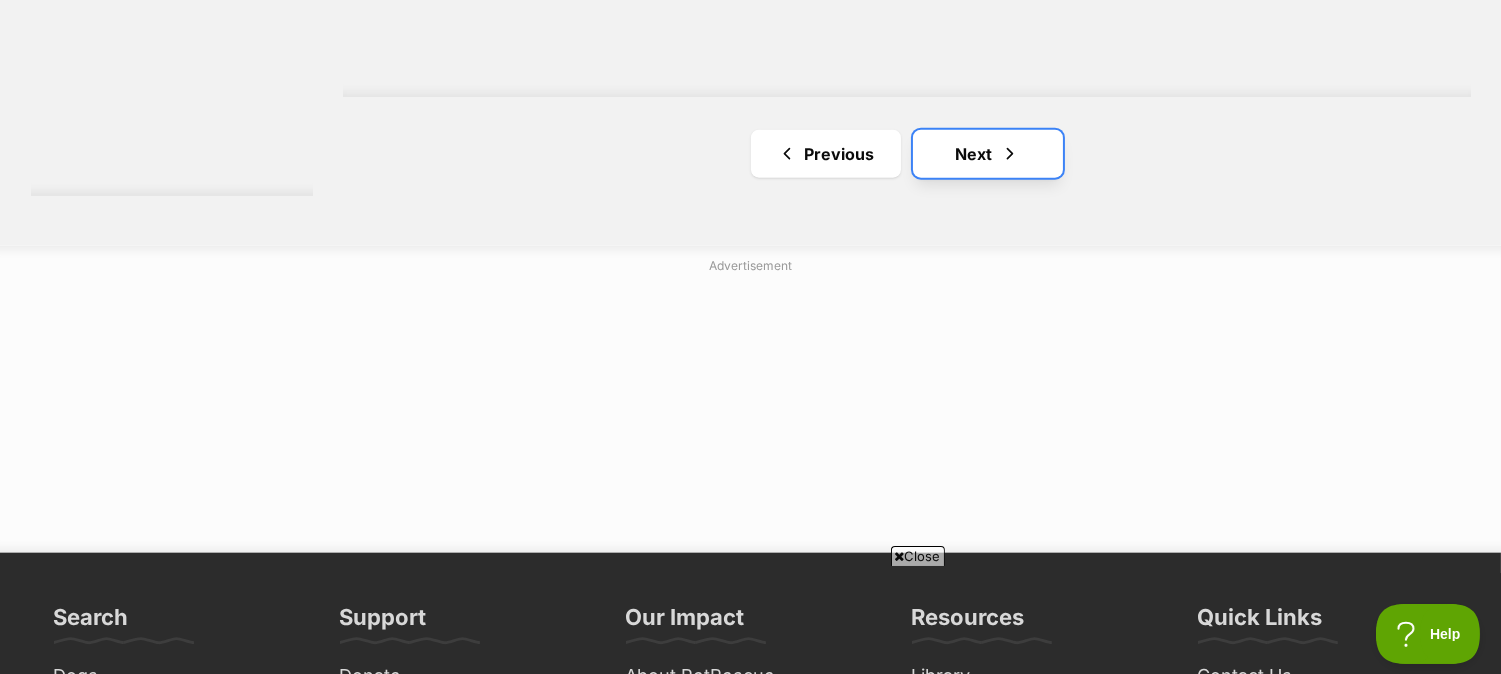 click on "Next" at bounding box center [988, 154] 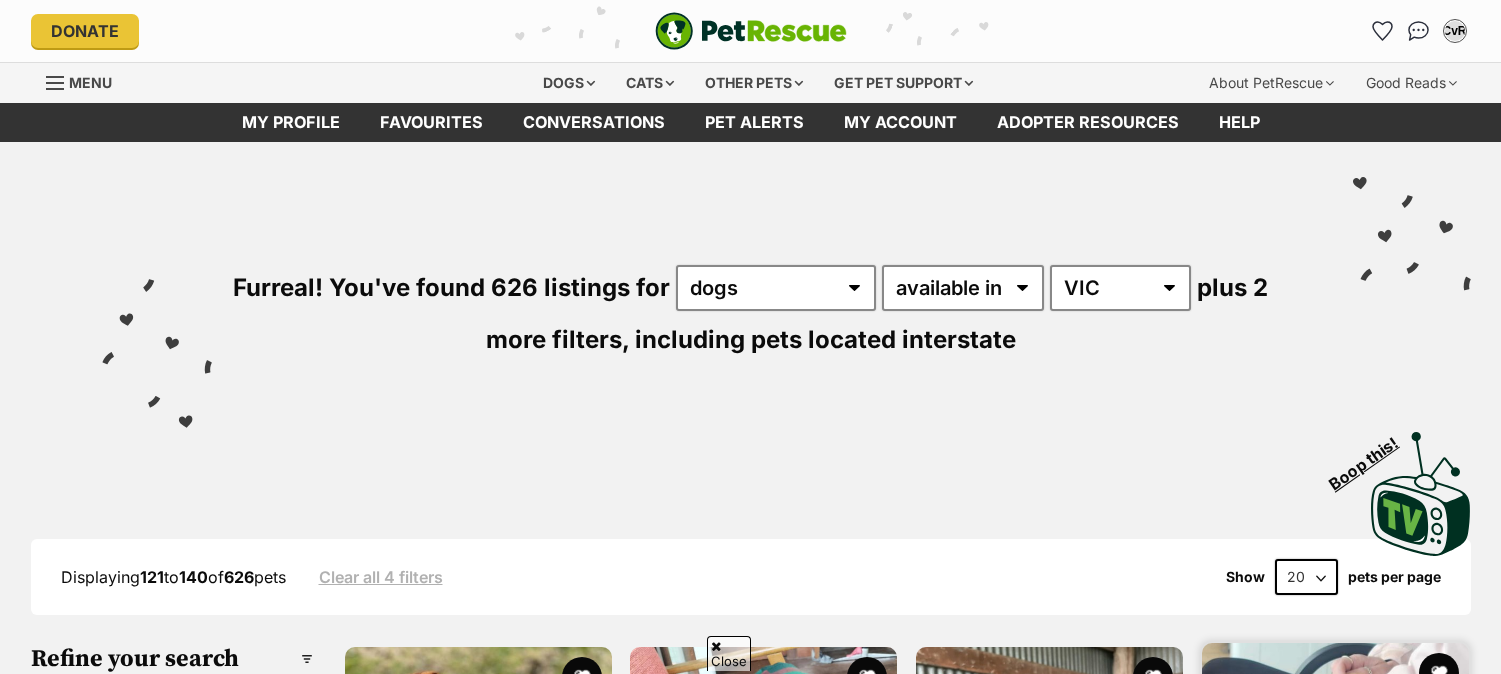 scroll, scrollTop: 555, scrollLeft: 0, axis: vertical 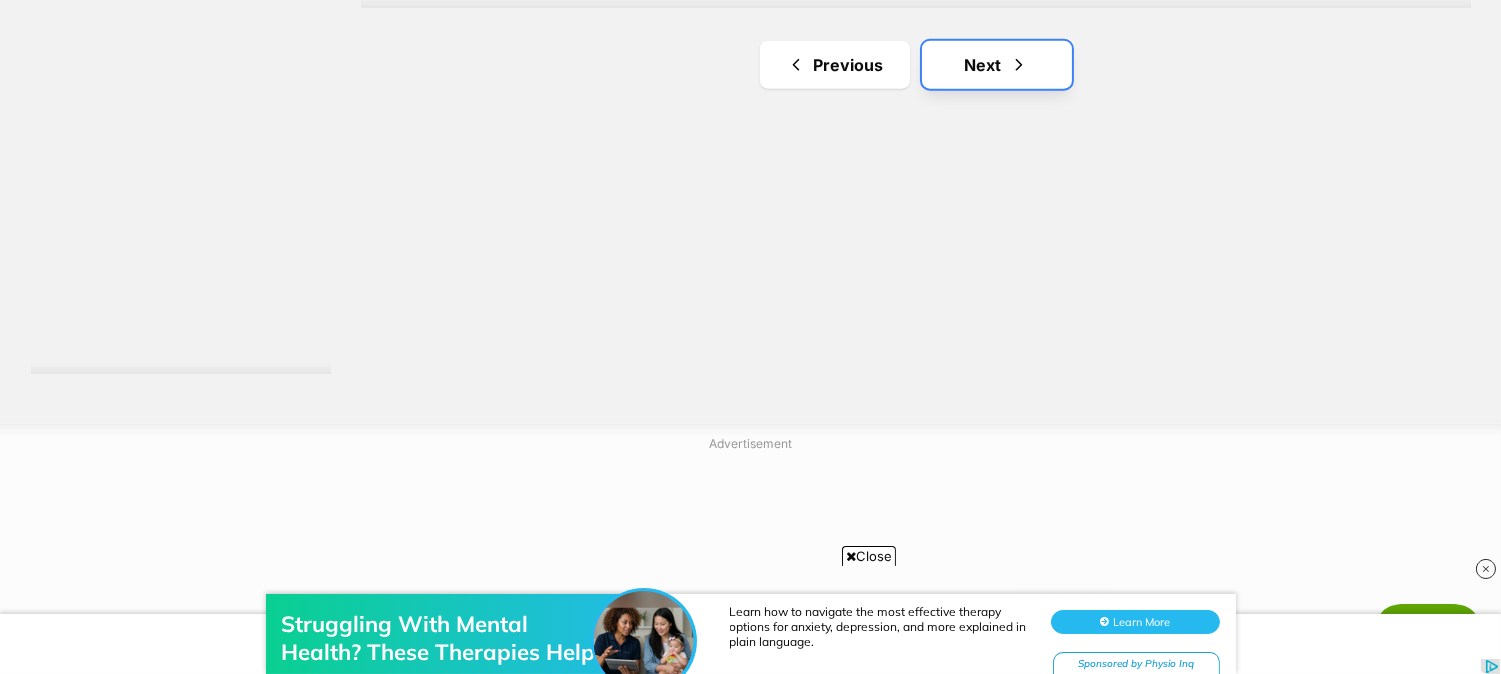 click on "Next" at bounding box center (997, 65) 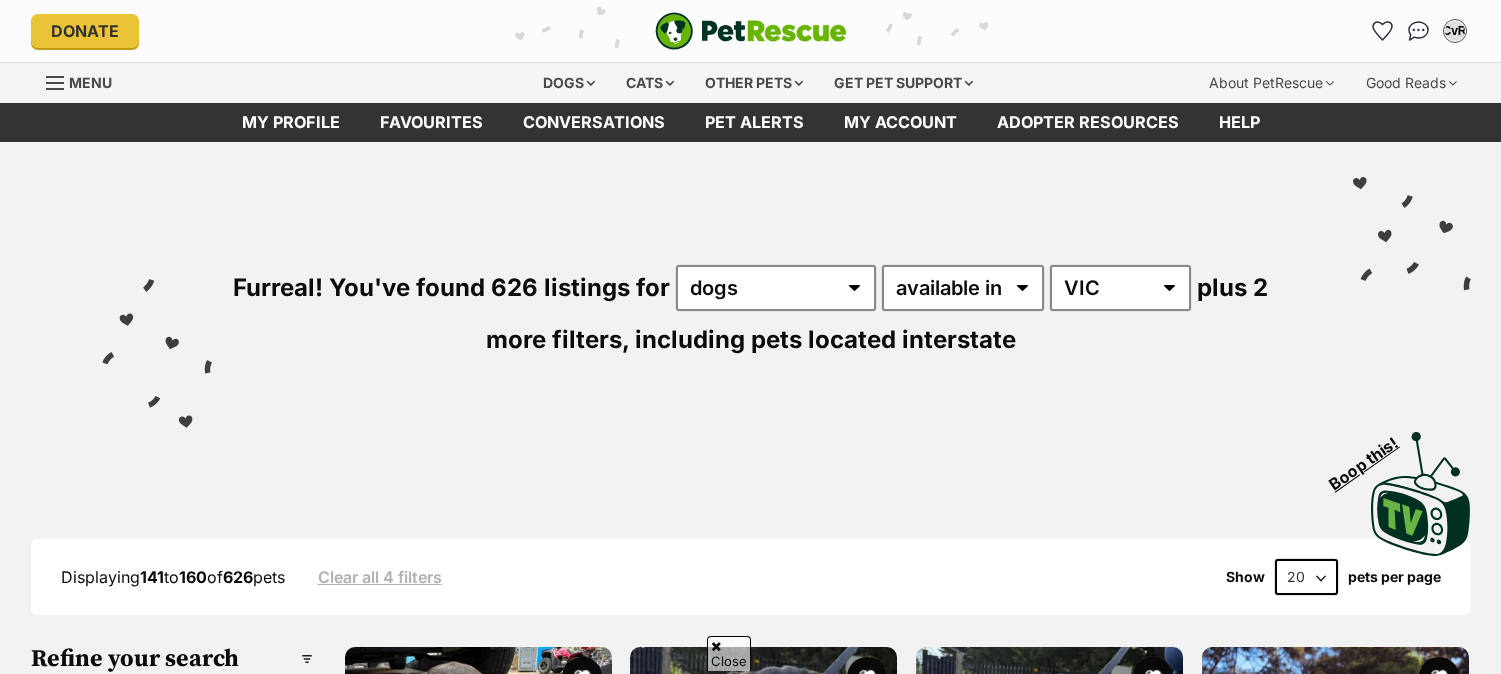 scroll, scrollTop: 444, scrollLeft: 0, axis: vertical 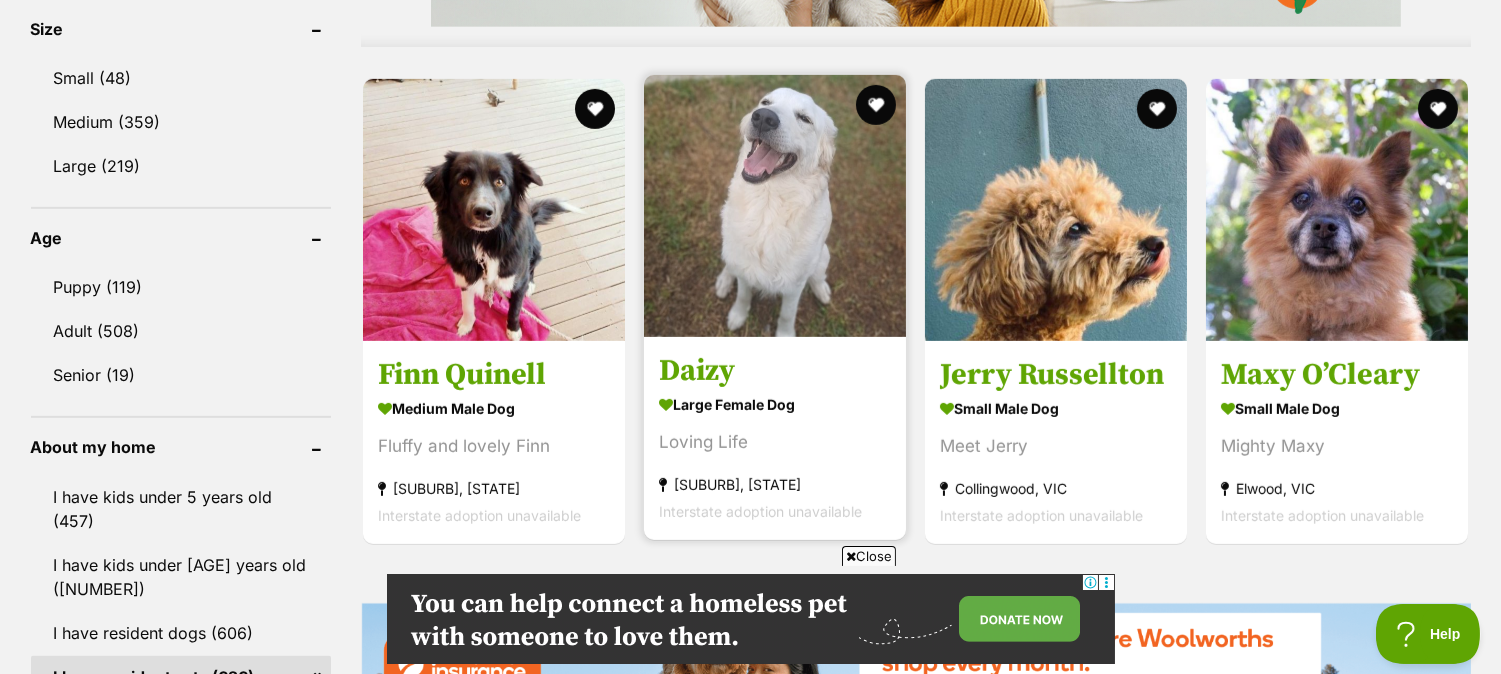 click at bounding box center [775, 206] 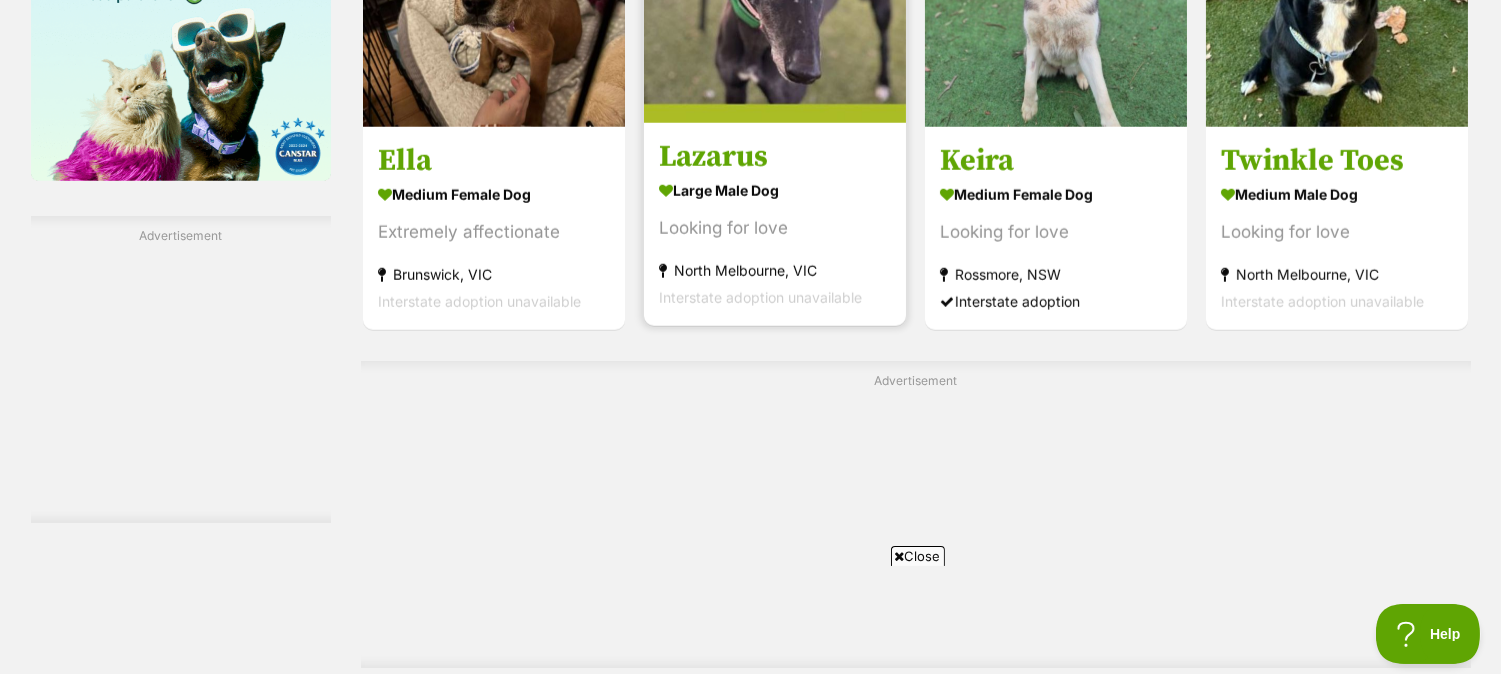 scroll, scrollTop: 3666, scrollLeft: 0, axis: vertical 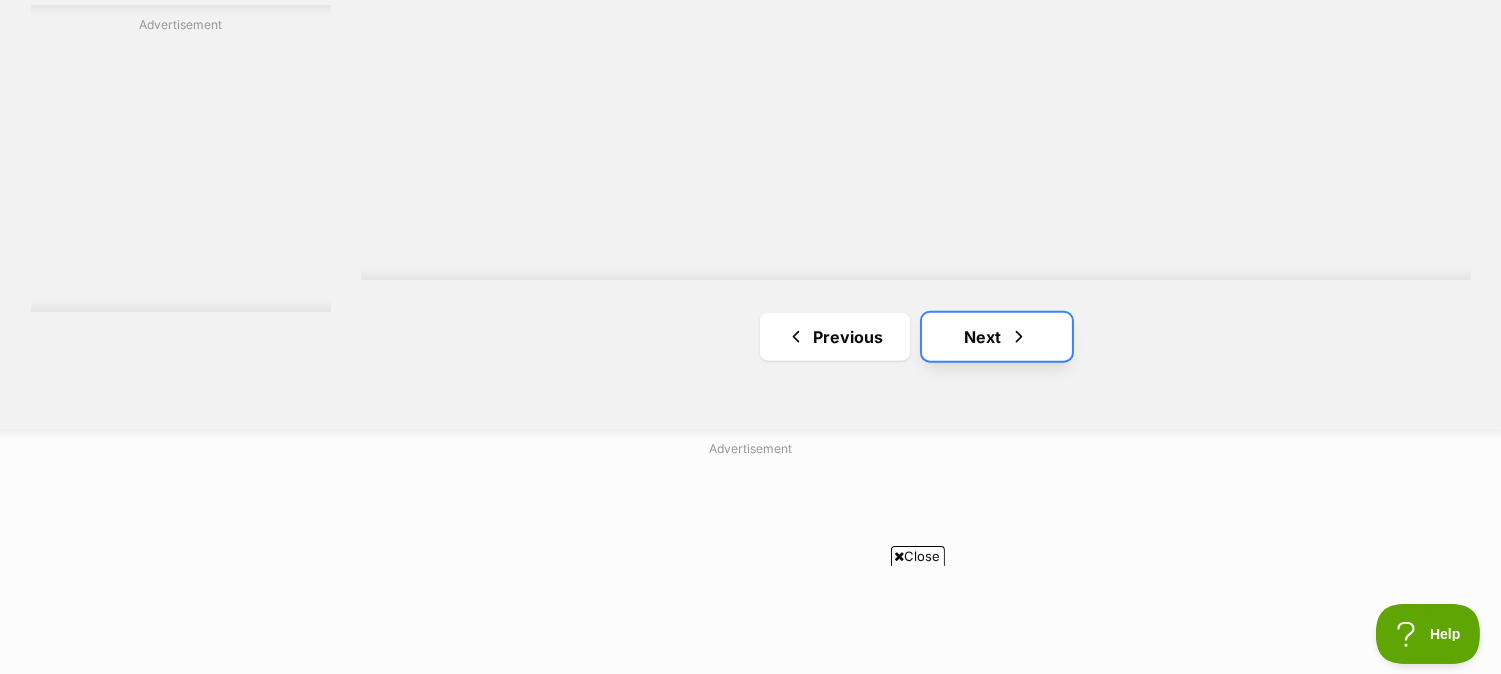 click on "Next" at bounding box center (997, 337) 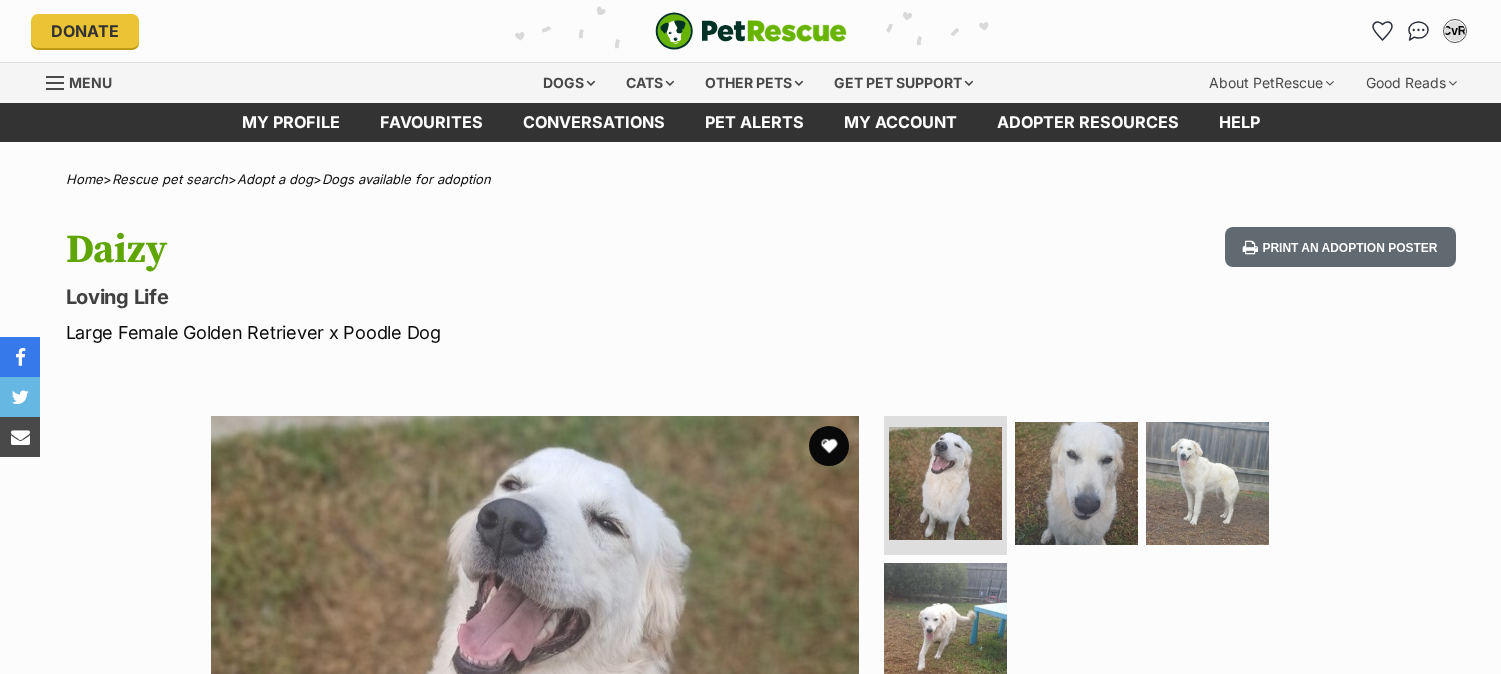 scroll, scrollTop: 0, scrollLeft: 0, axis: both 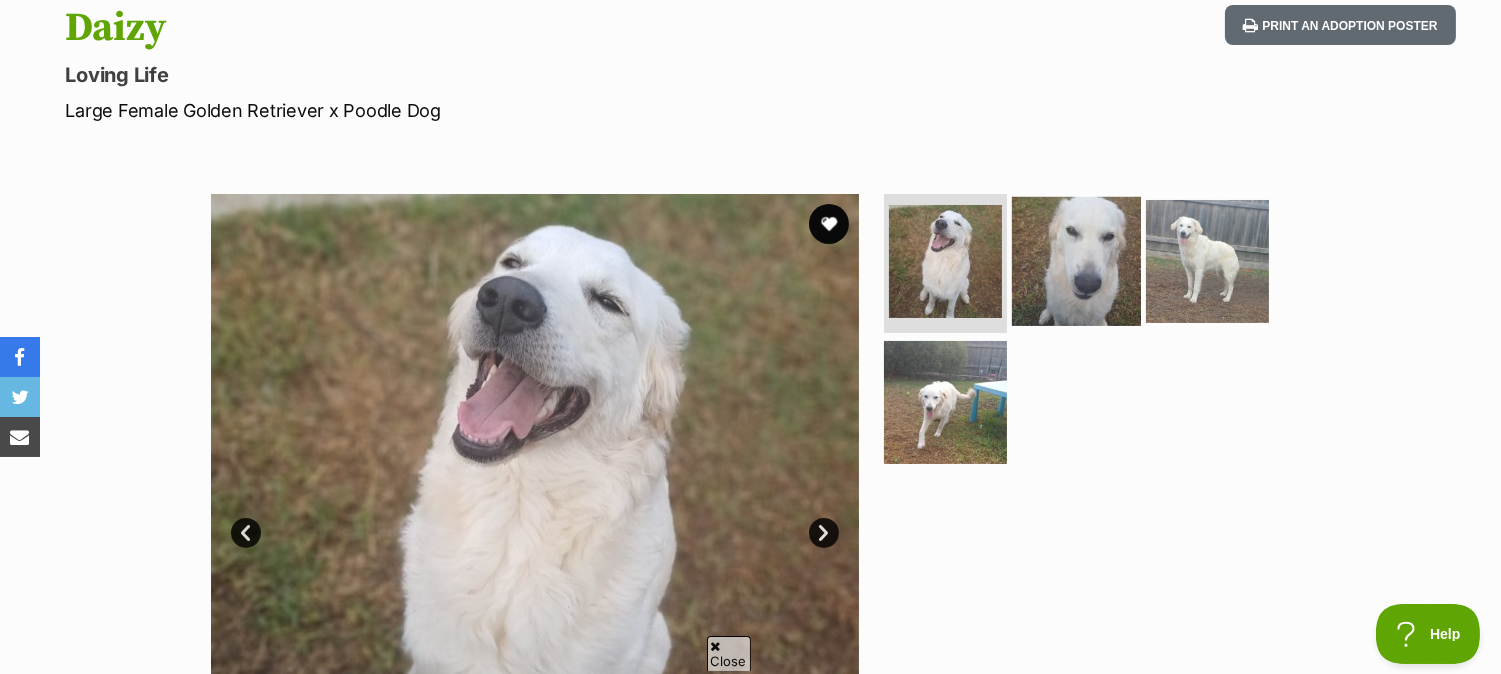 click at bounding box center [1076, 260] 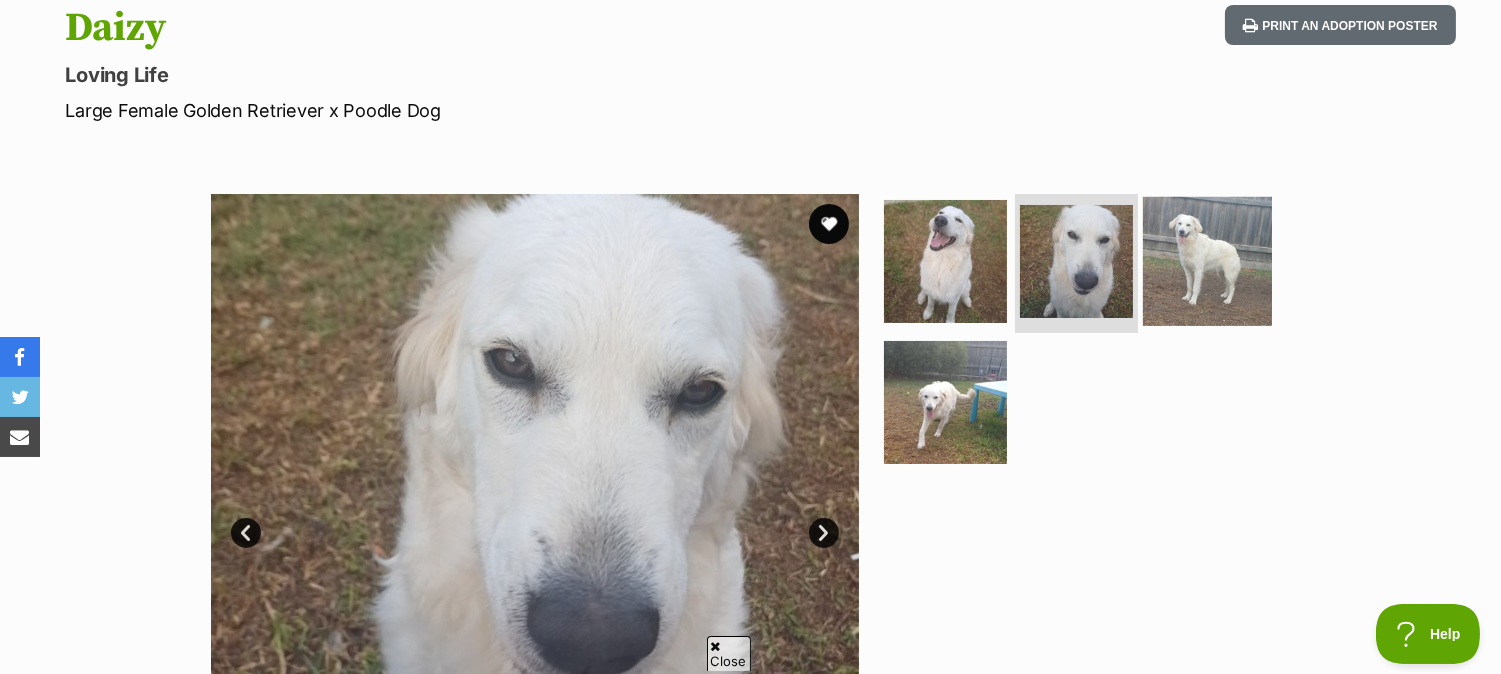 click at bounding box center (1207, 260) 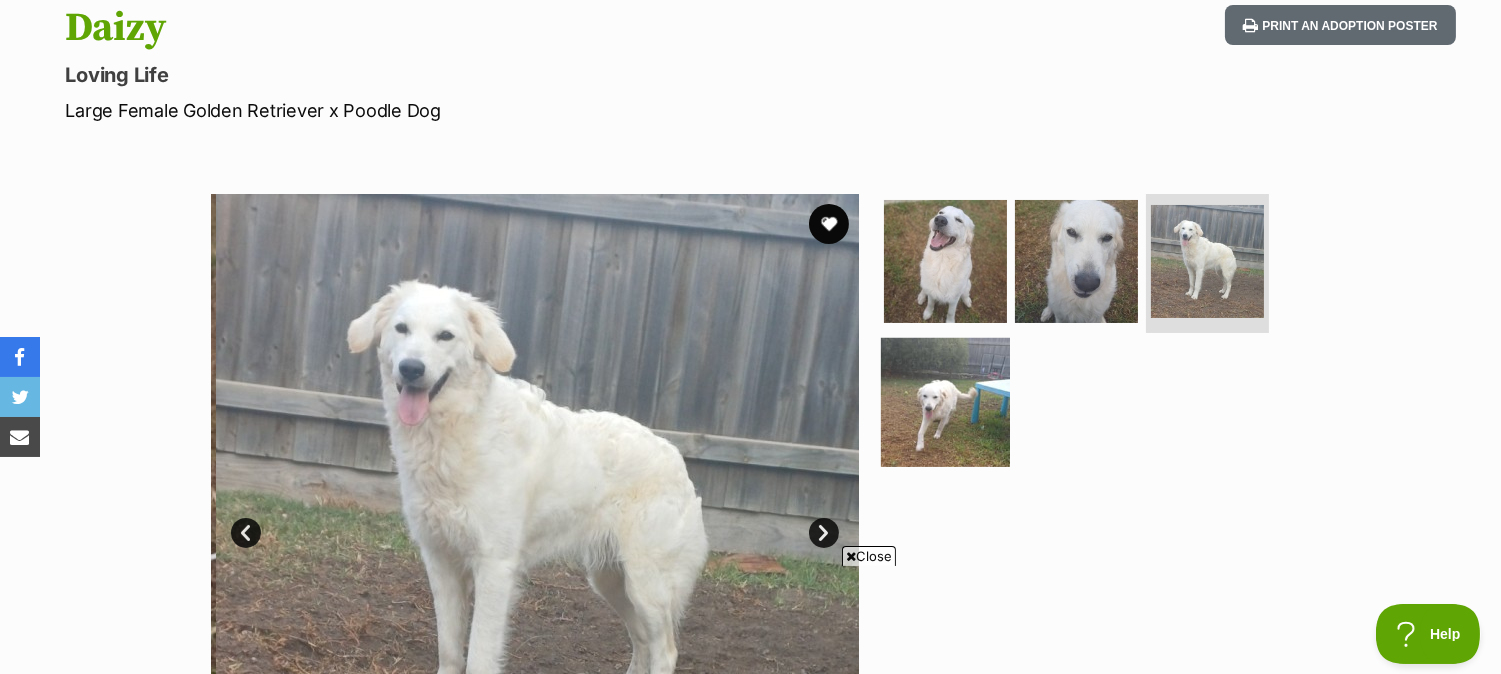 scroll, scrollTop: 0, scrollLeft: 0, axis: both 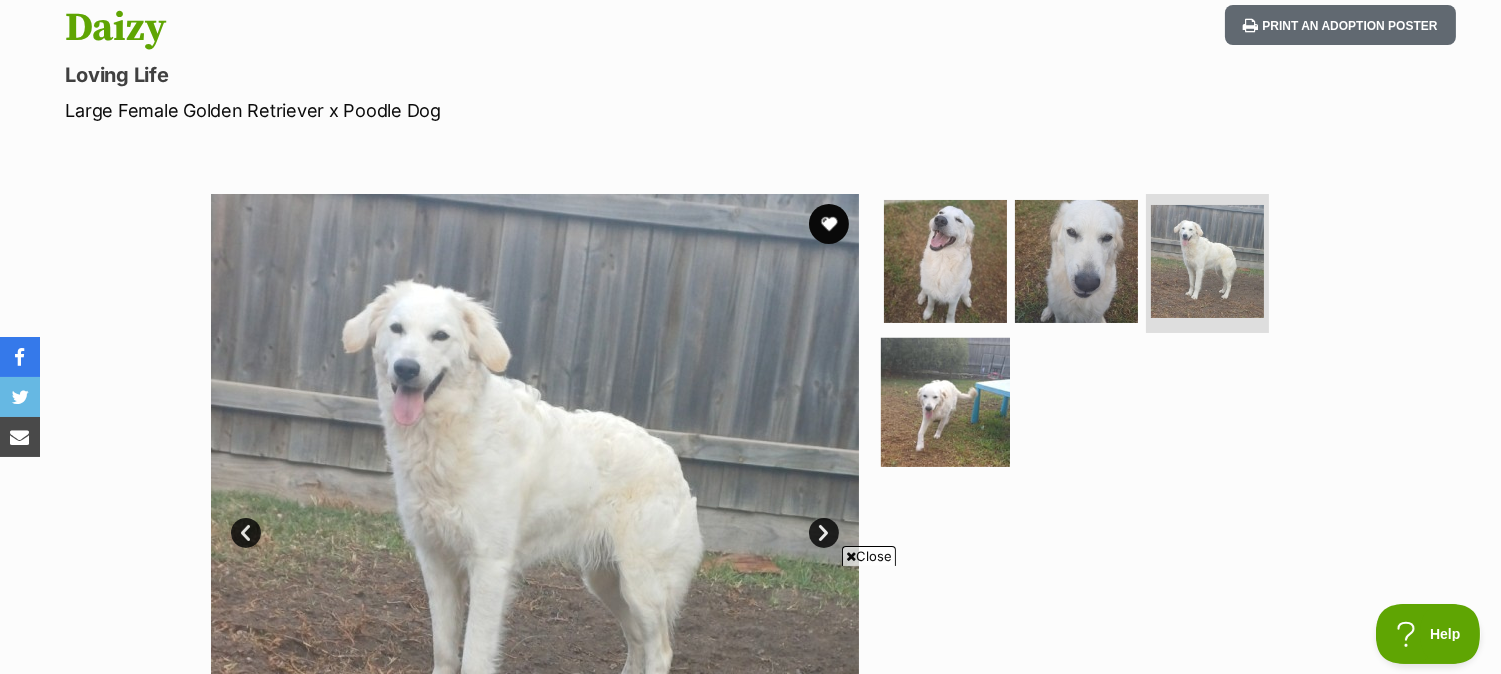 drag, startPoint x: 964, startPoint y: 366, endPoint x: 992, endPoint y: 368, distance: 28.071337 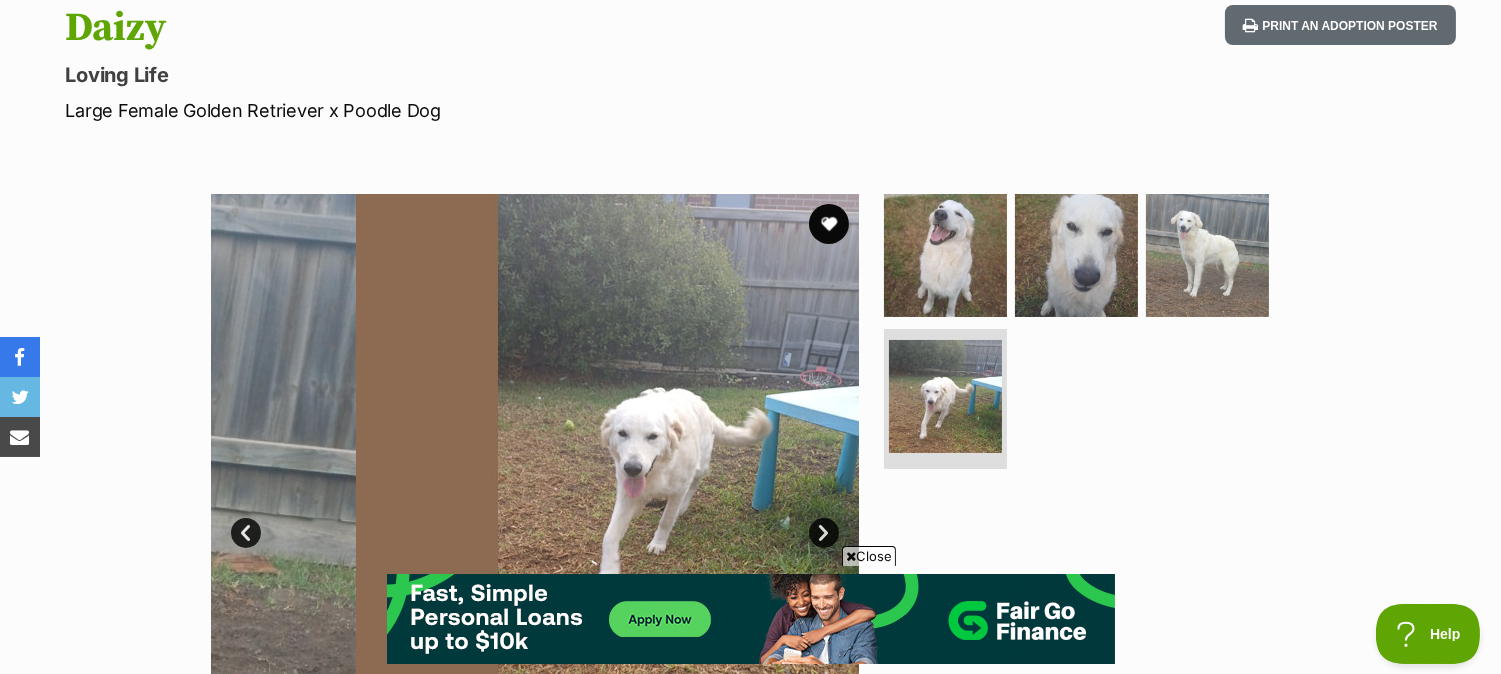 scroll, scrollTop: 0, scrollLeft: 0, axis: both 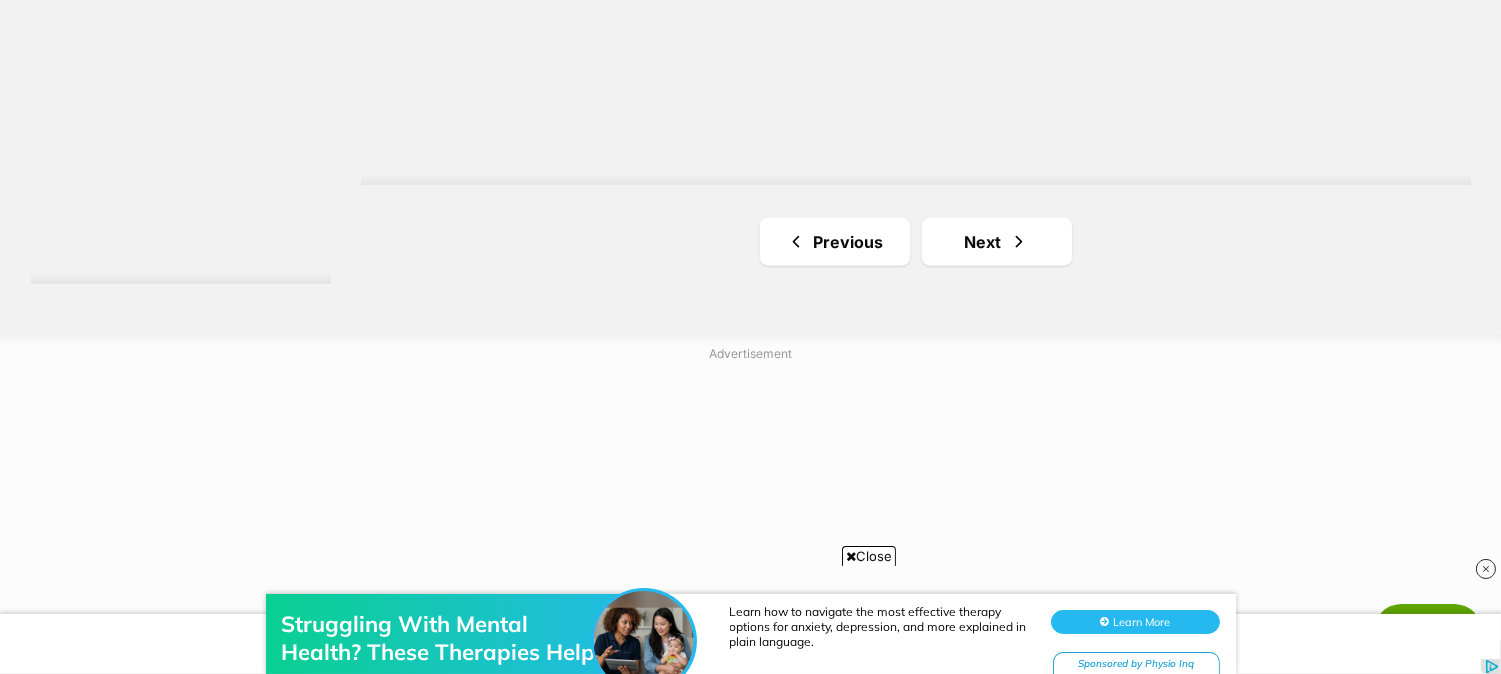 click on "Bonded pets
Two is always better than one. Bring home twice the love!
Meet bonded pets!
Diffozio
medium male Dog
Happy goofball
Greensborough, VIC
Interstate adoption unavailable
Becky
medium female Dog
Looking for love
Mooroopna, VIC
Interstate adoption
Dameeli
medium male Dog
Gentle Boy
Mooroolbark, VIC
Interstate adoption unavailable
Walter
medium male Dog
Looking for love!
Warrnambool, VIC
Interstate adoption unavailable
Dexter - 1 Year Old Kelpie X
medium male Dog
Friendly sweet boy
Windella, NSW
Interstate adoption
Gidget - 6 Year Old Staffy X Mastiff
medium female Dog
Sweet, soulful girl
Newcastle, NSW
Interstate adoption" at bounding box center (916, -1480) 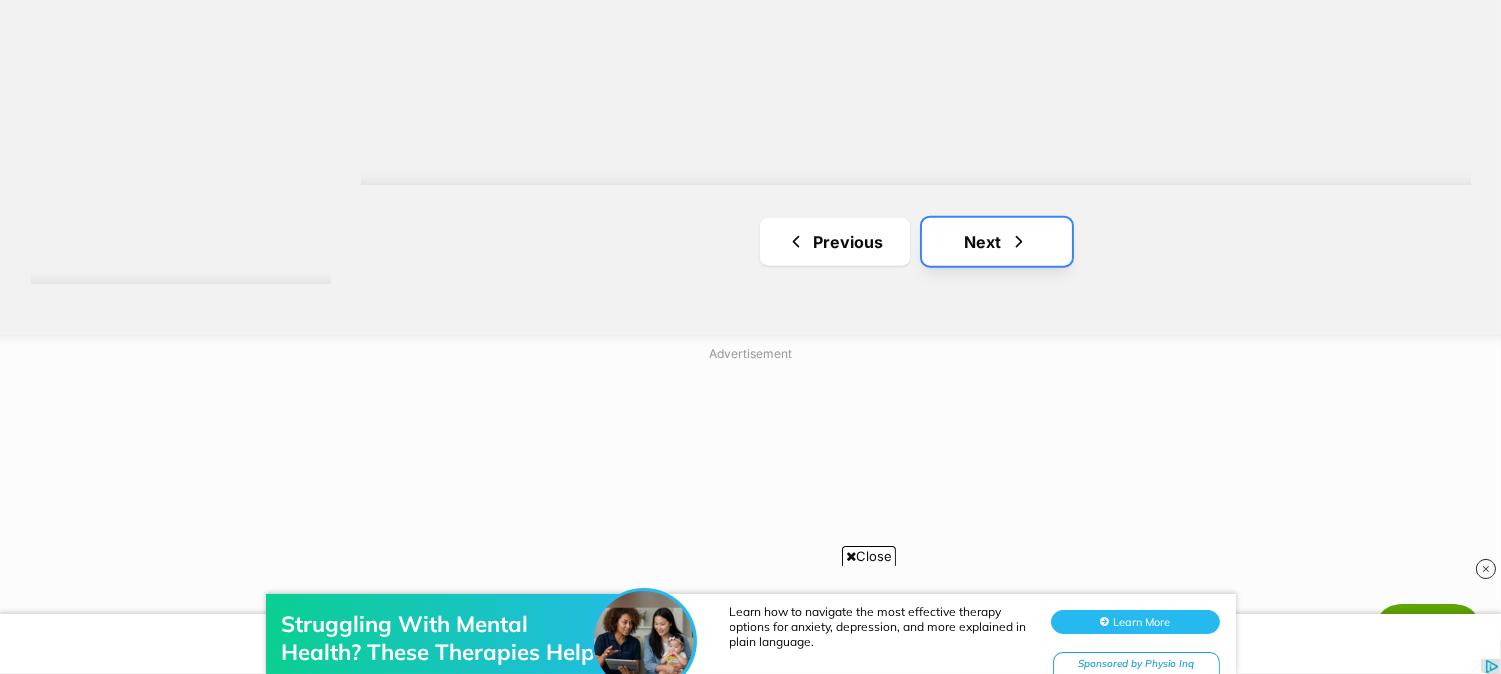 click on "Next" at bounding box center [997, 242] 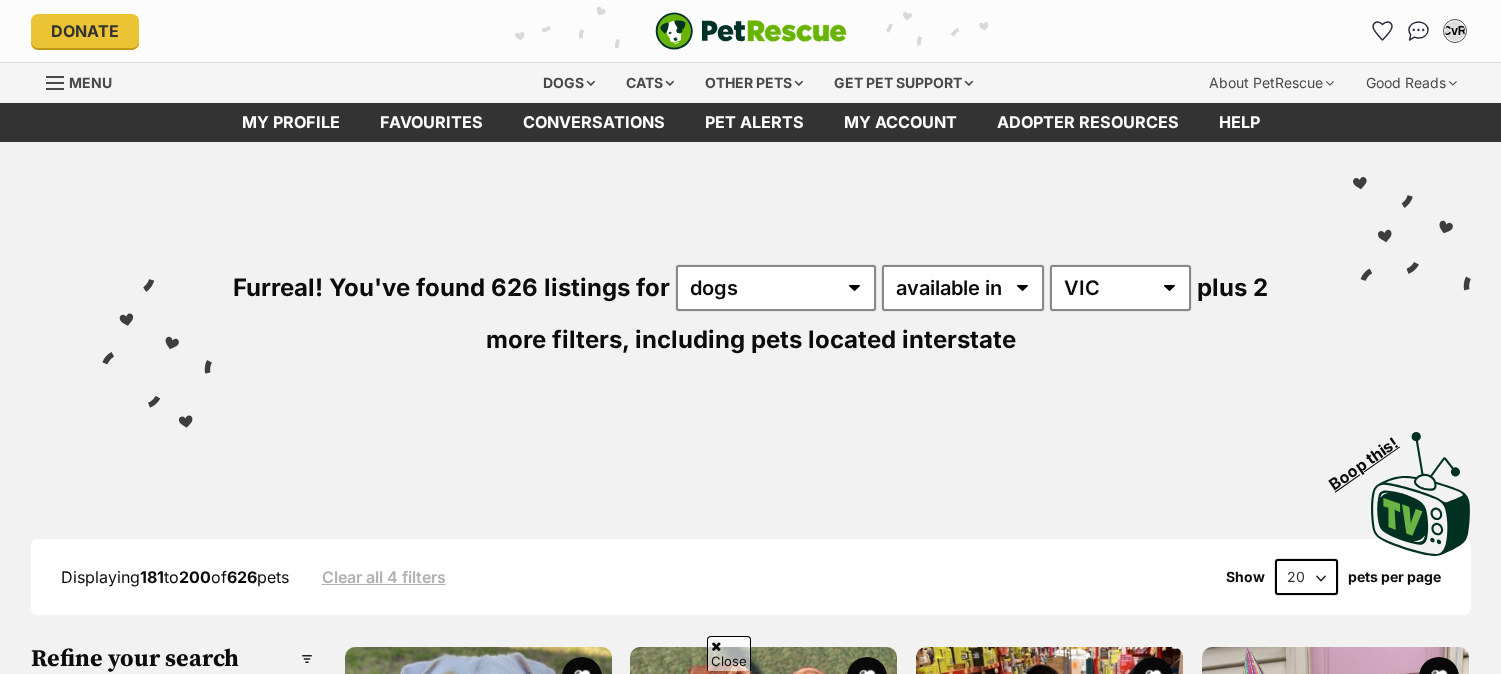 scroll, scrollTop: 333, scrollLeft: 0, axis: vertical 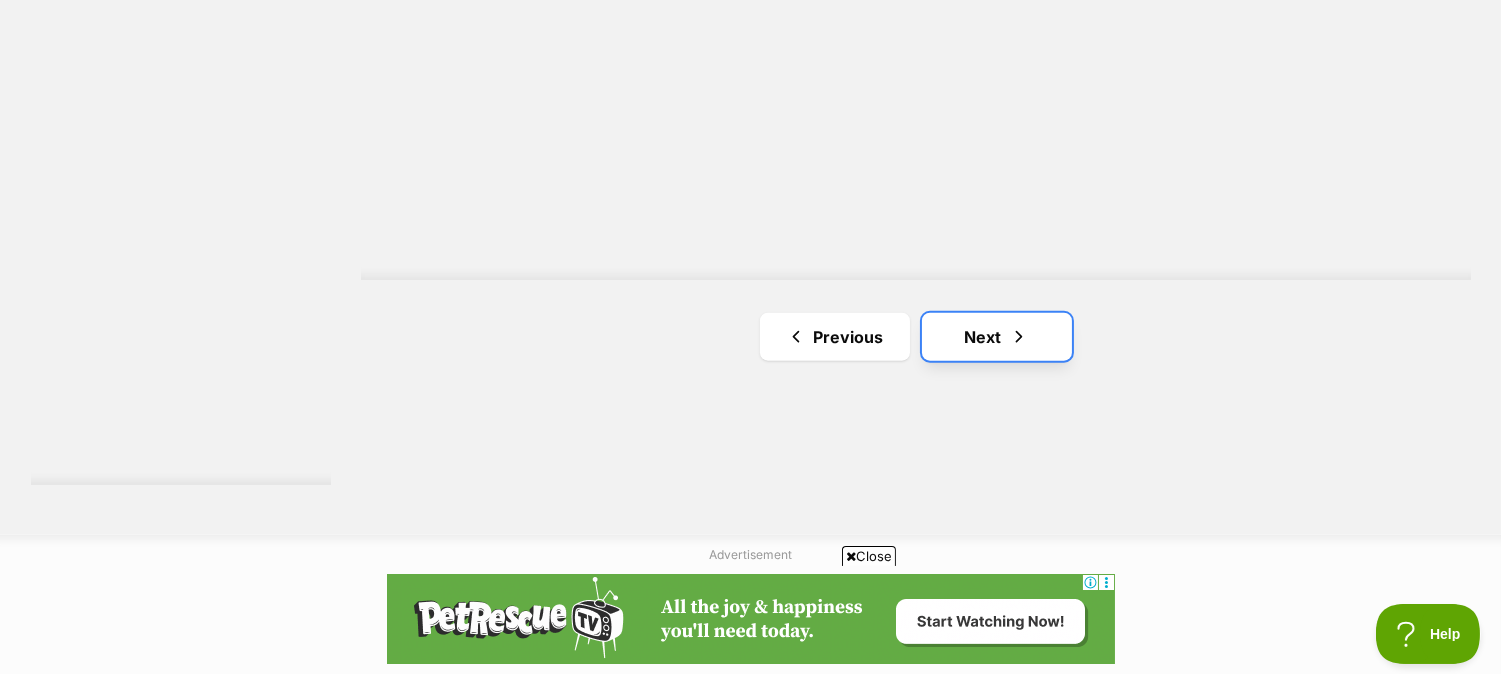 click on "Next" at bounding box center (997, 337) 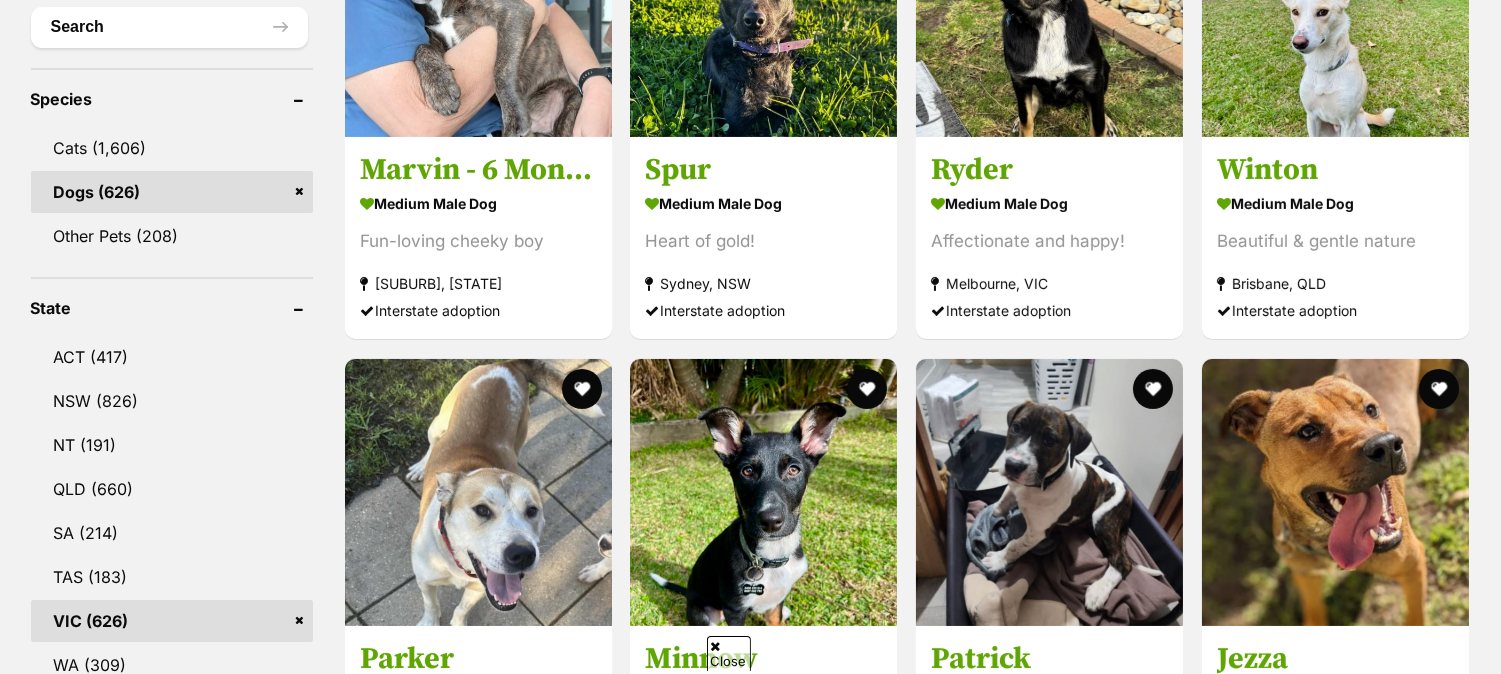 scroll, scrollTop: 0, scrollLeft: 0, axis: both 